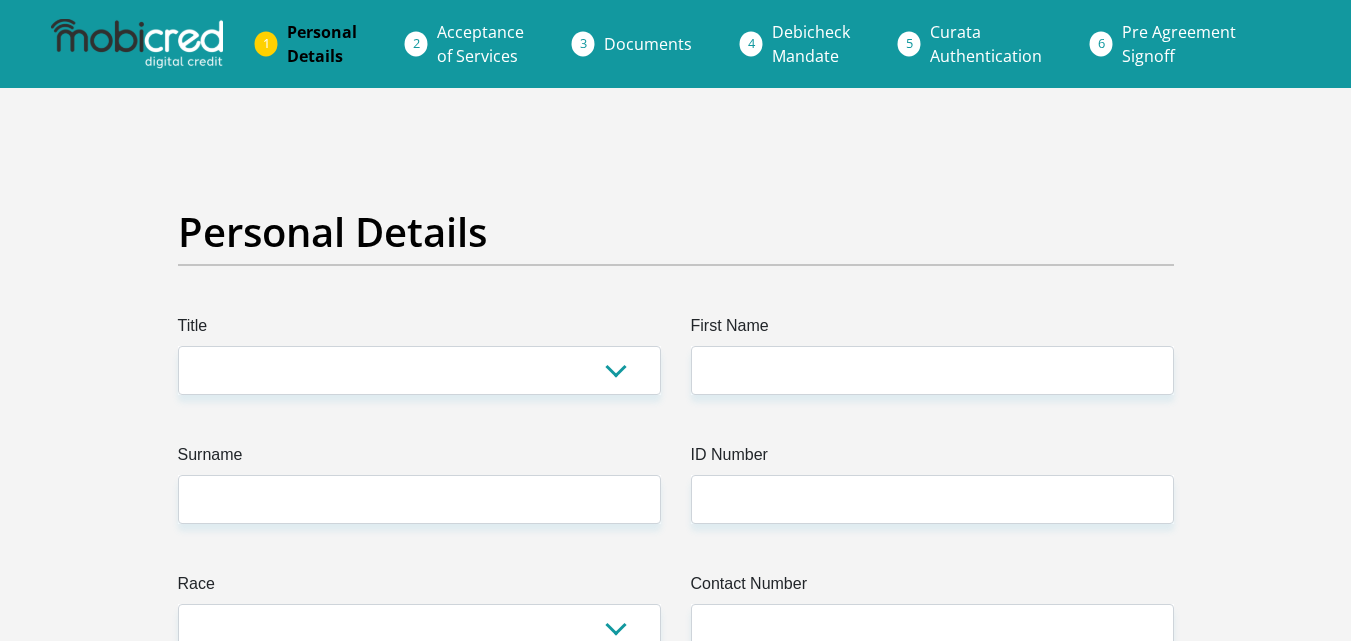 scroll, scrollTop: 0, scrollLeft: 0, axis: both 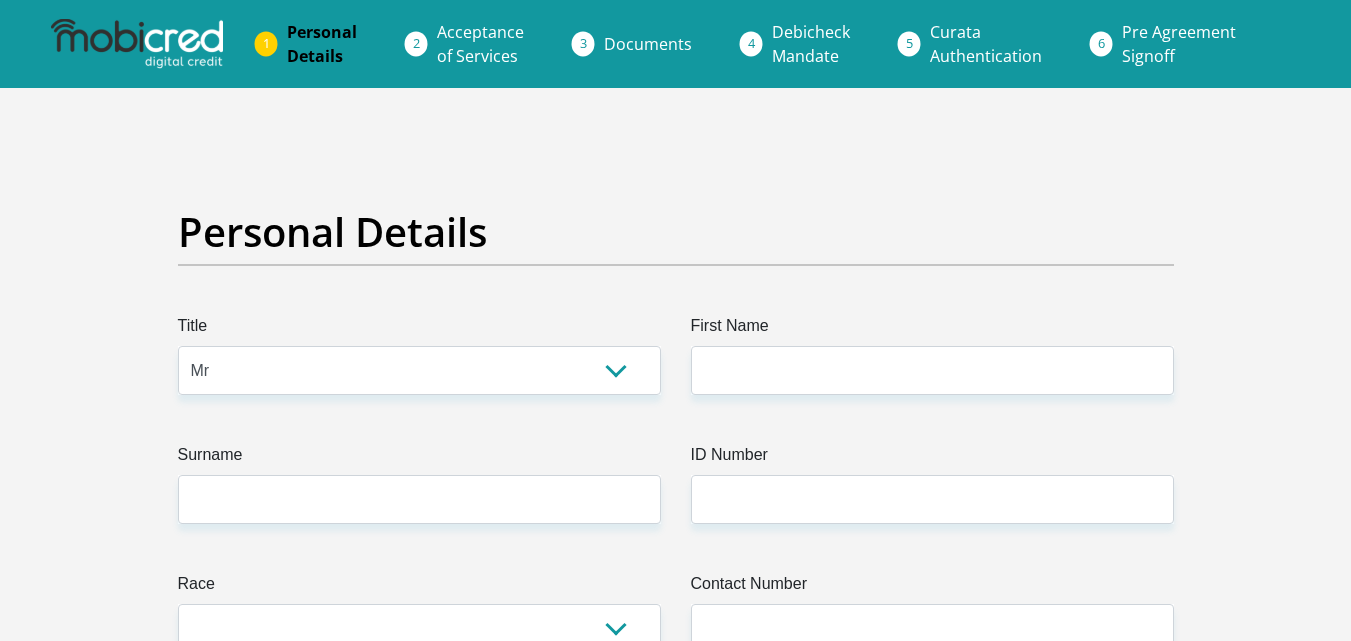 click on "Mr
Ms
Mrs
Dr
Other" at bounding box center (419, 370) 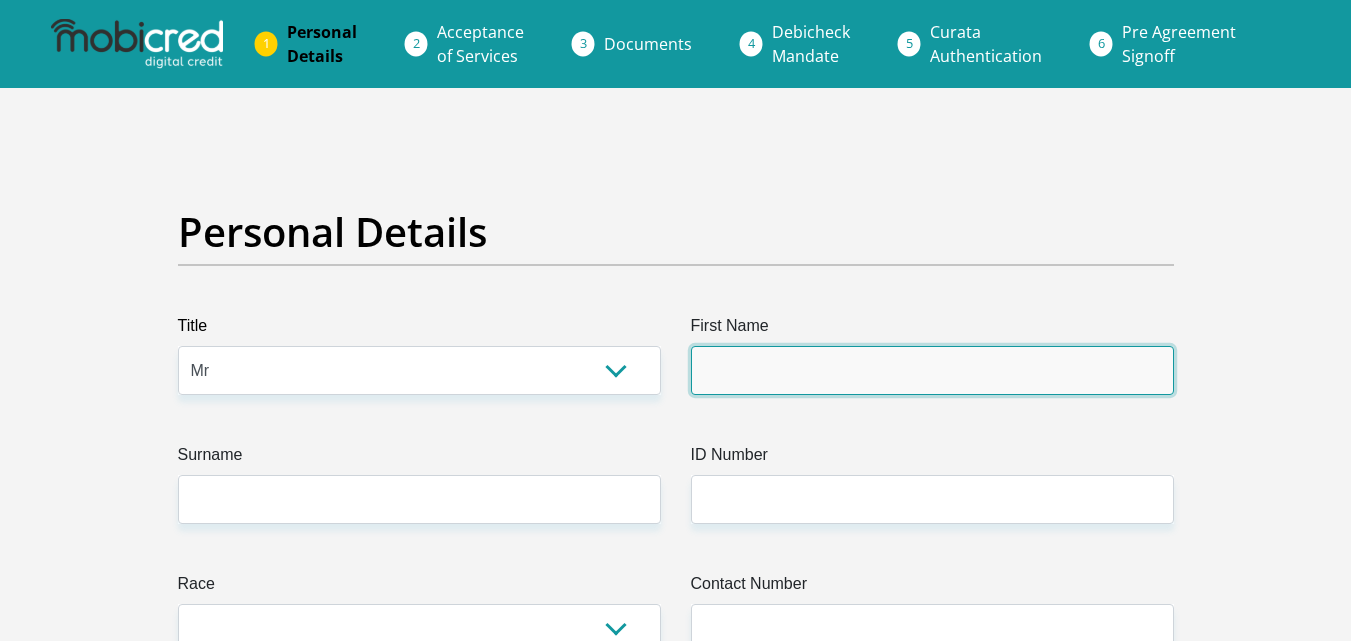 click on "First Name" at bounding box center [932, 370] 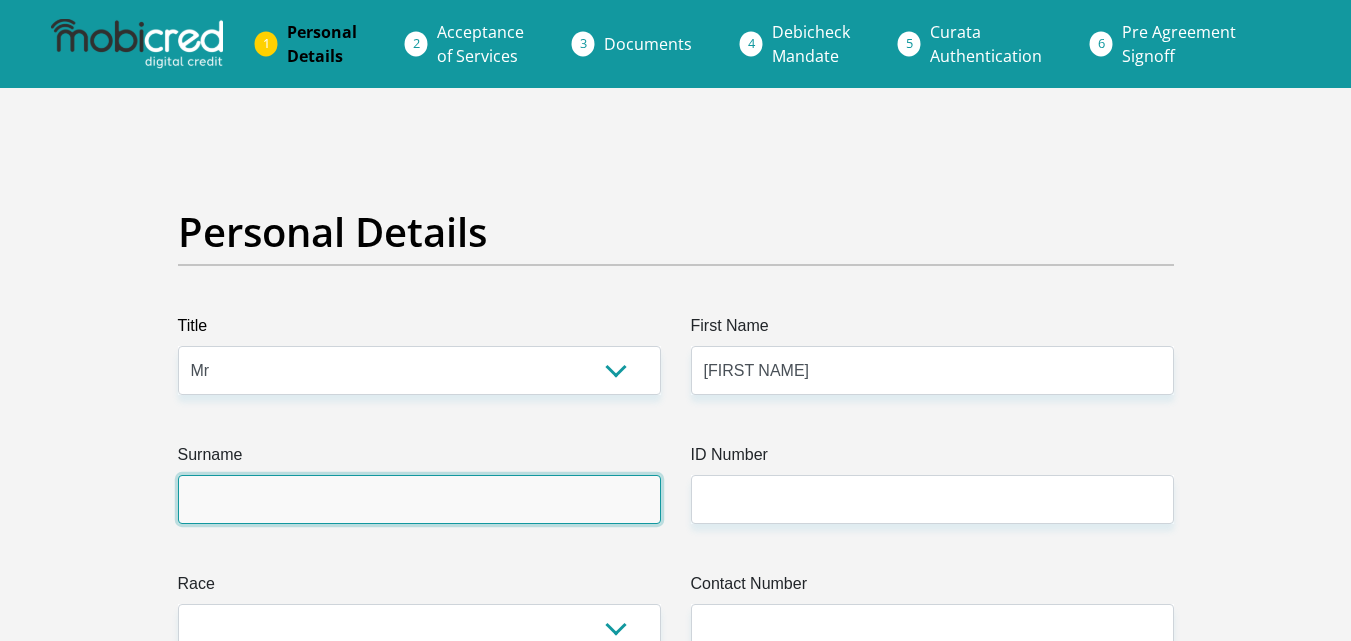type on "khorombi" 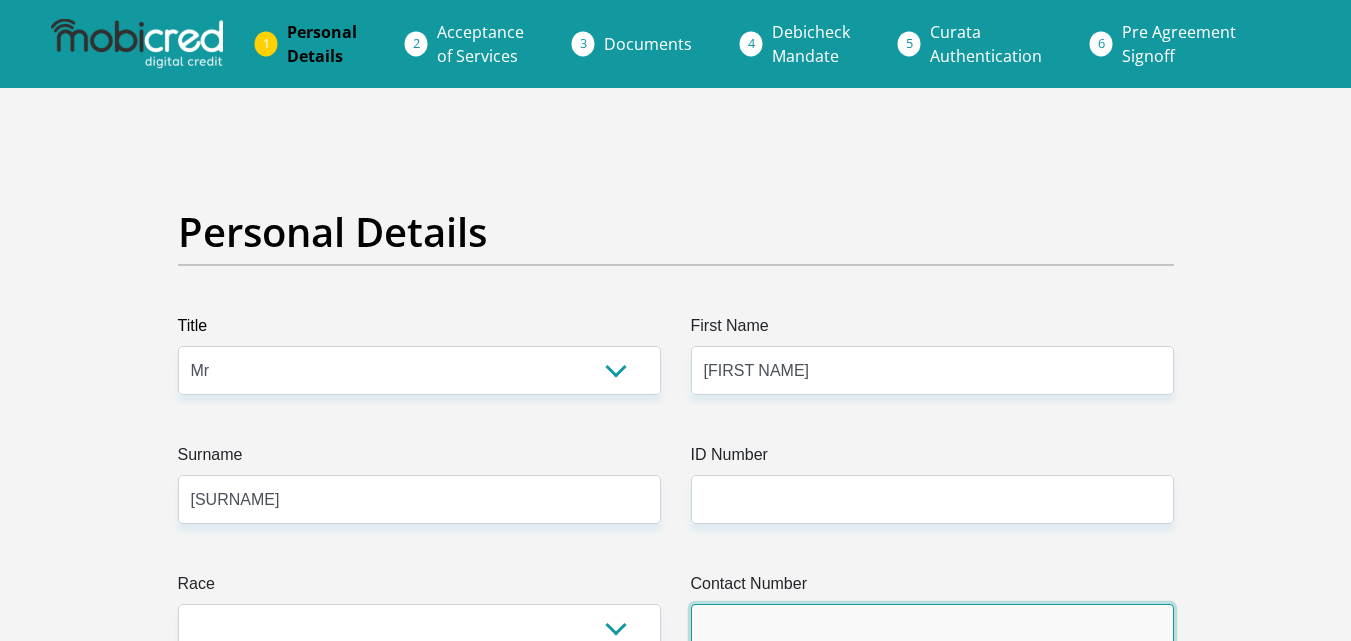 type on "0661063000" 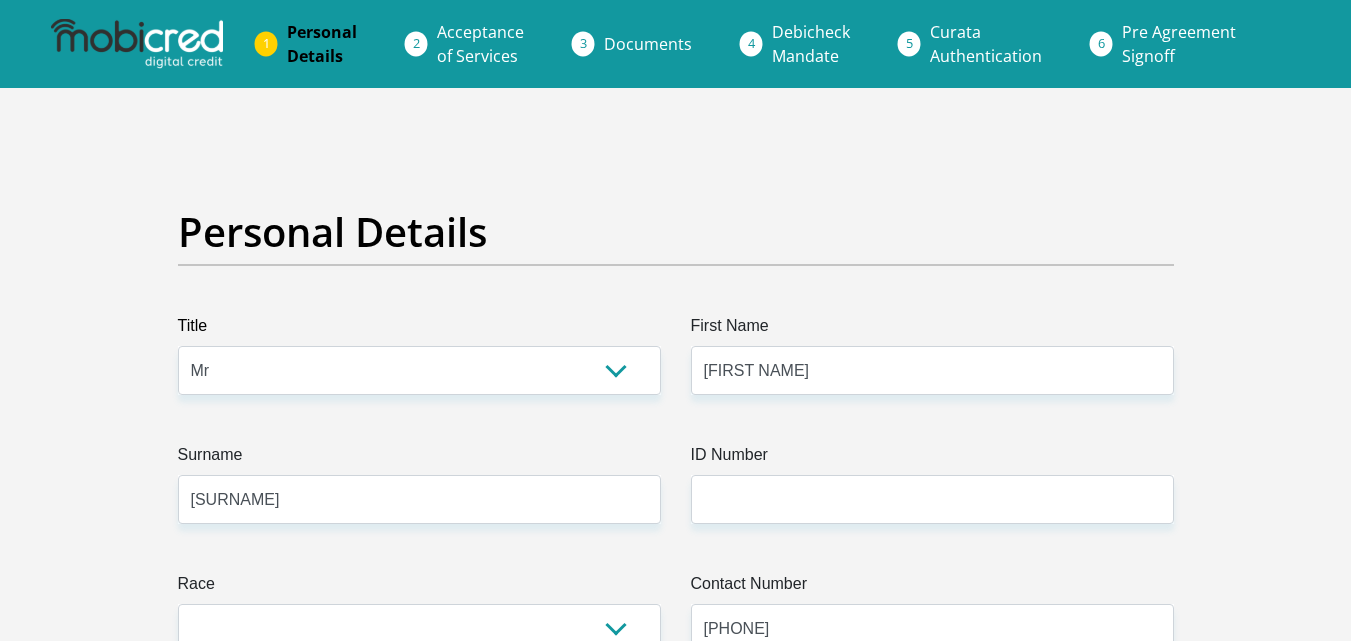 select on "ZAF" 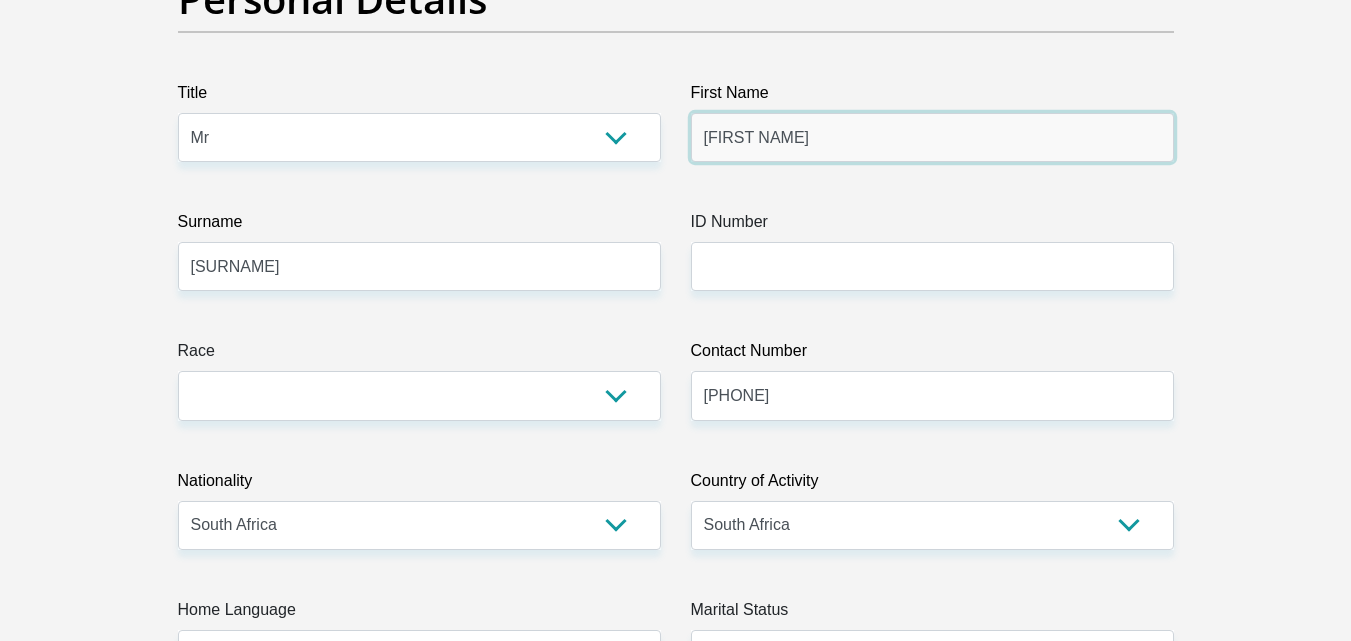 scroll, scrollTop: 245, scrollLeft: 0, axis: vertical 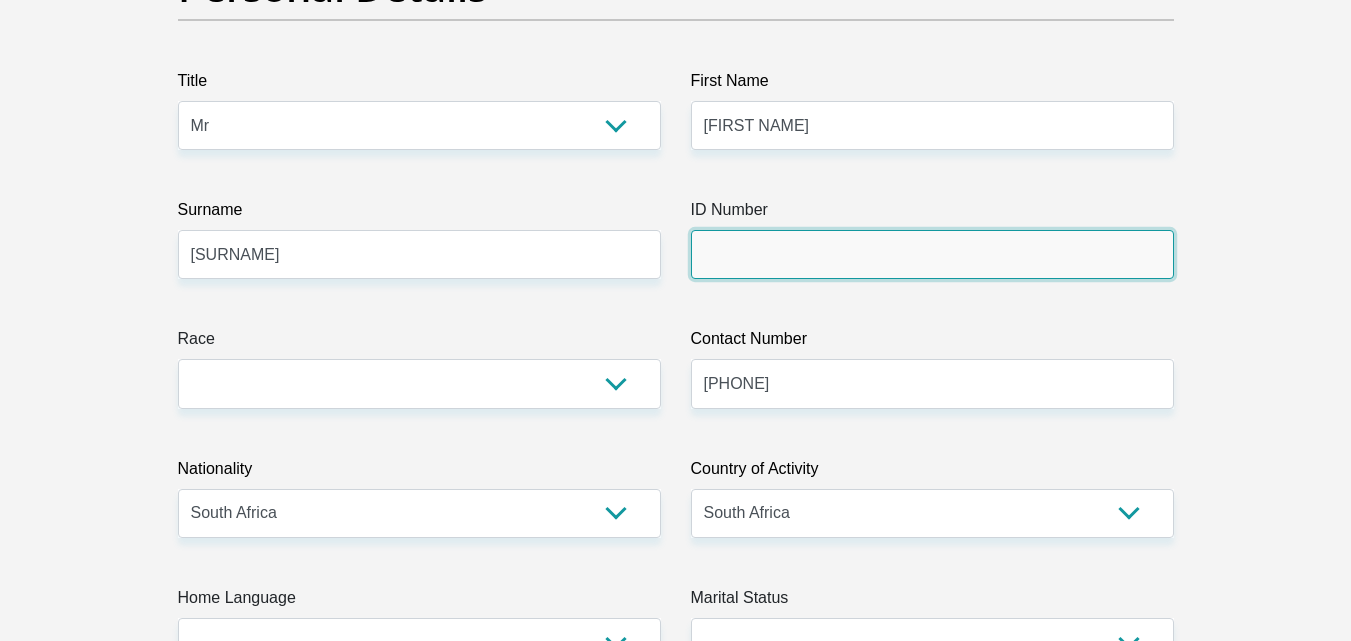 click on "ID Number" at bounding box center (932, 254) 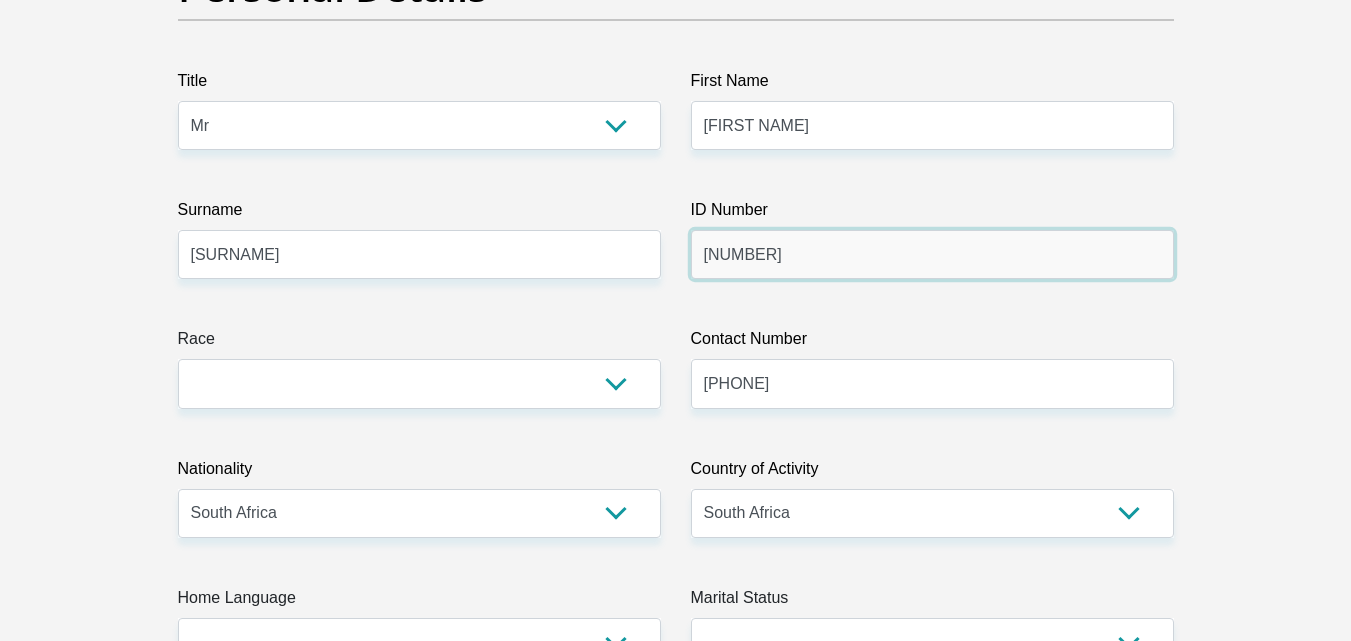 type on "9910045697084" 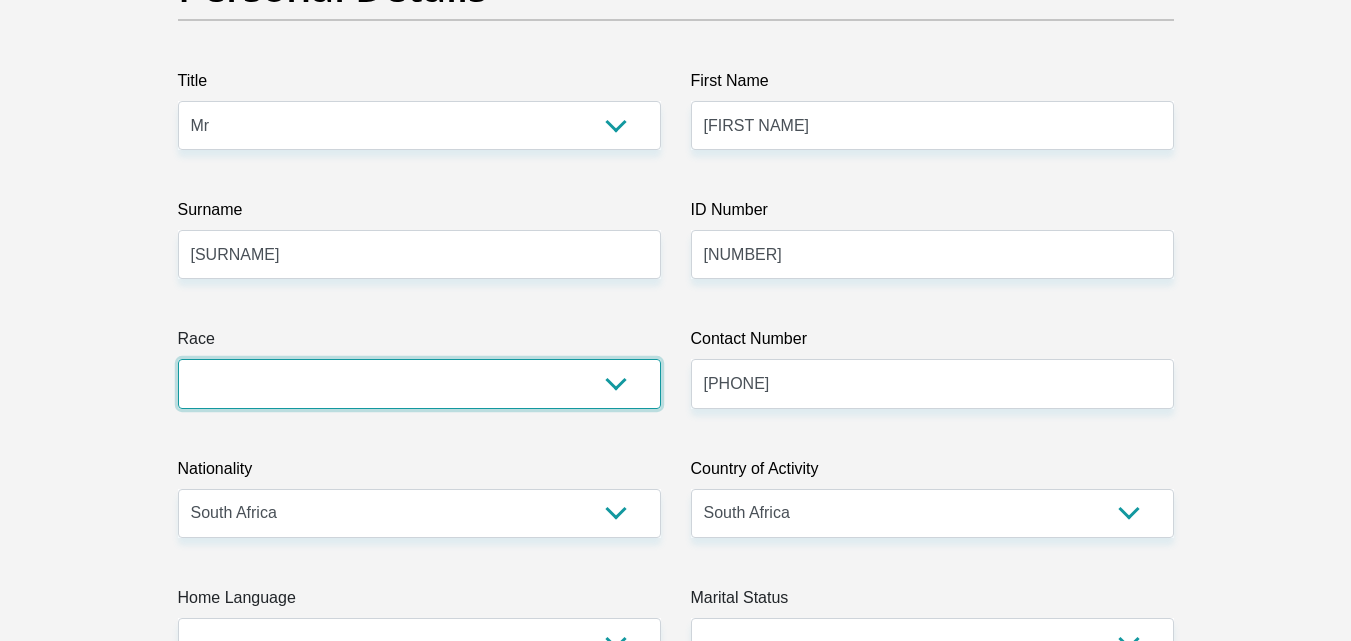 click on "Black
Coloured
Indian
White
Other" at bounding box center (419, 383) 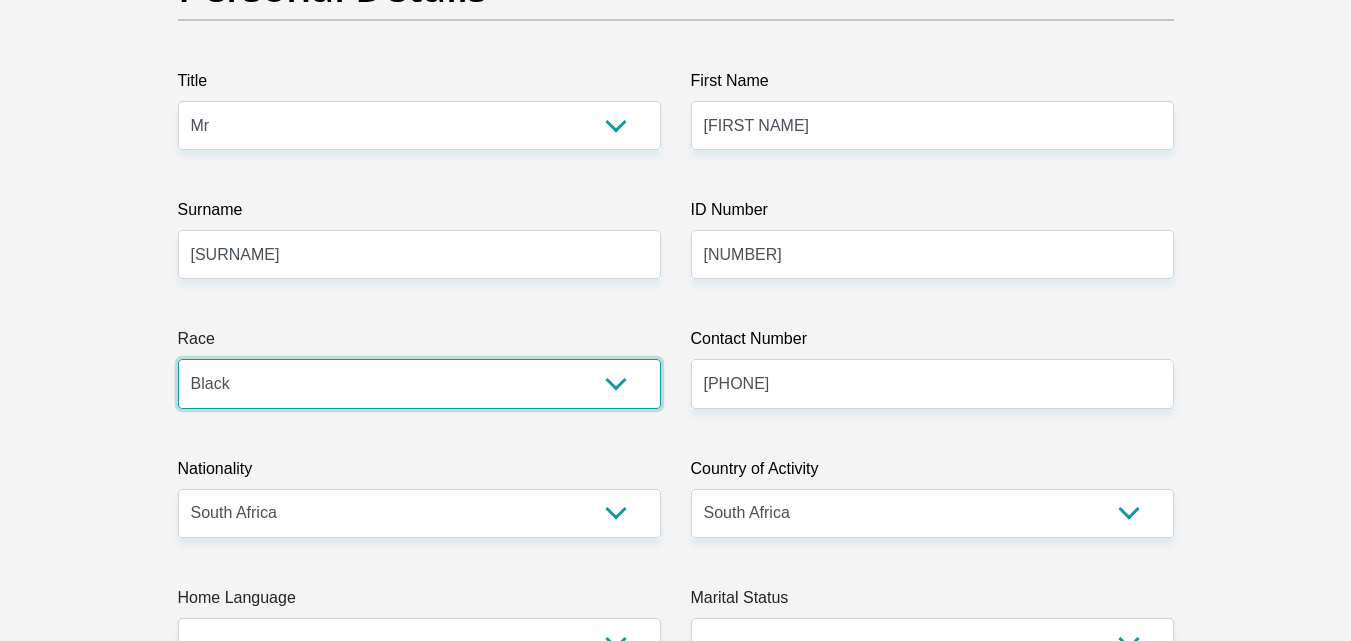 click on "Black
Coloured
Indian
White
Other" at bounding box center [419, 383] 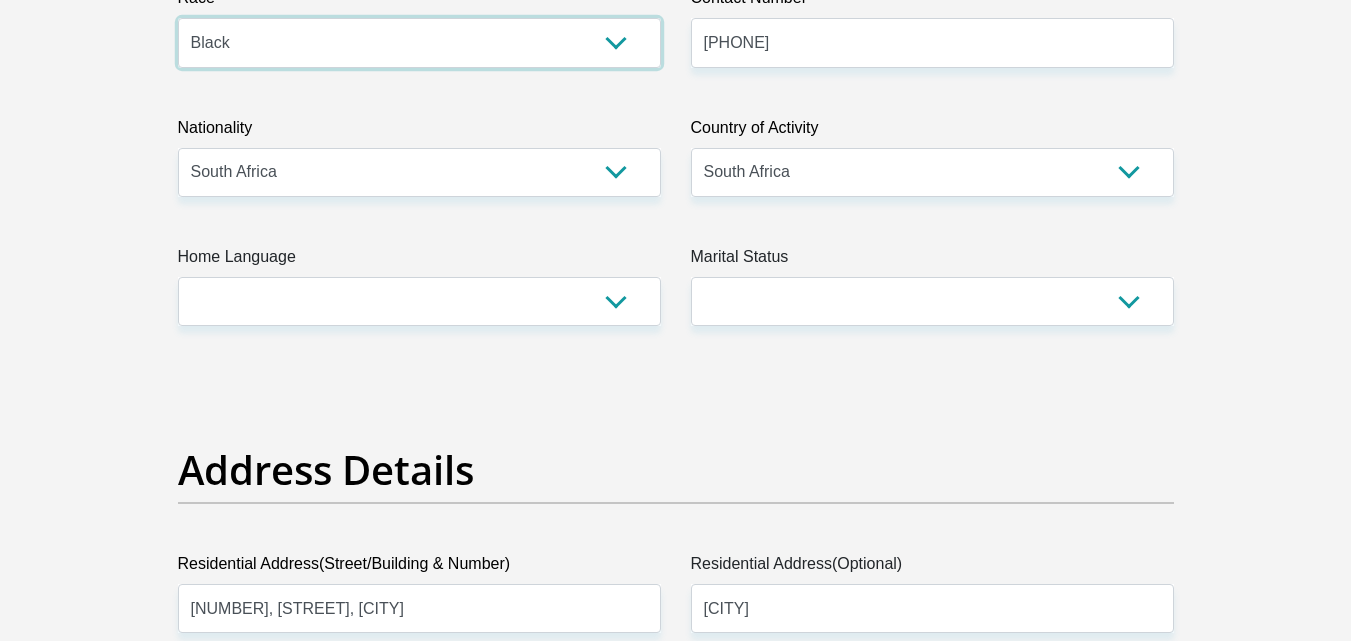 scroll, scrollTop: 587, scrollLeft: 0, axis: vertical 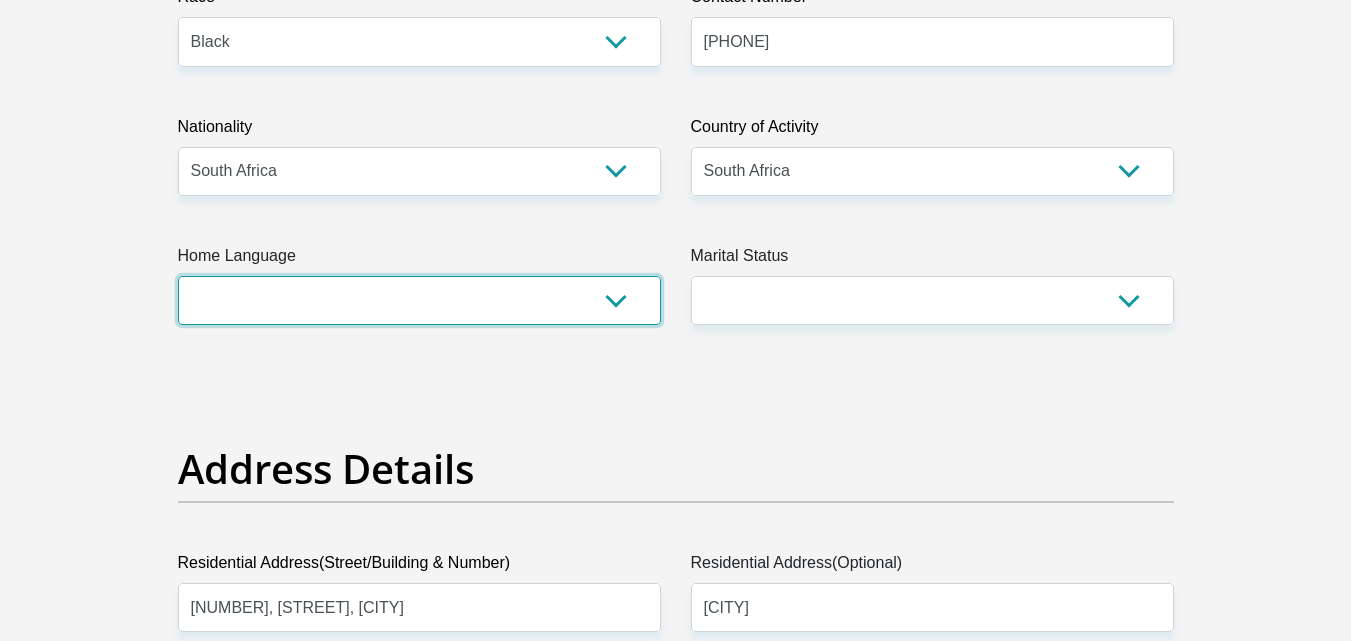 click on "Afrikaans
English
Sepedi
South Ndebele
Southern Sotho
Swati
Tsonga
Tswana
Venda
Xhosa
Zulu
Other" at bounding box center [419, 300] 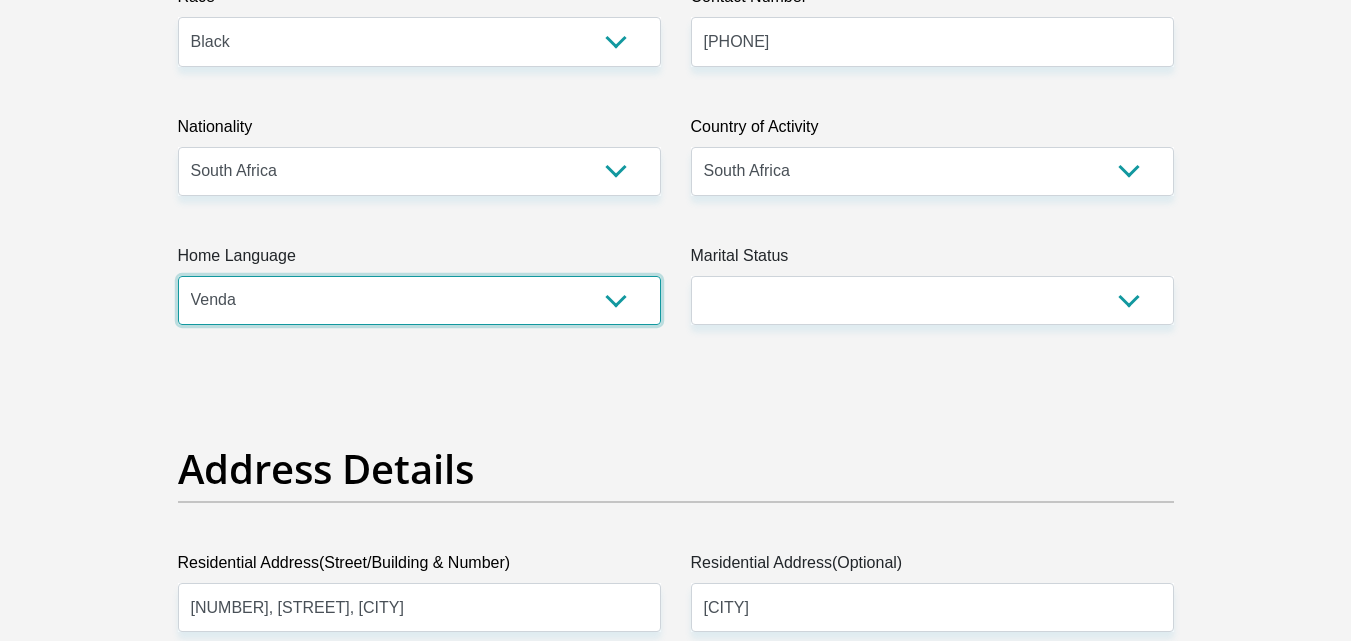 click on "Afrikaans
English
Sepedi
South Ndebele
Southern Sotho
Swati
Tsonga
Tswana
Venda
Xhosa
Zulu
Other" at bounding box center [419, 300] 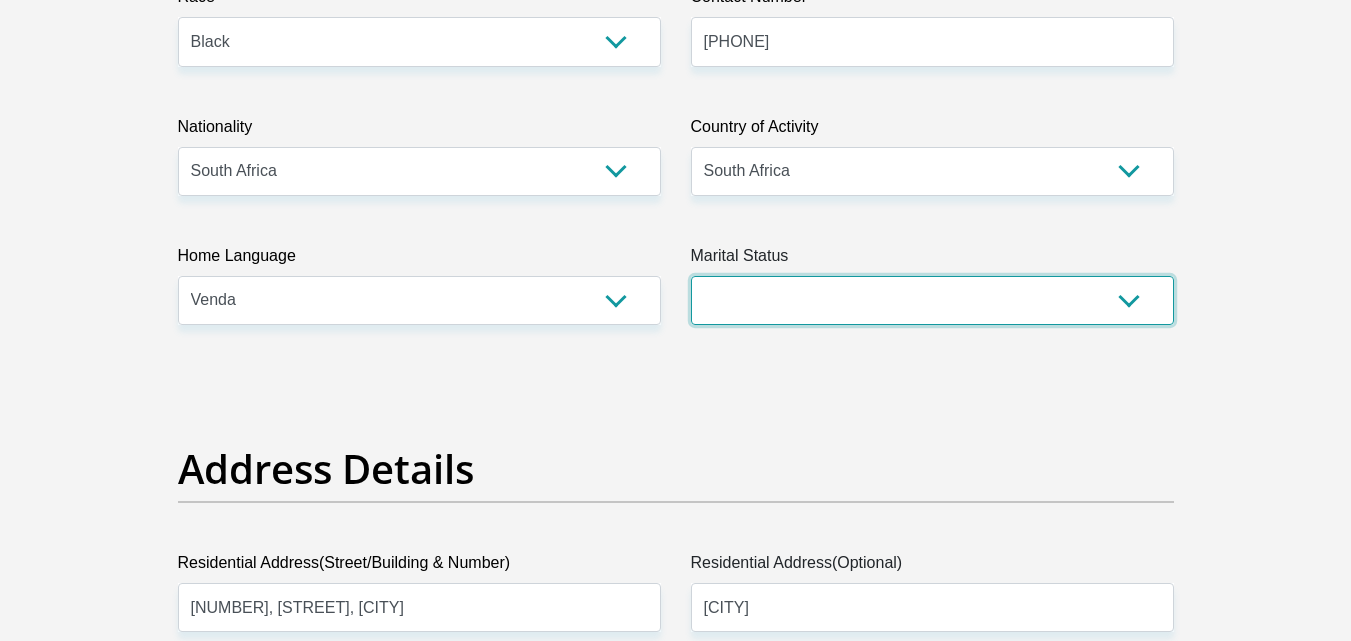 click on "Married ANC
Single
Divorced
Widowed
Married COP or Customary Law" at bounding box center (932, 300) 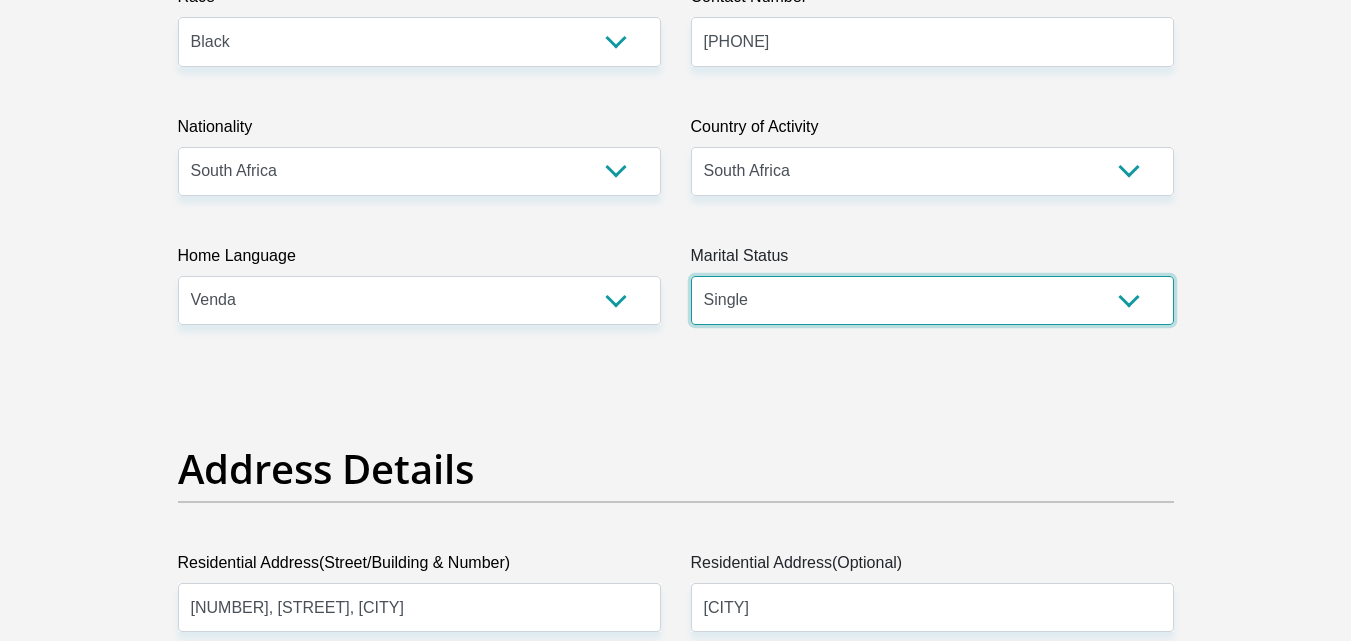 click on "Married ANC
Single
Divorced
Widowed
Married COP or Customary Law" at bounding box center [932, 300] 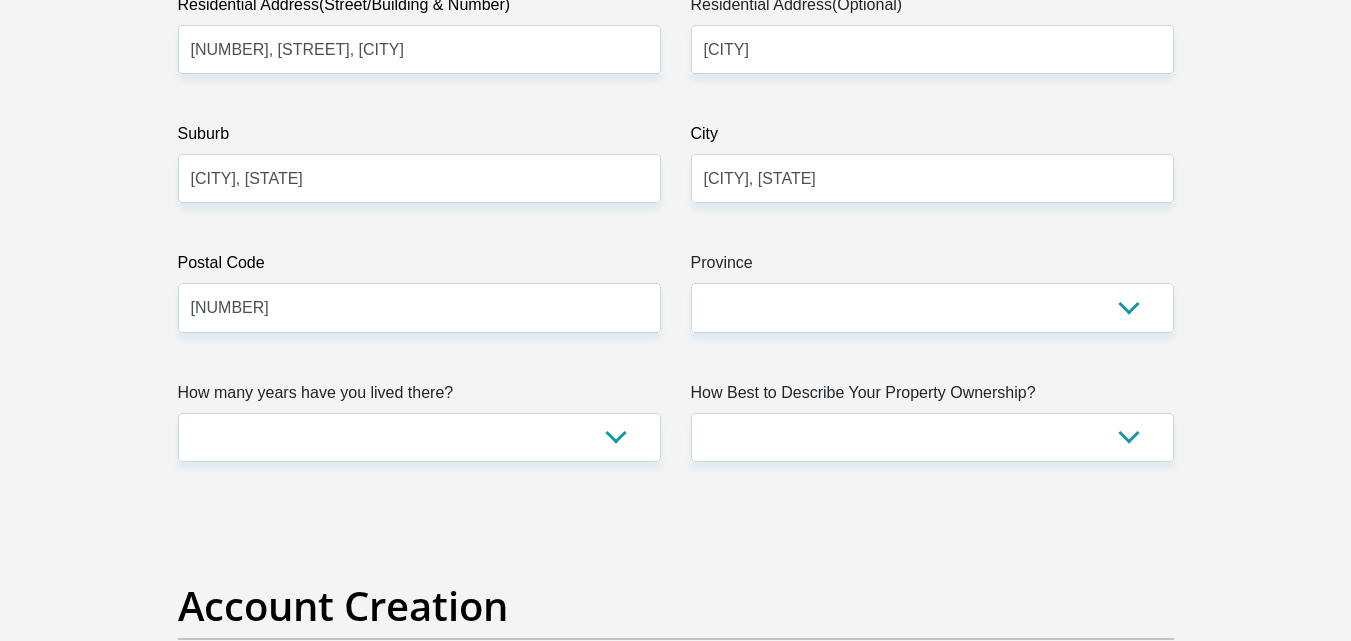 scroll, scrollTop: 1146, scrollLeft: 0, axis: vertical 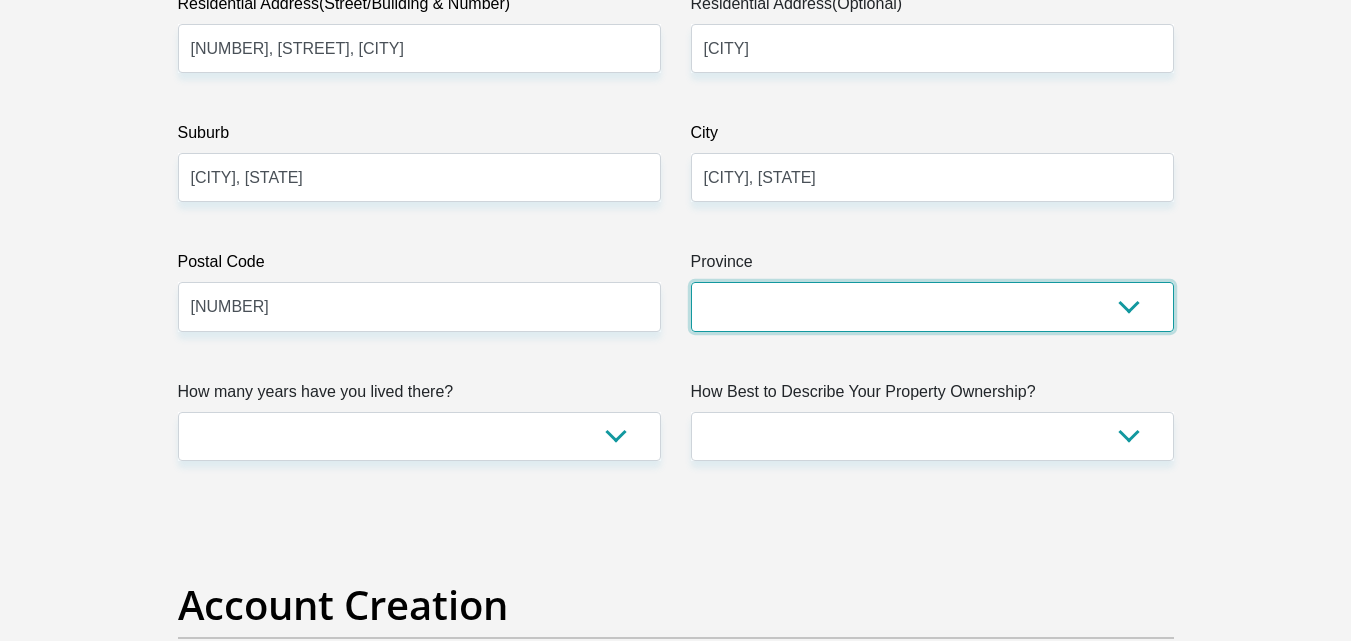 click on "Eastern Cape
Free State
Gauteng
KwaZulu-Natal
Limpopo
Mpumalanga
Northern Cape
North West
Western Cape" at bounding box center [932, 306] 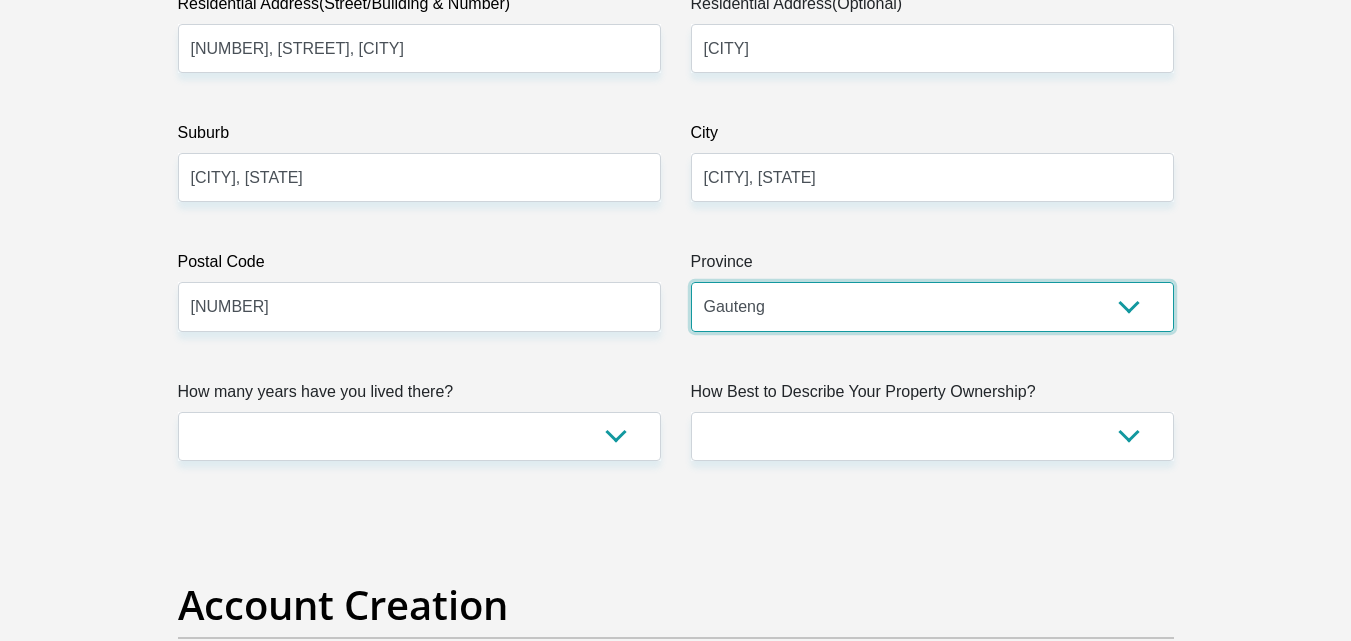 click on "Eastern Cape
Free State
Gauteng
KwaZulu-Natal
Limpopo
Mpumalanga
Northern Cape
North West
Western Cape" at bounding box center [932, 306] 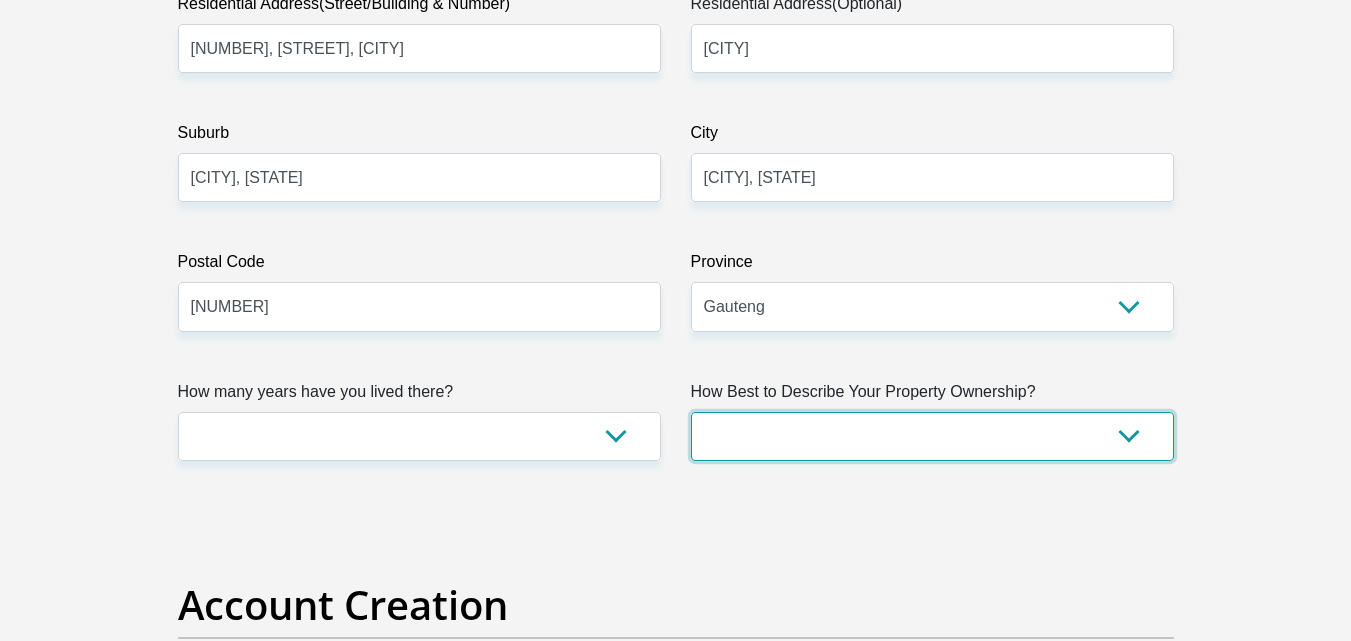 click on "Owned
Rented
Family Owned
Company Dwelling" at bounding box center (932, 436) 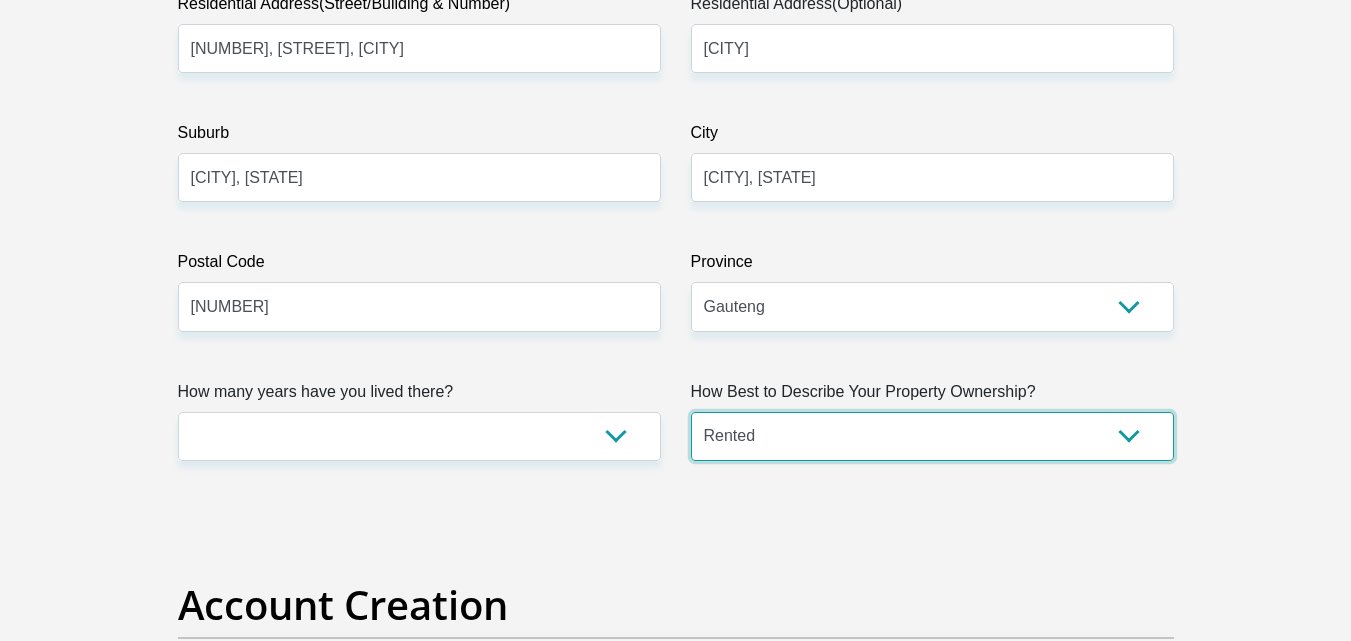 click on "Owned
Rented
Family Owned
Company Dwelling" at bounding box center (932, 436) 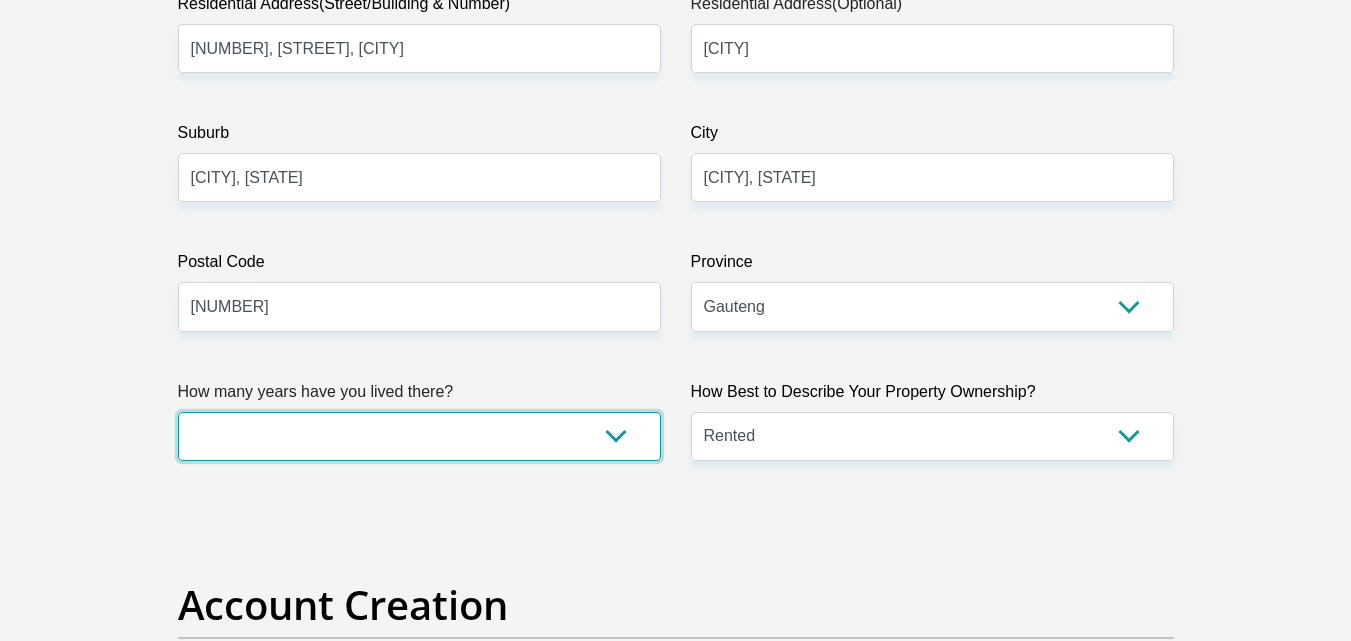 click on "less than 1 year
1-3 years
3-5 years
5+ years" at bounding box center (419, 436) 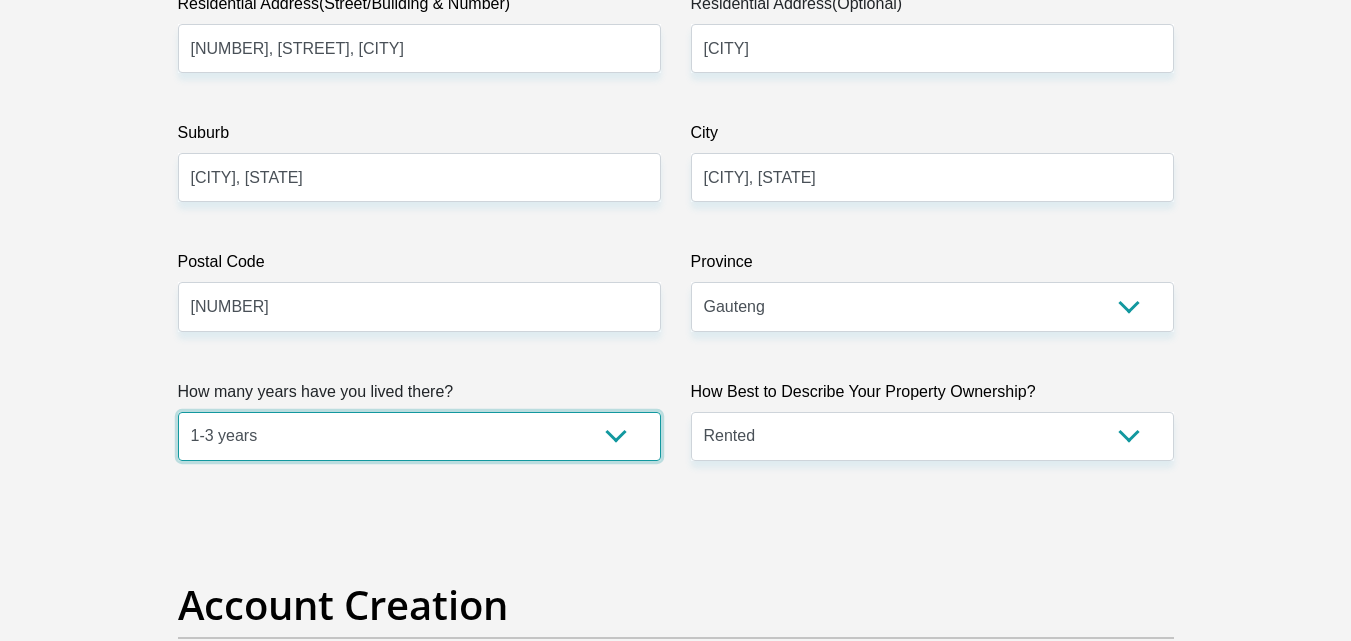 click on "less than 1 year
1-3 years
3-5 years
5+ years" at bounding box center (419, 436) 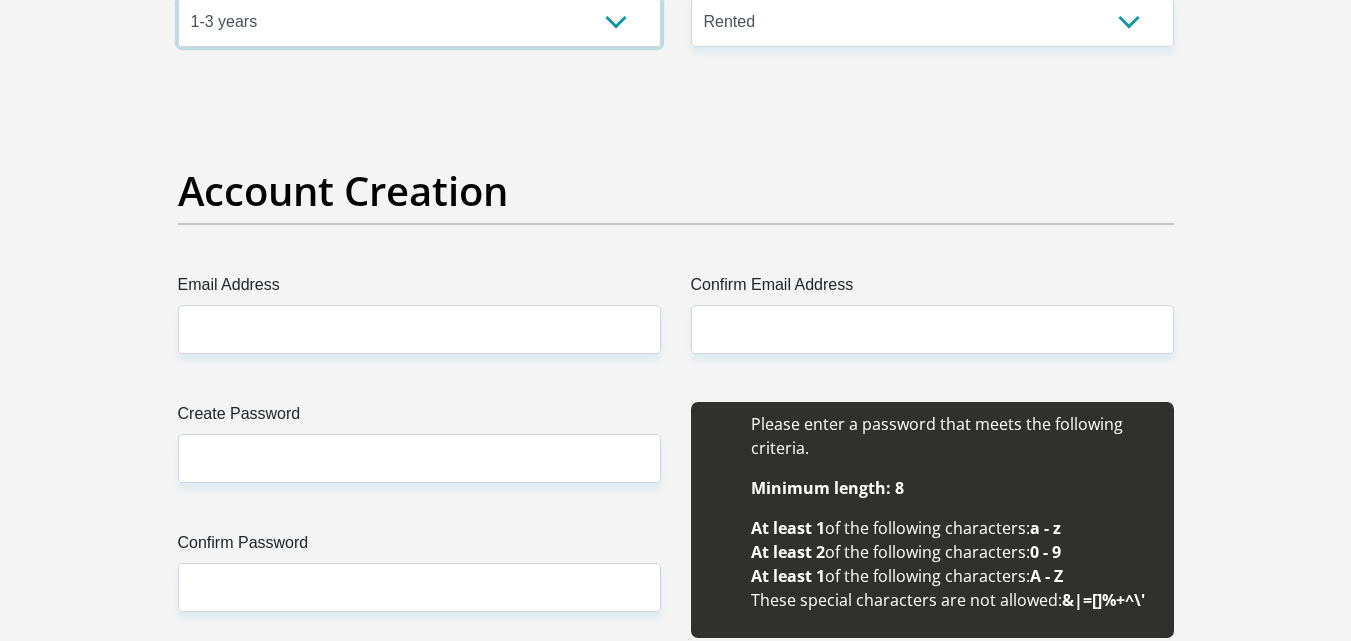 scroll, scrollTop: 1572, scrollLeft: 0, axis: vertical 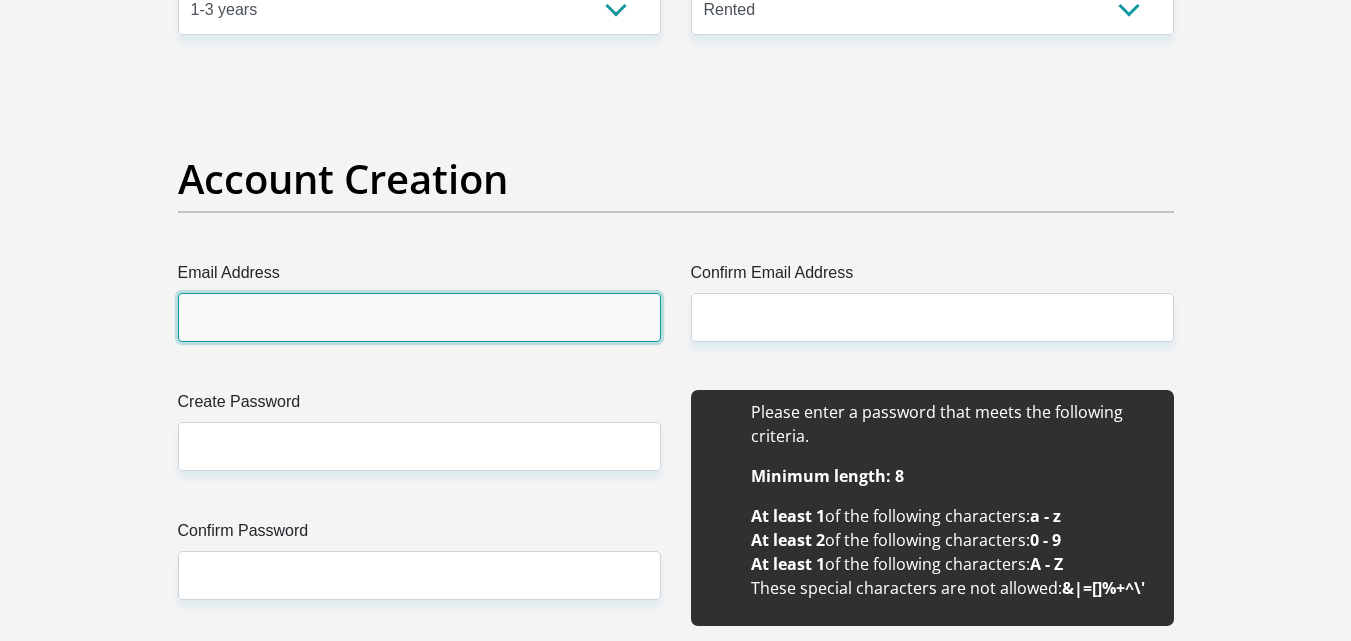 click on "Email Address" at bounding box center (419, 317) 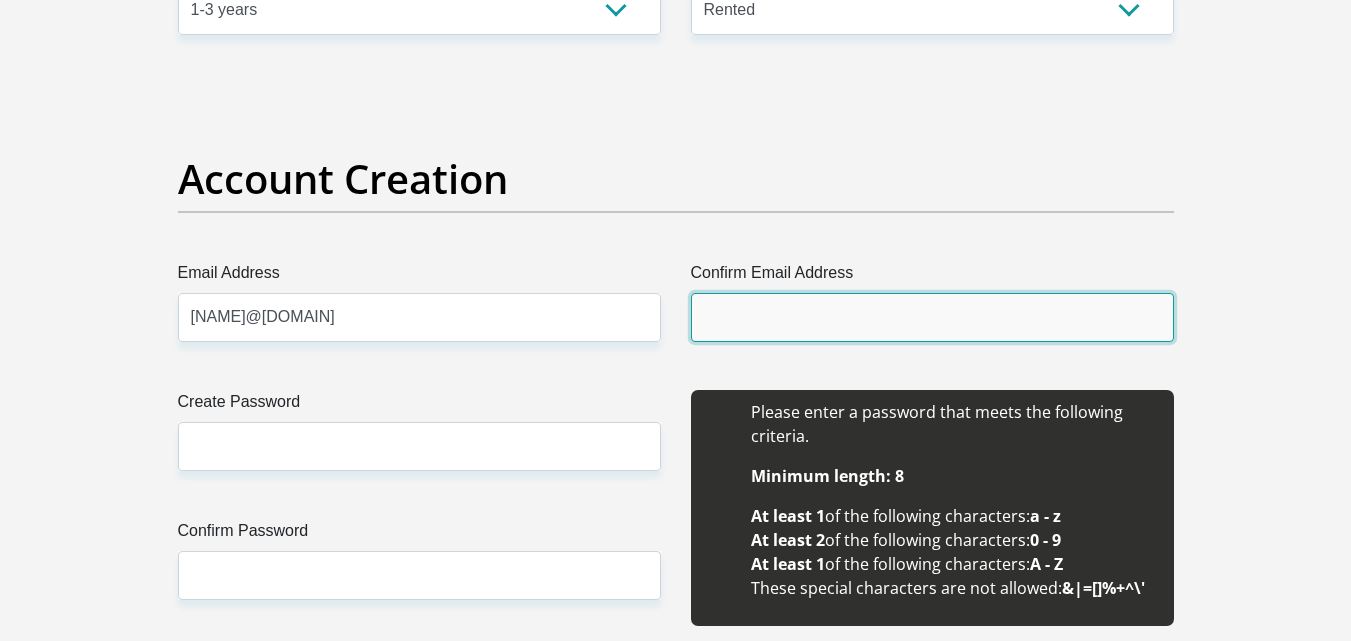 type on "khodanikhodik@gmail.com" 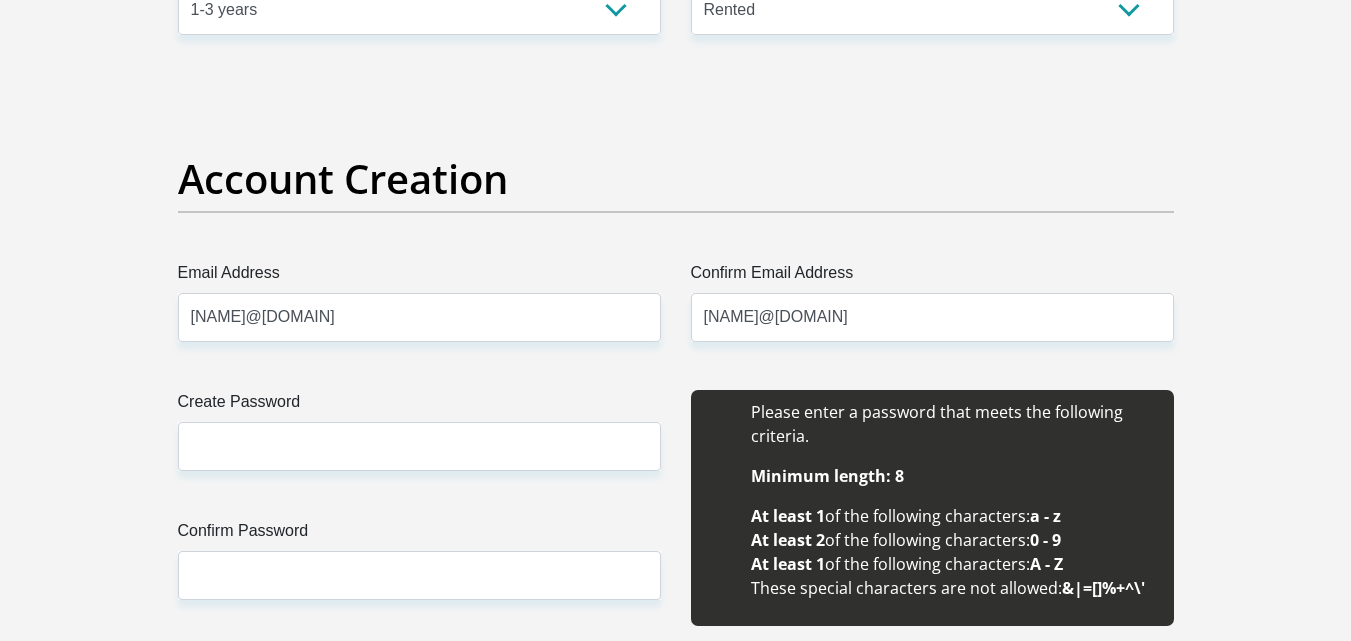 type 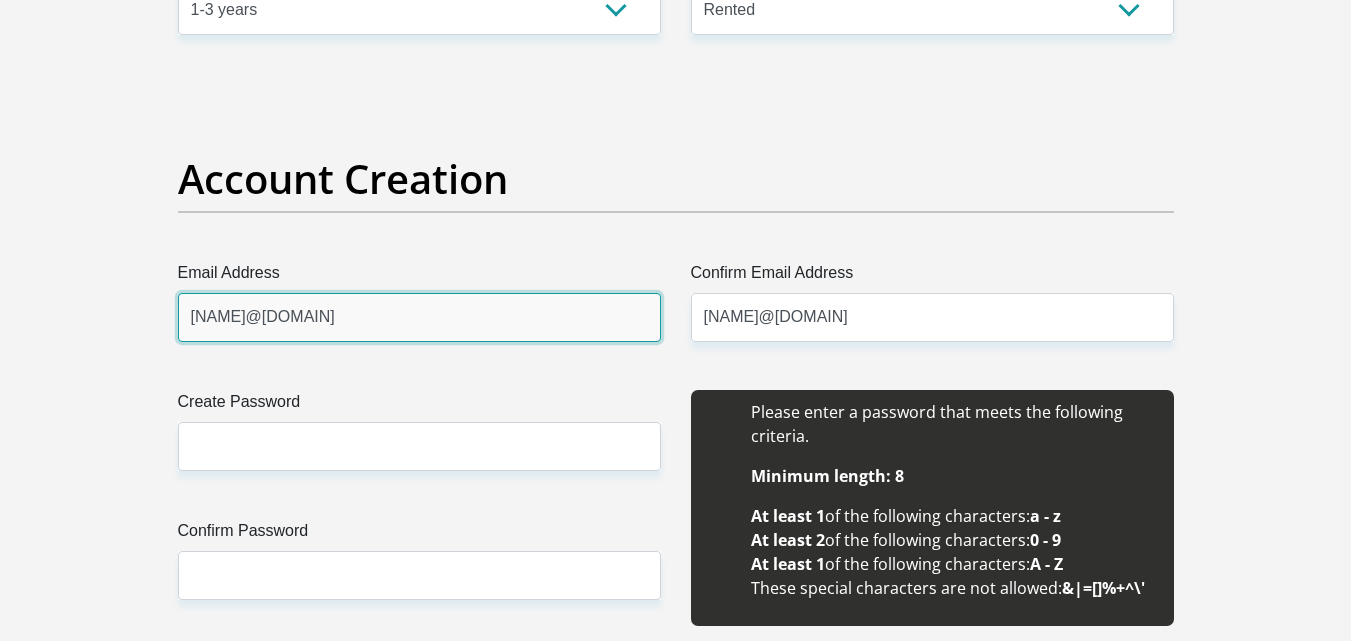 type 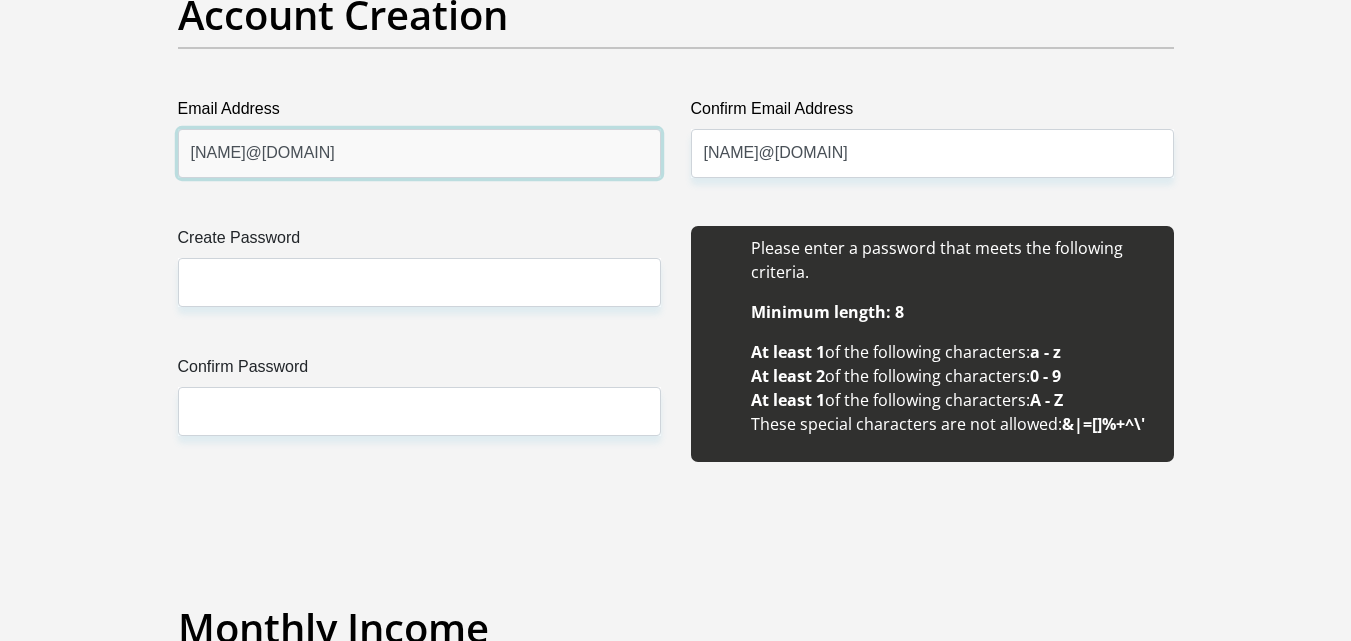 scroll, scrollTop: 1740, scrollLeft: 0, axis: vertical 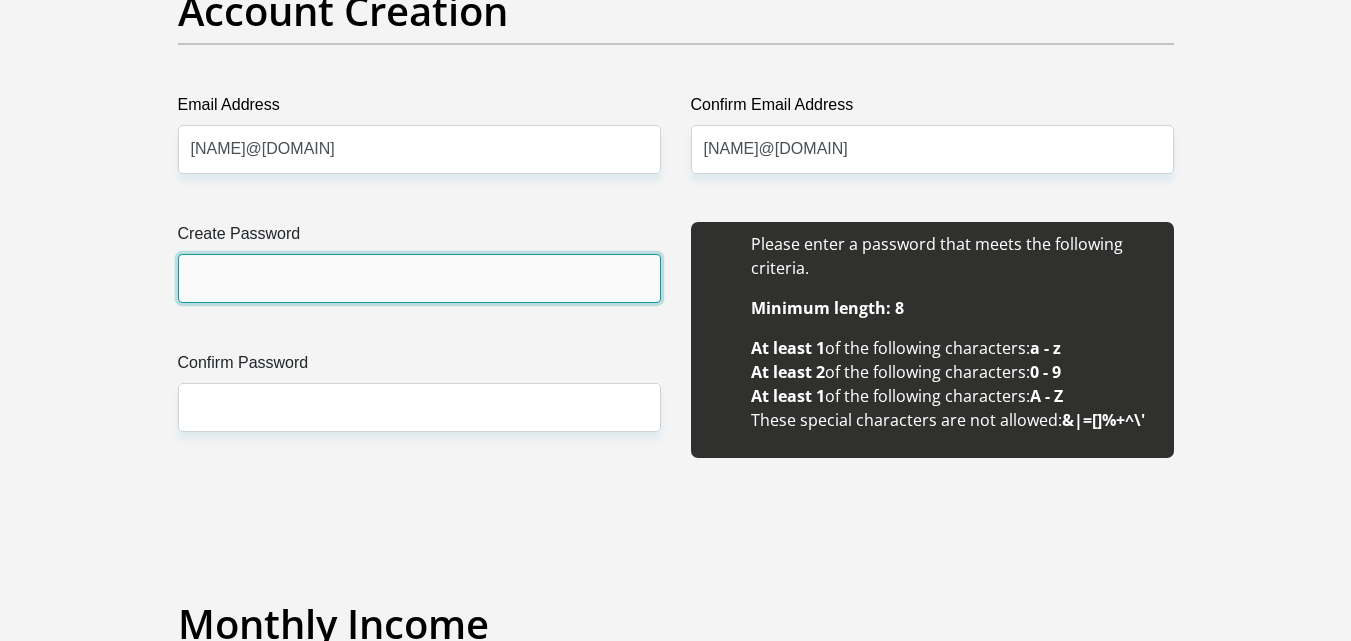 click on "Create Password" at bounding box center (419, 278) 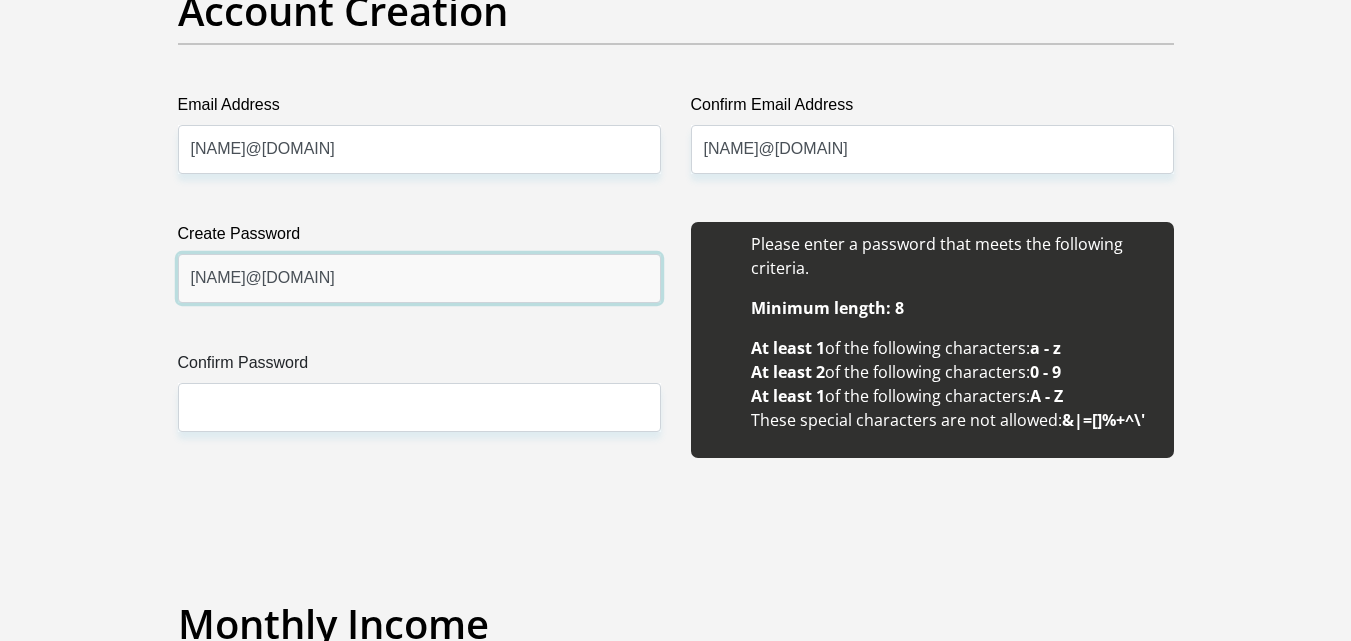 type on "Khodie@123west" 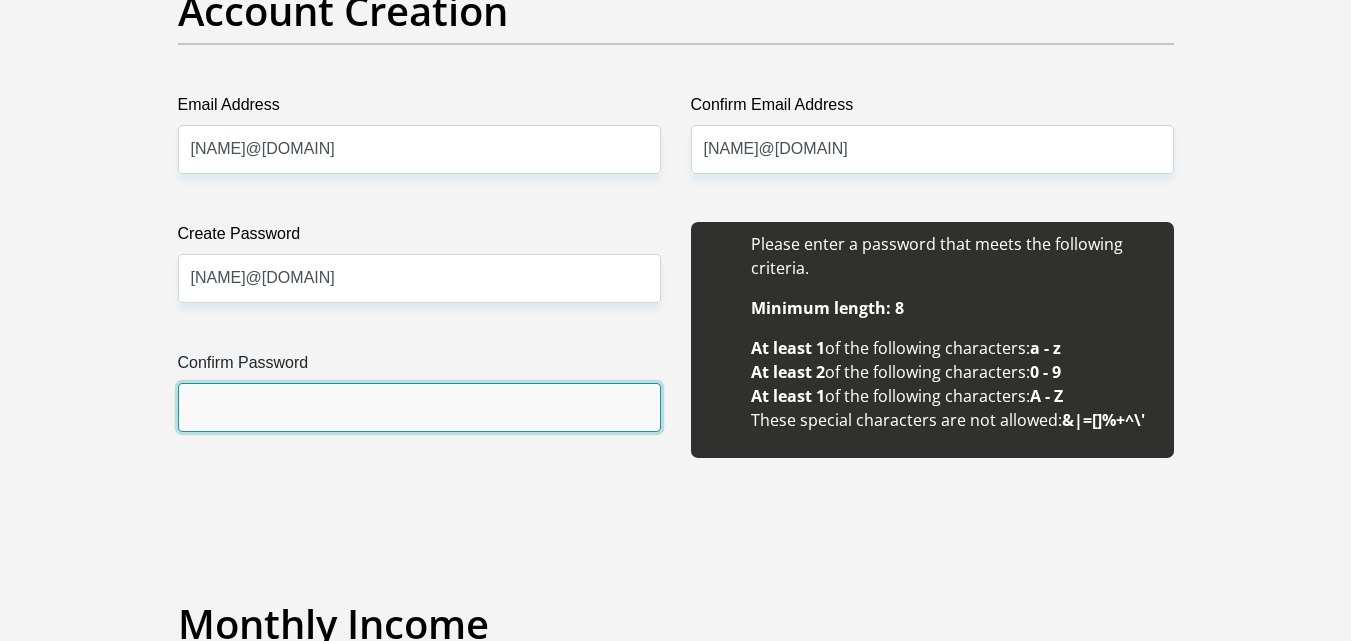 click on "Confirm Password" at bounding box center [419, 407] 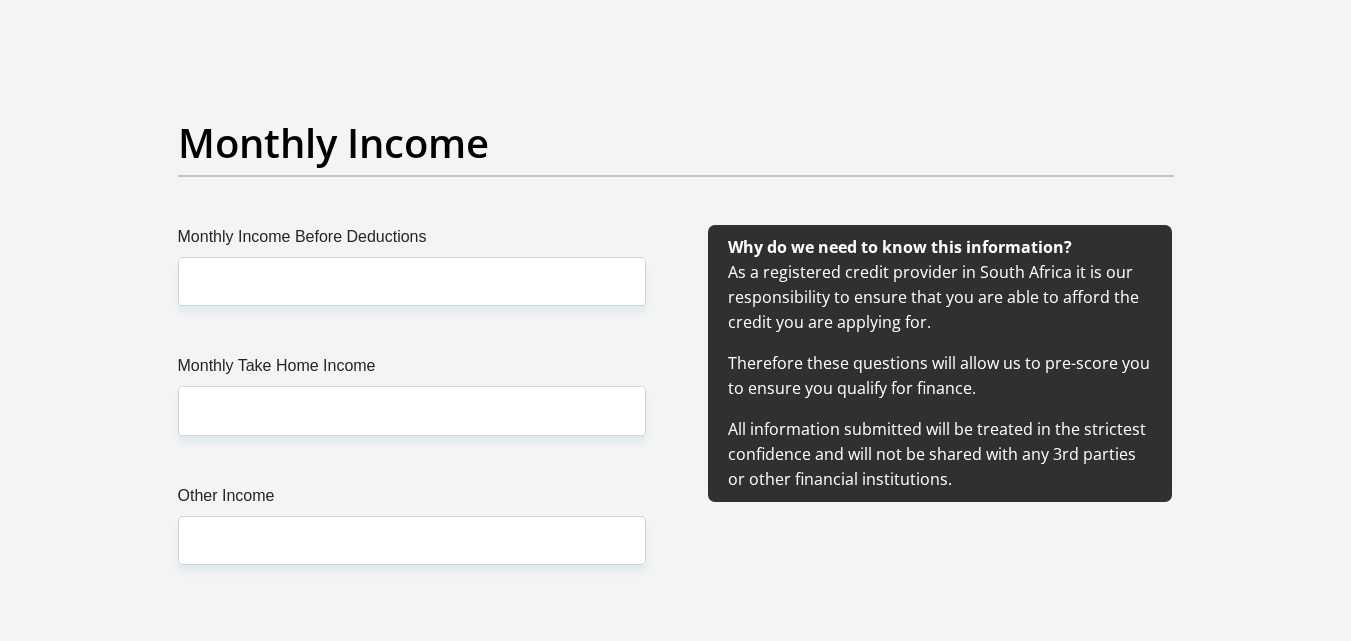 scroll, scrollTop: 2222, scrollLeft: 0, axis: vertical 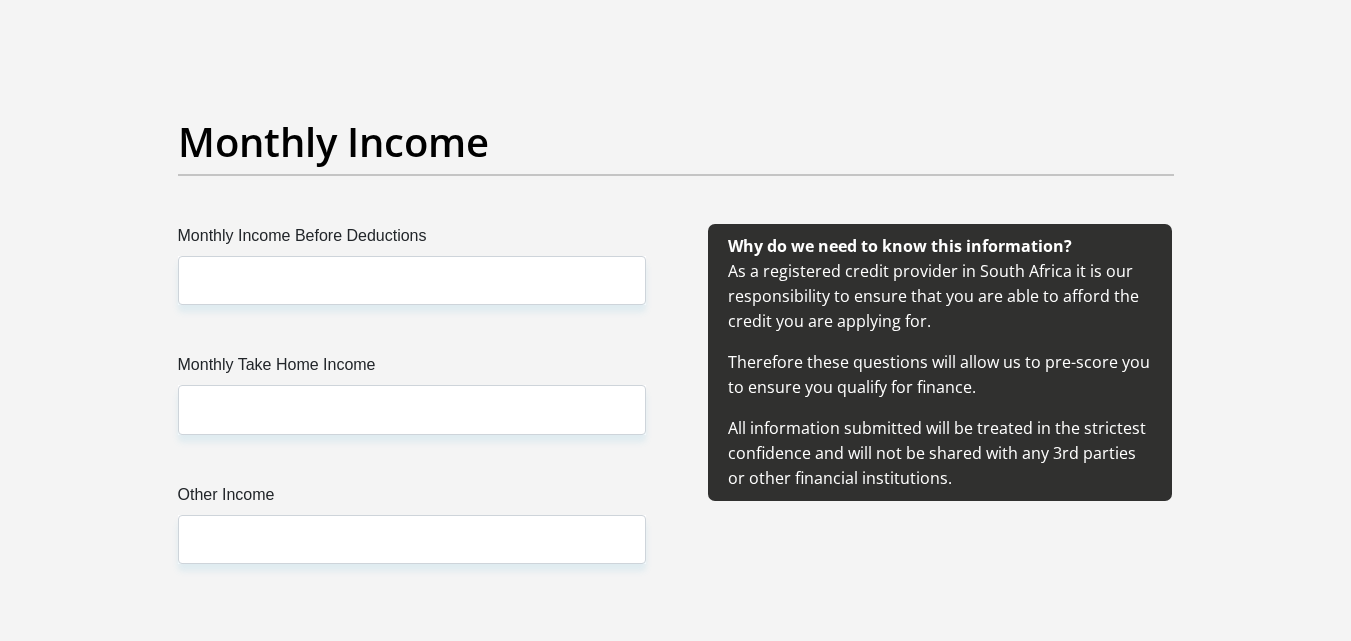 type on "Khodie@123west" 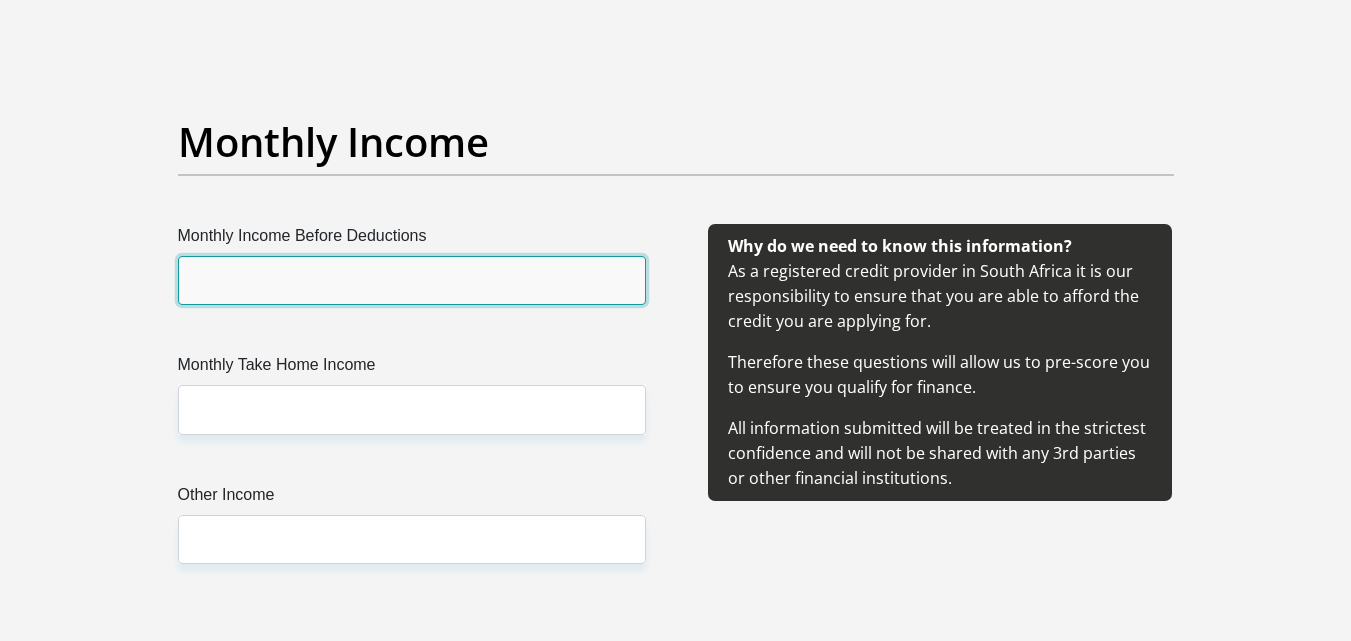 click on "Monthly Income Before Deductions" at bounding box center (412, 280) 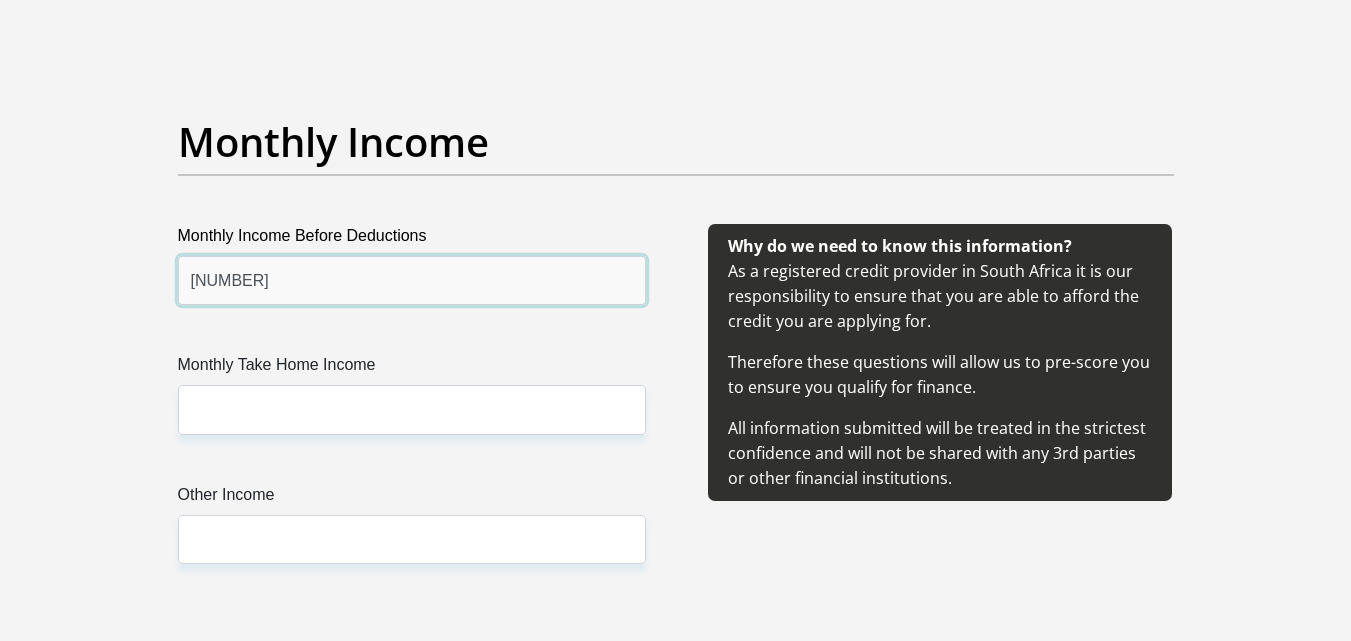 type on "9690" 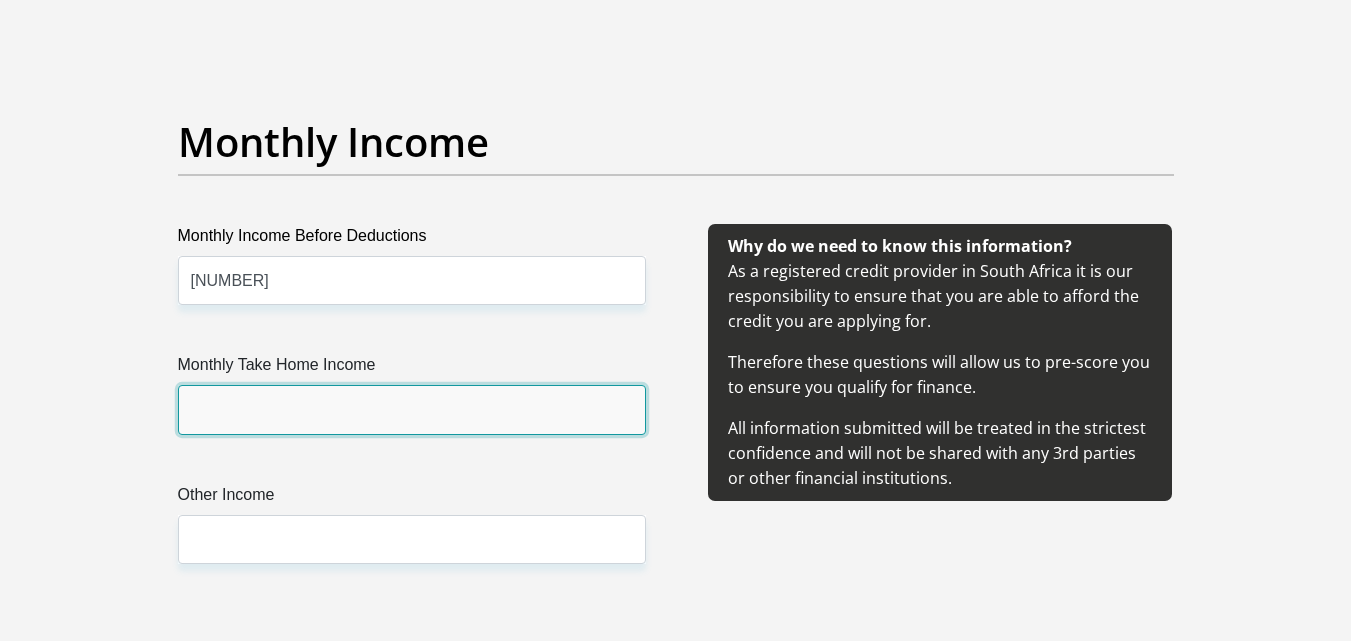 click on "Monthly Take Home Income" at bounding box center [412, 409] 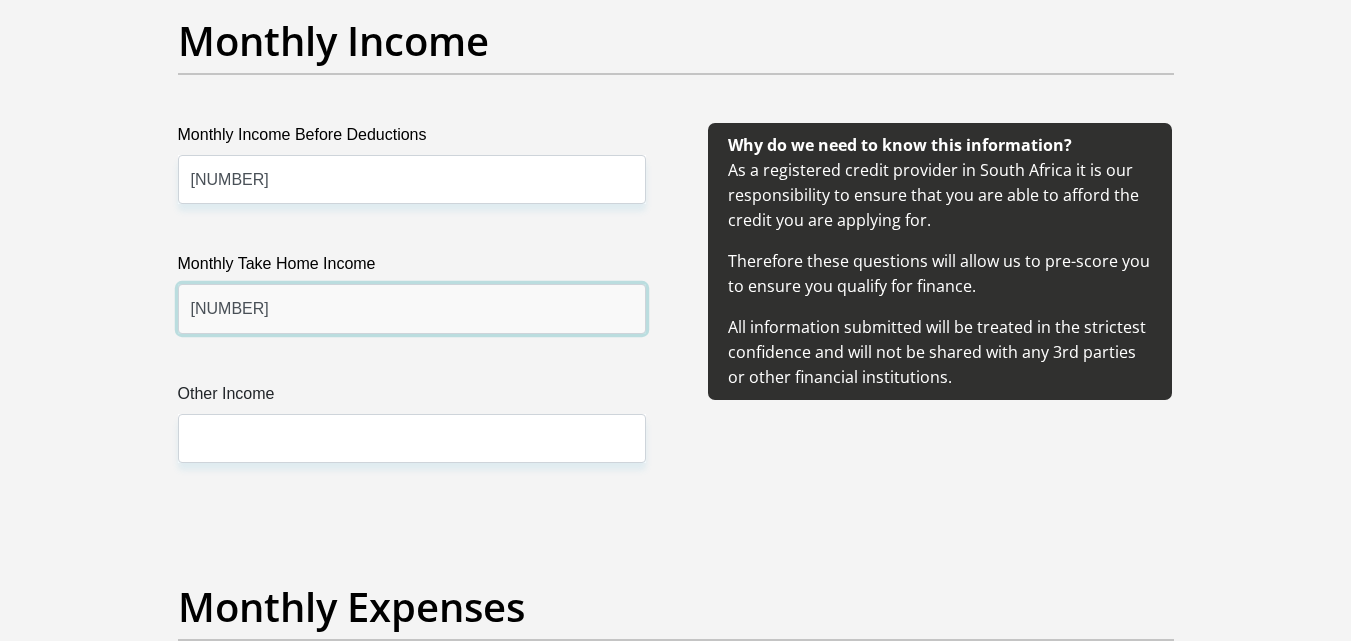 scroll, scrollTop: 2324, scrollLeft: 0, axis: vertical 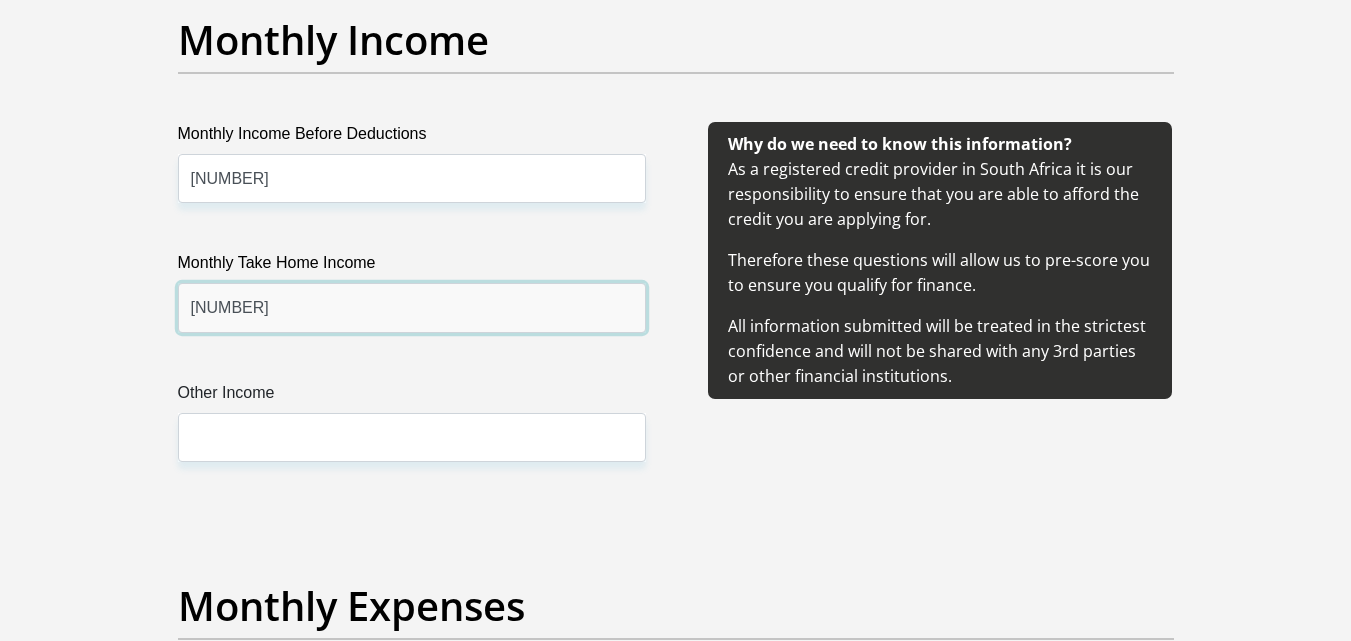 type on "9130" 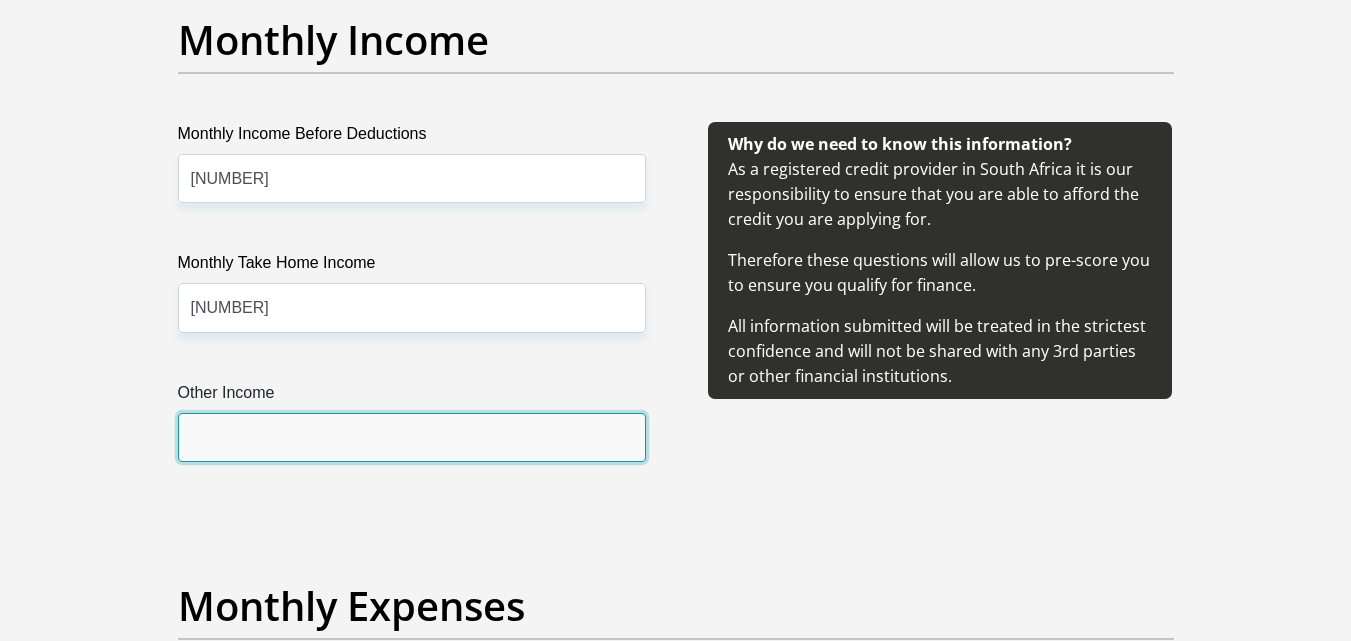 click on "Other Income" at bounding box center [412, 437] 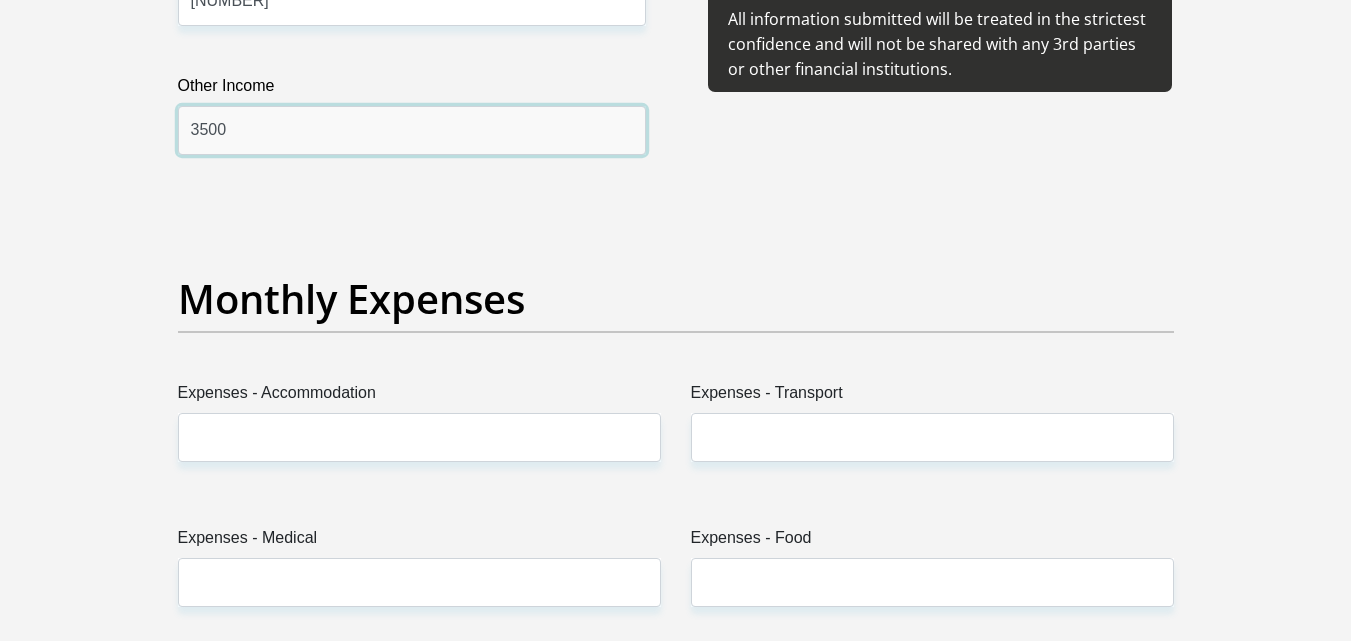 scroll, scrollTop: 2642, scrollLeft: 0, axis: vertical 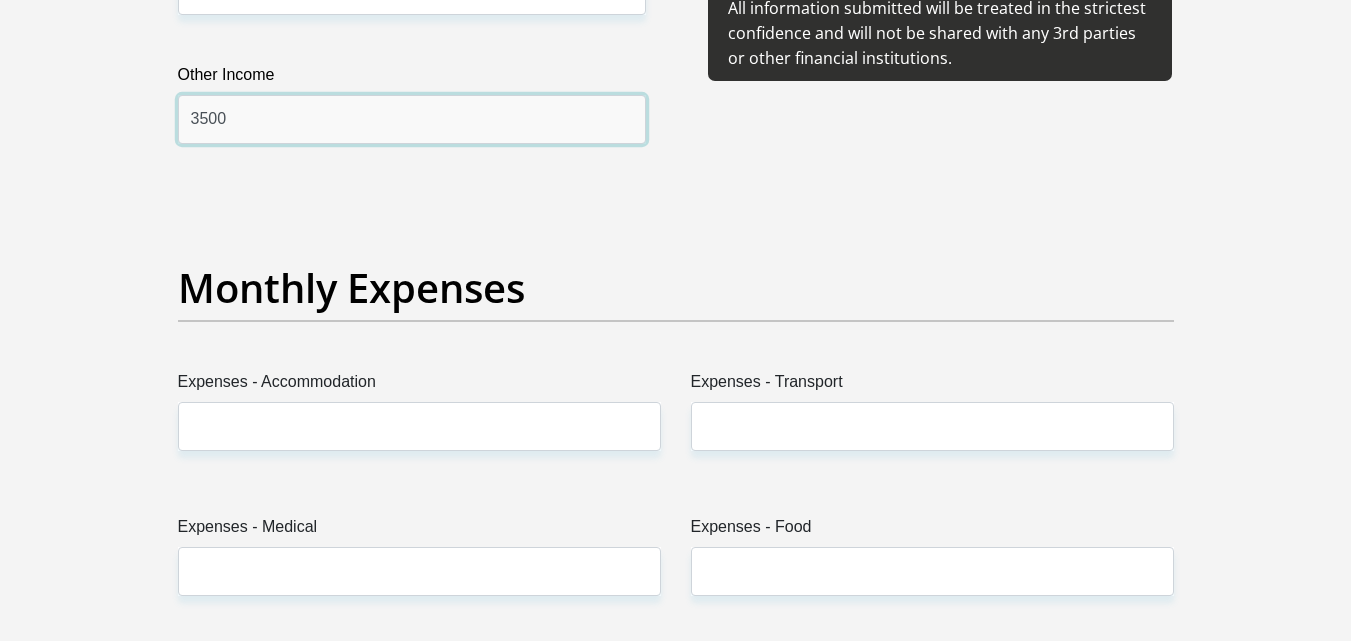 type on "3500" 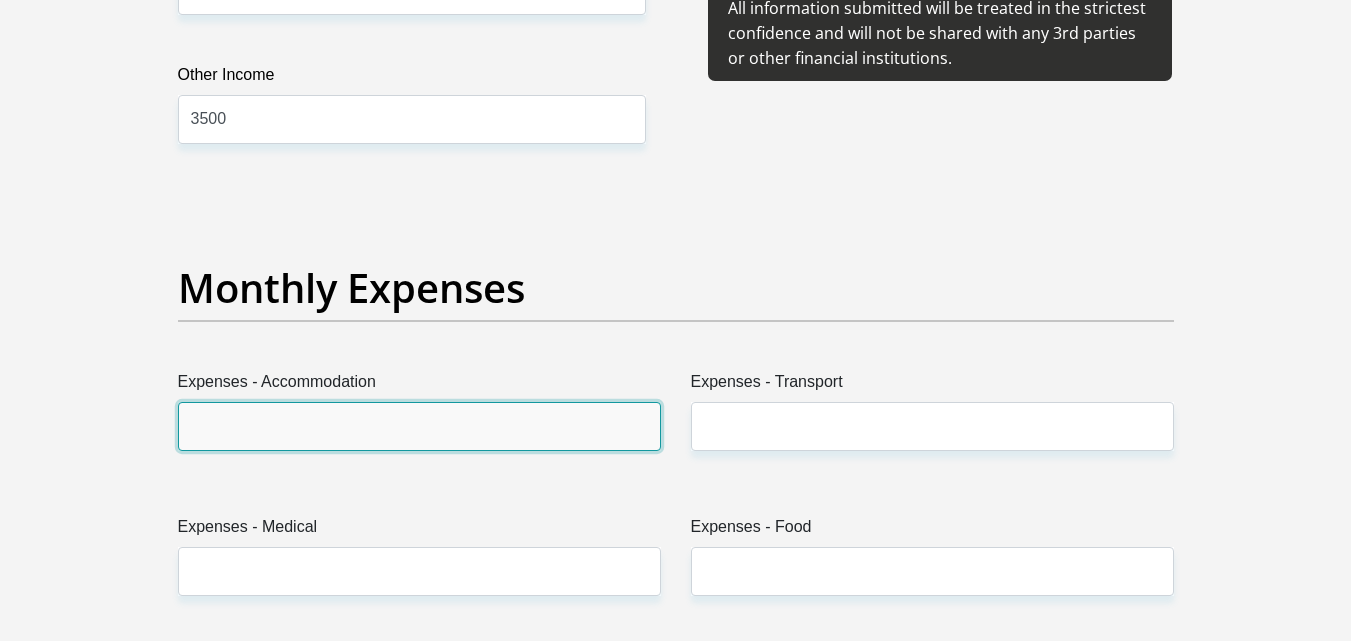 click on "Expenses - Accommodation" at bounding box center (419, 426) 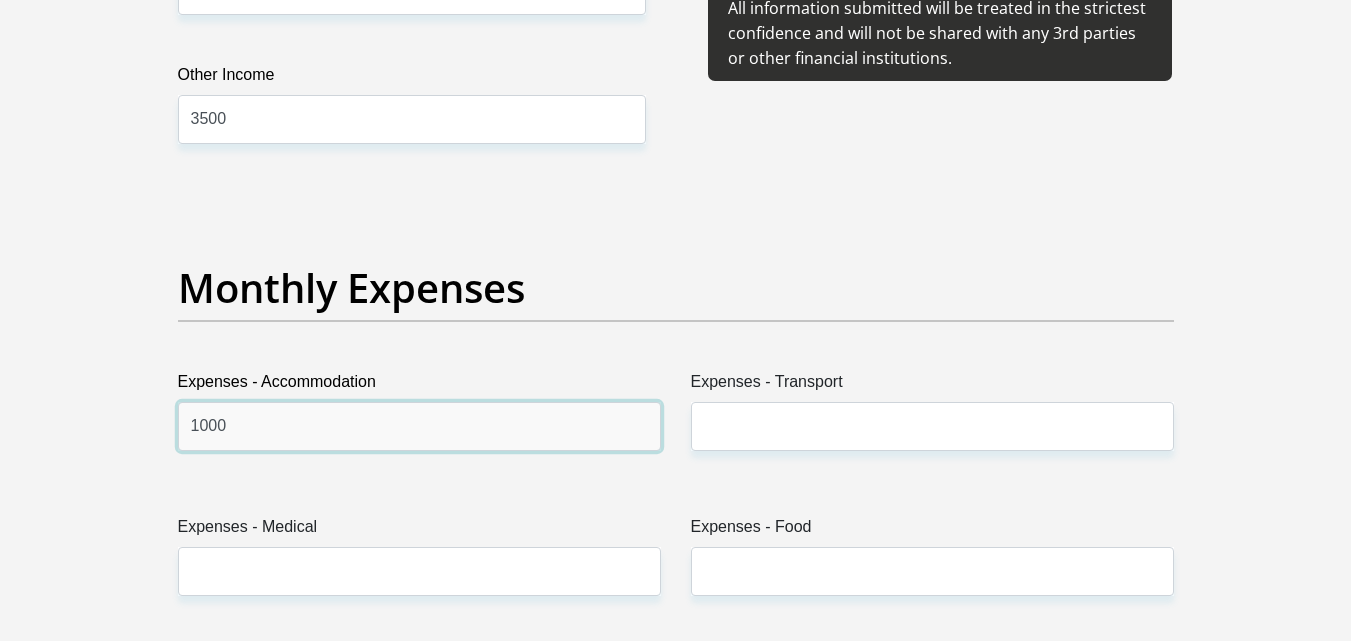 type on "1000" 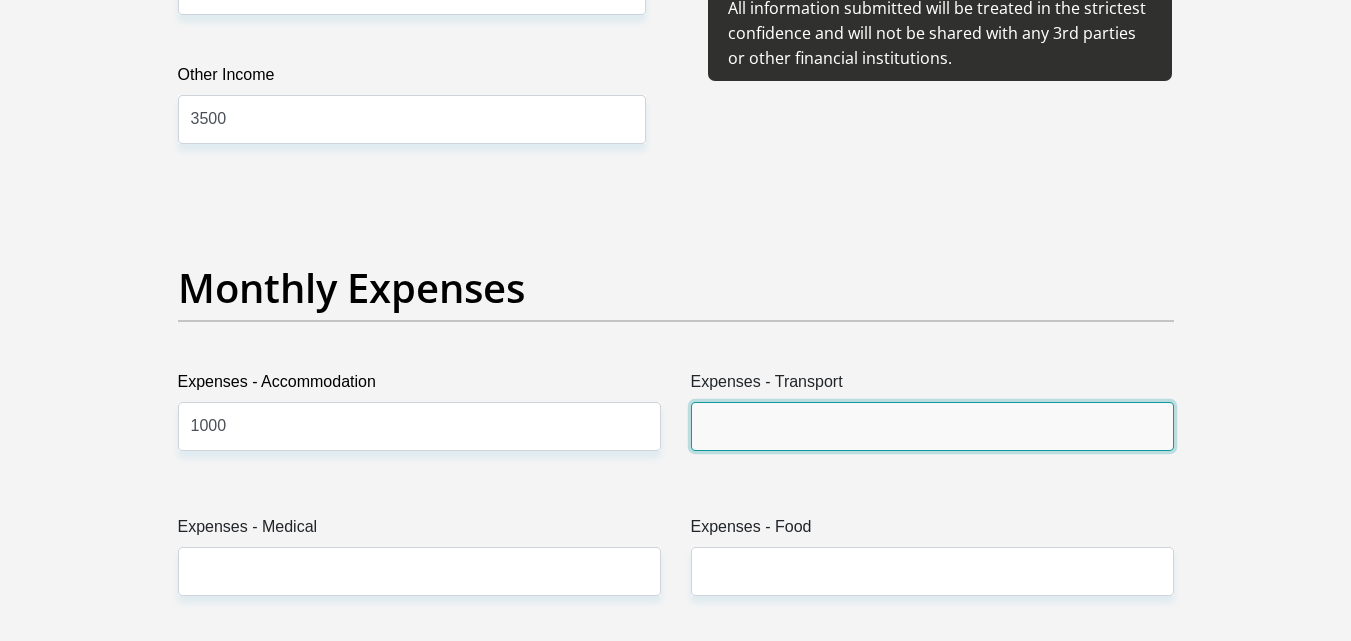 click on "Expenses - Transport" at bounding box center (932, 426) 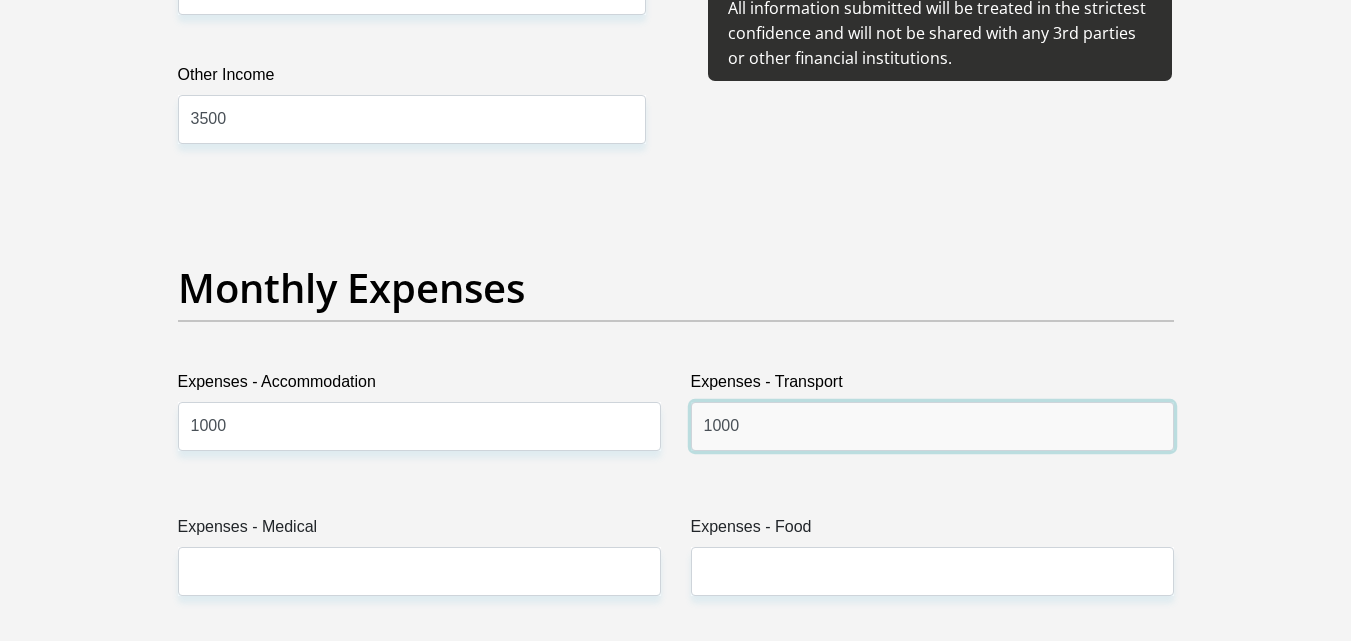 type on "1000" 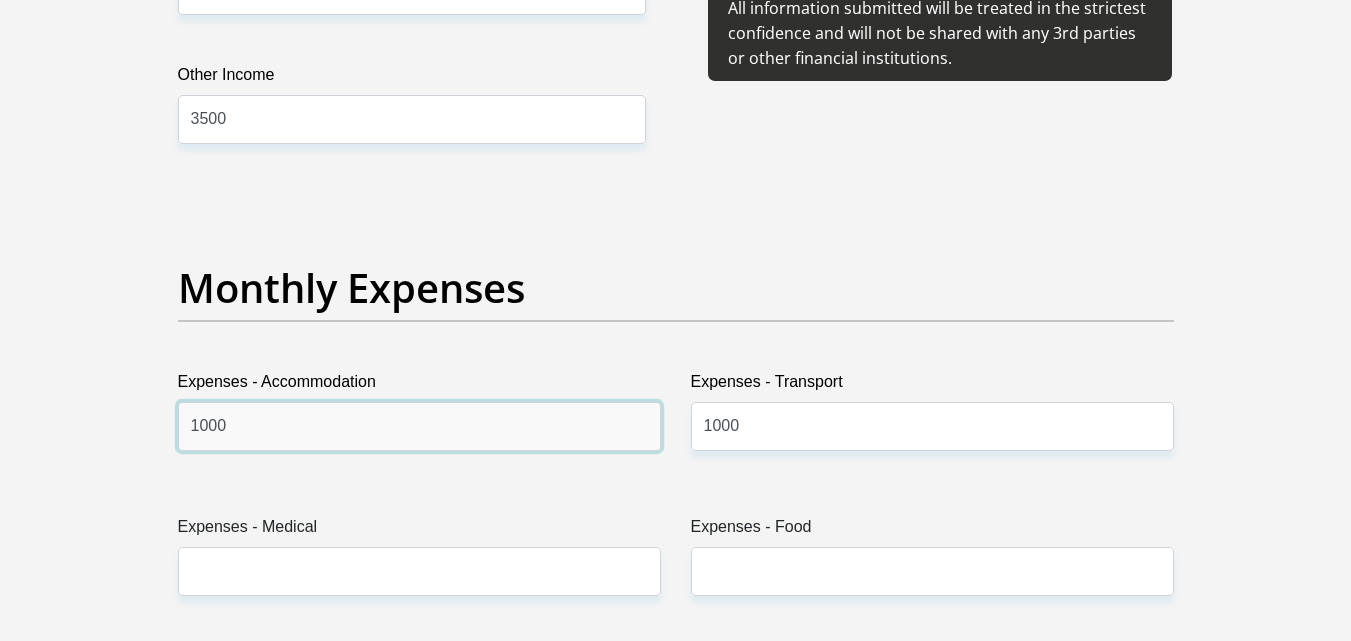 click on "1000" at bounding box center (419, 426) 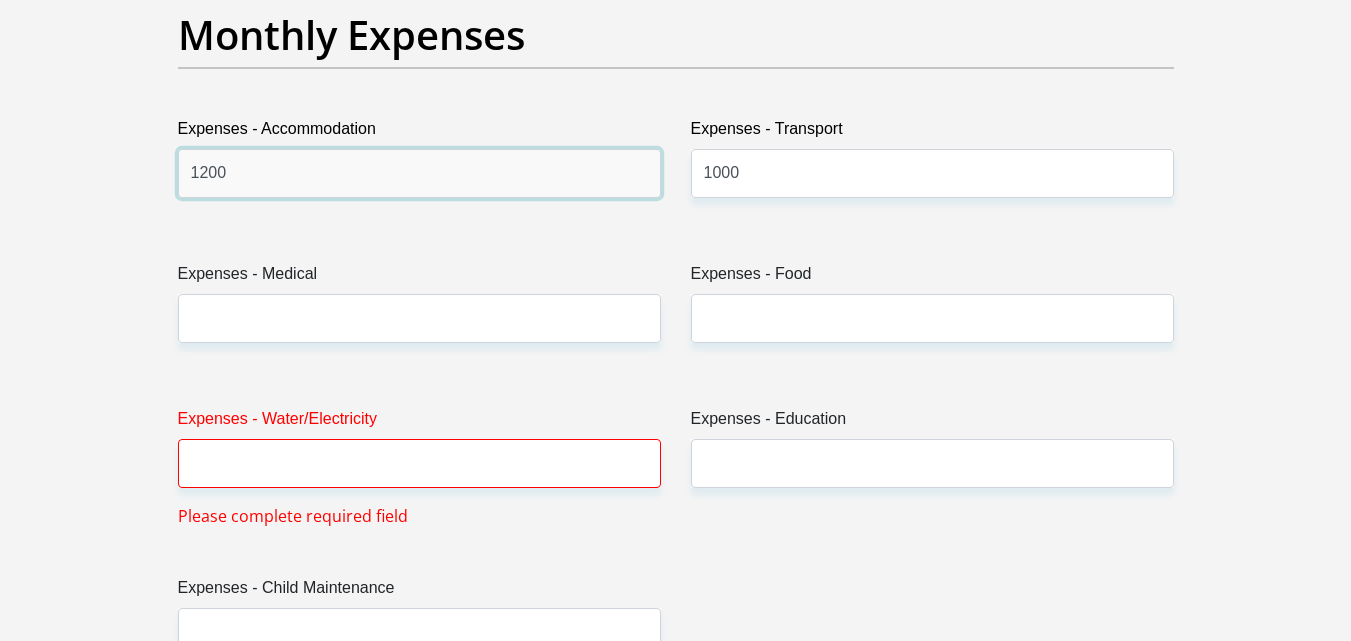 scroll, scrollTop: 2896, scrollLeft: 0, axis: vertical 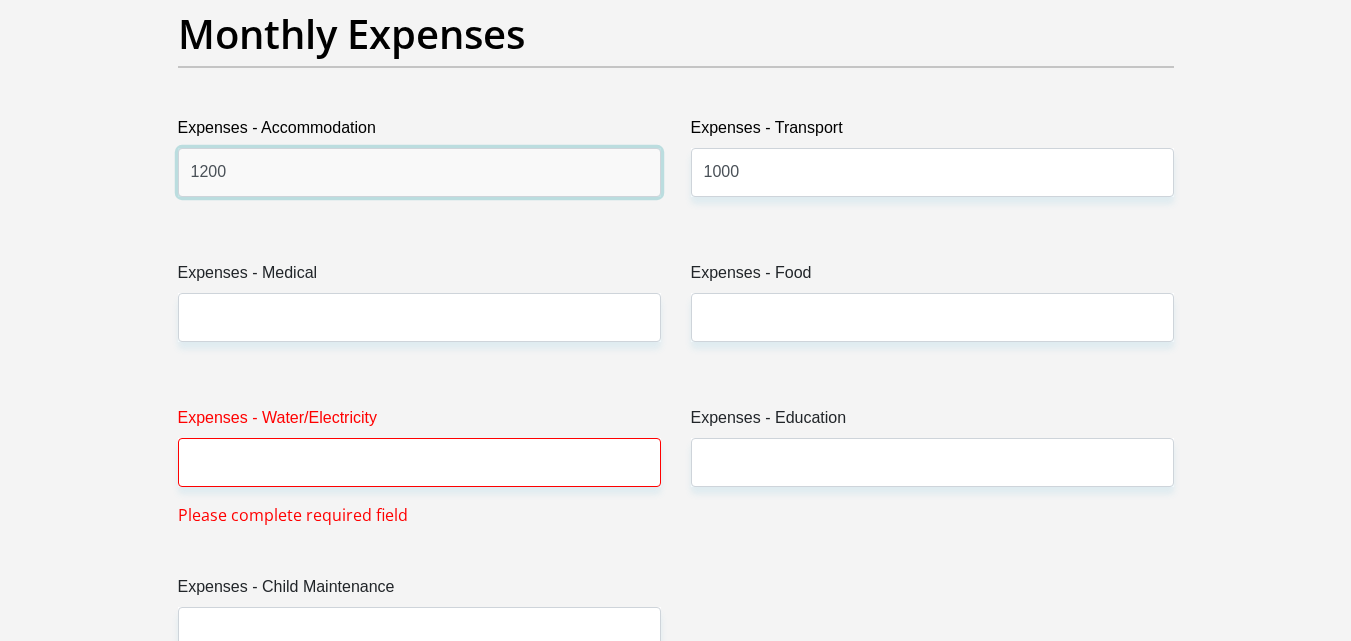 type on "1200" 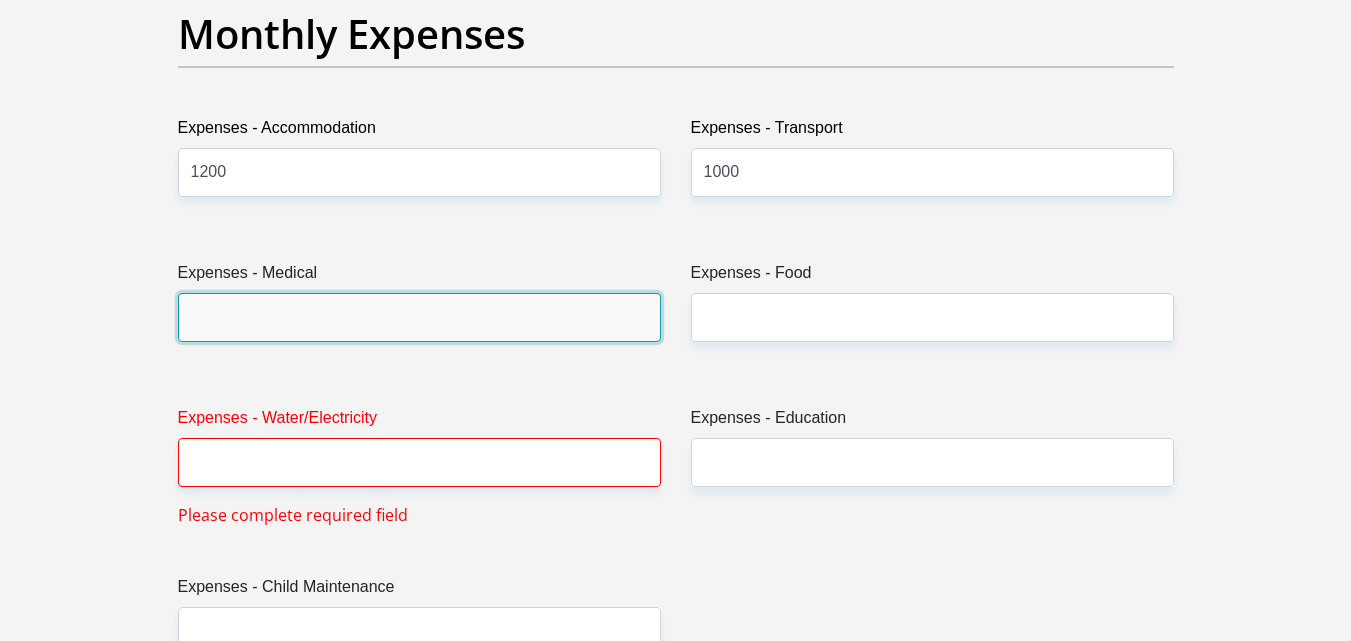 click on "Expenses - Medical" at bounding box center [419, 317] 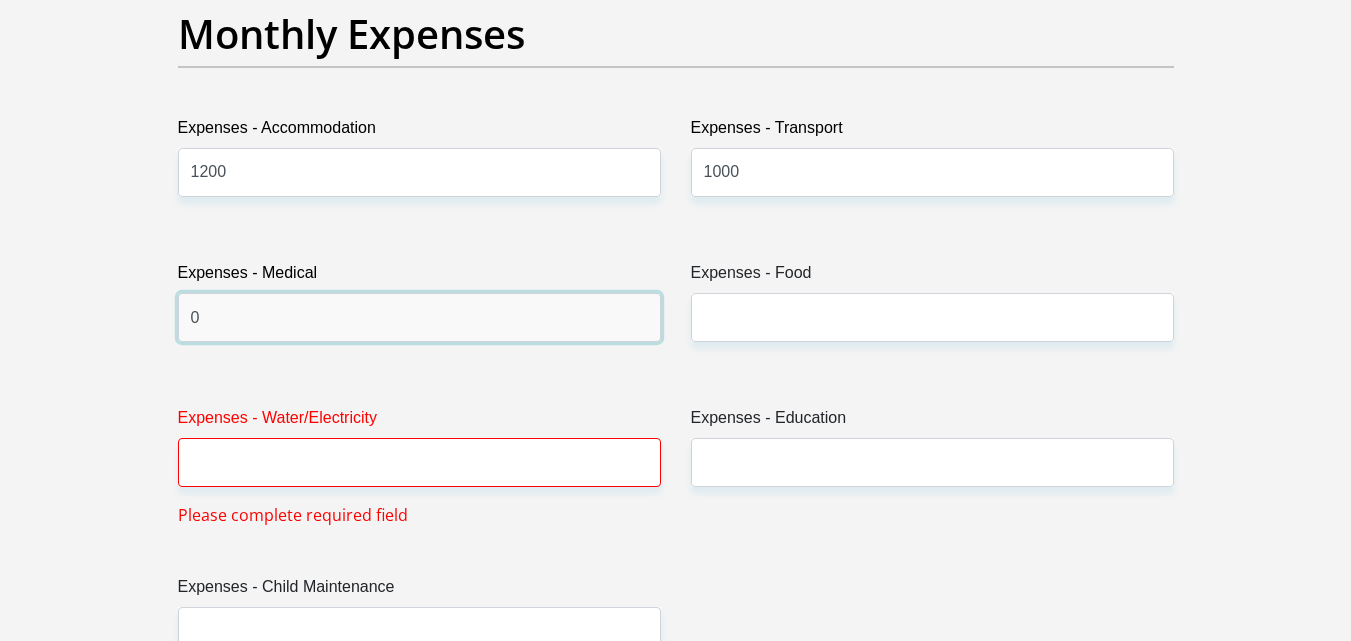 type on "0" 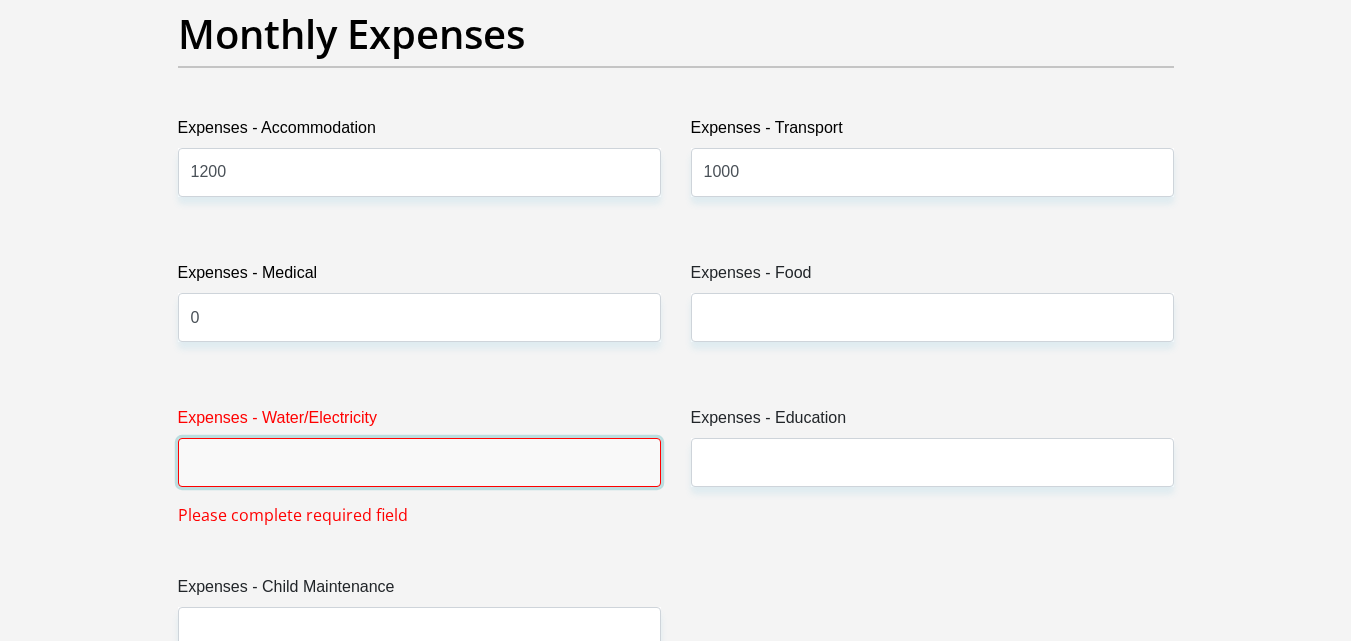 click on "Expenses - Water/Electricity" at bounding box center (419, 462) 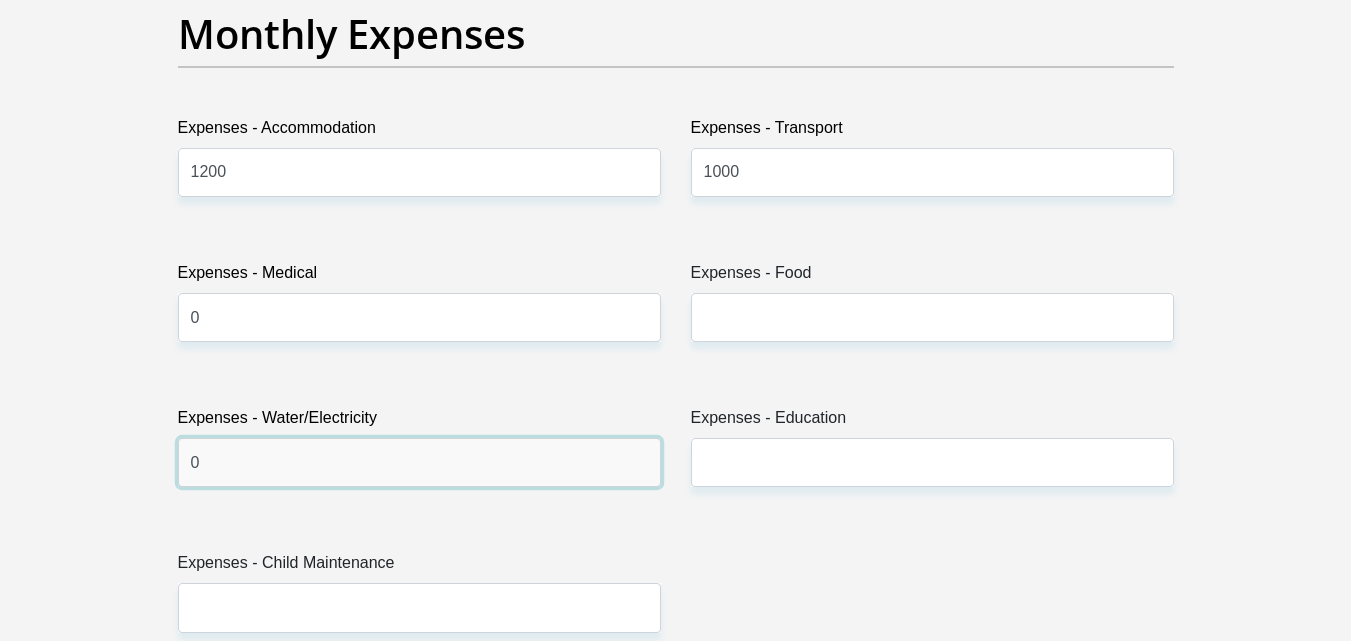 type on "0" 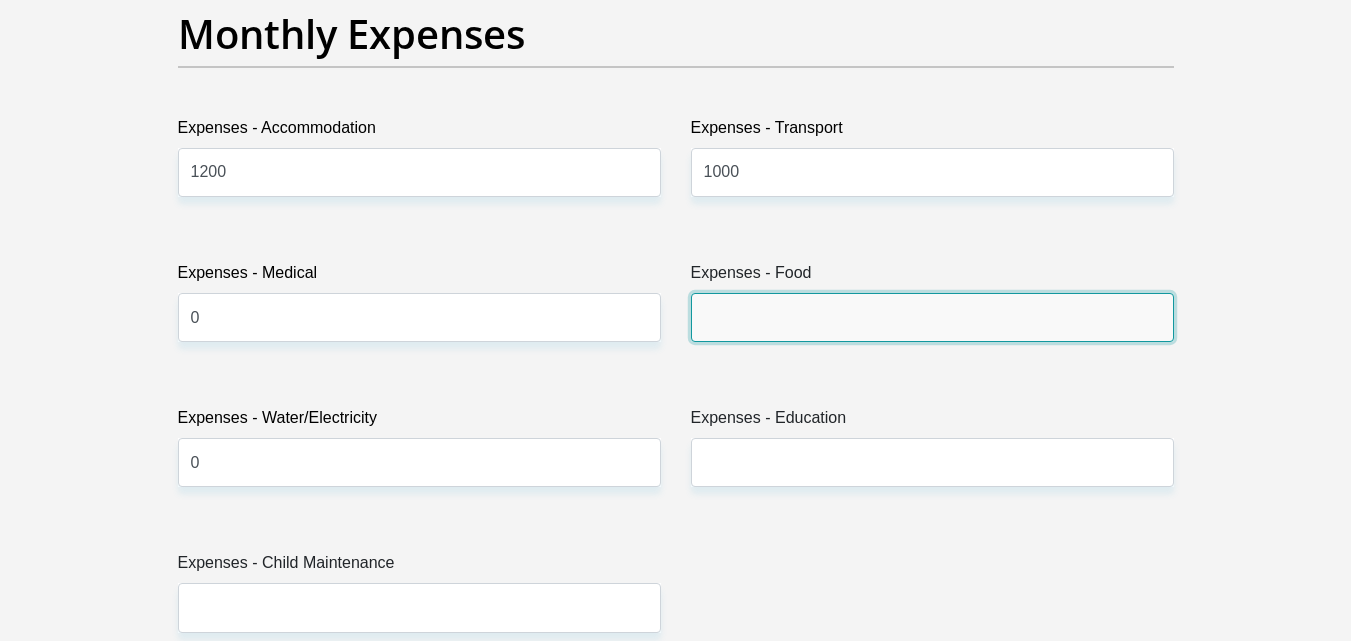 click on "Expenses - Food" at bounding box center (932, 317) 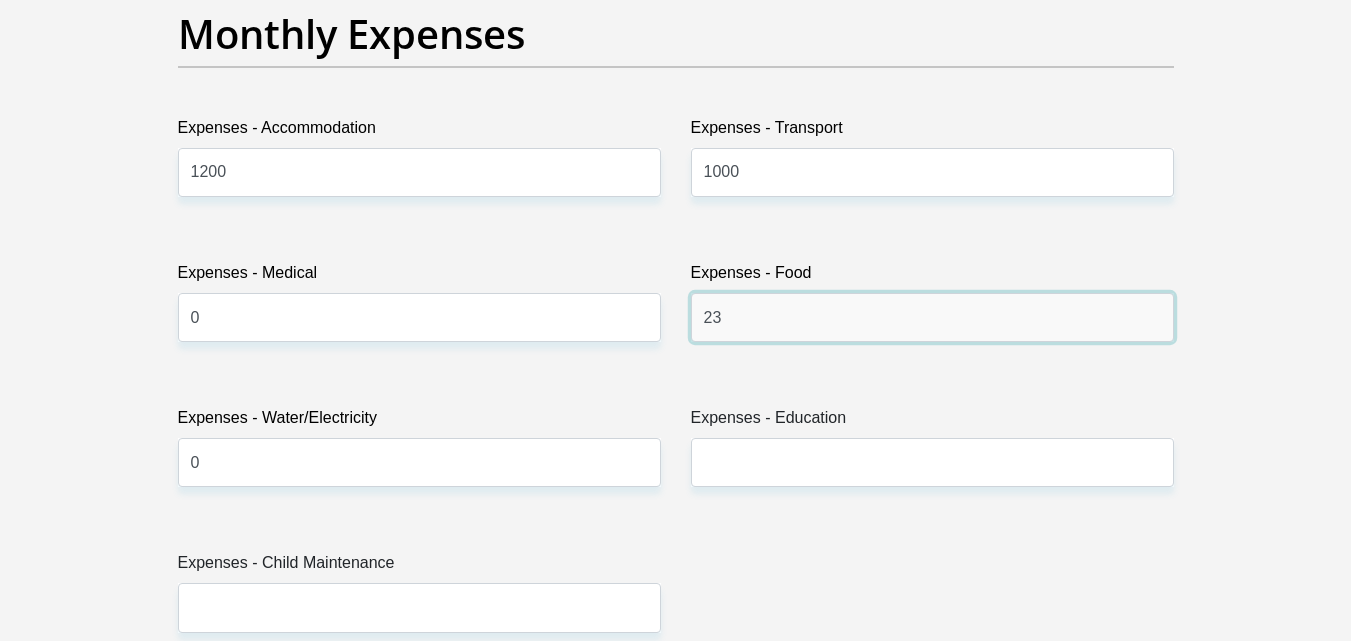 type on "2" 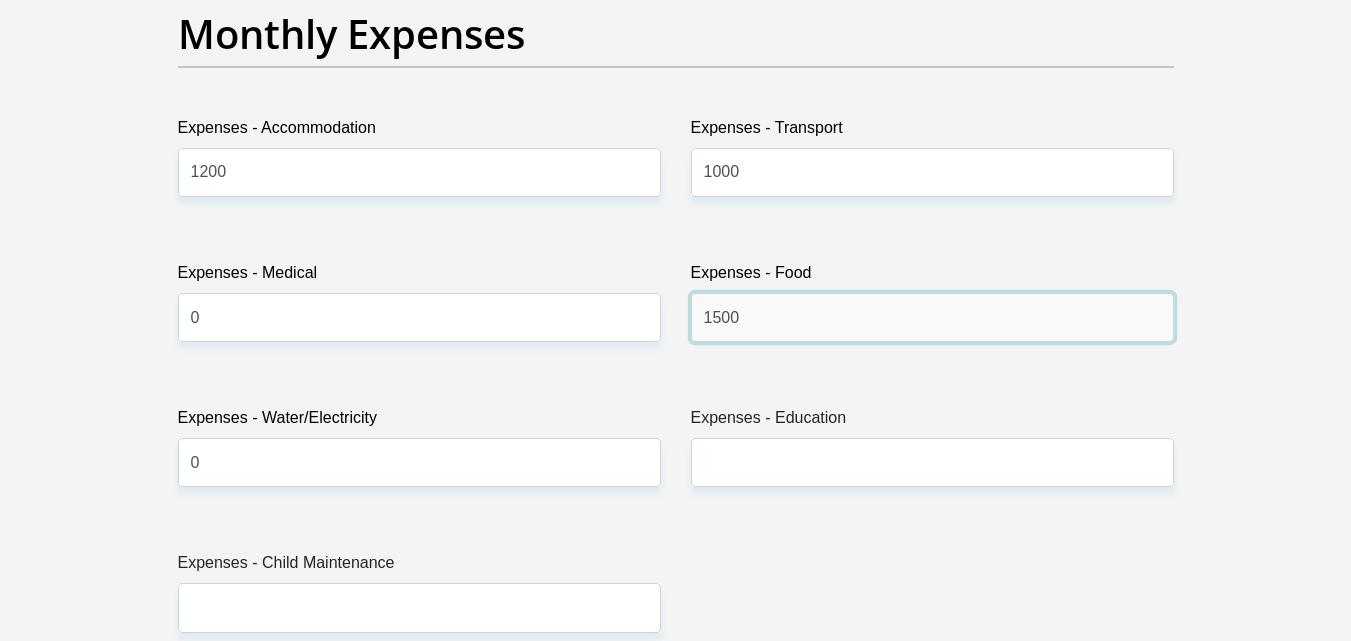 type on "1500" 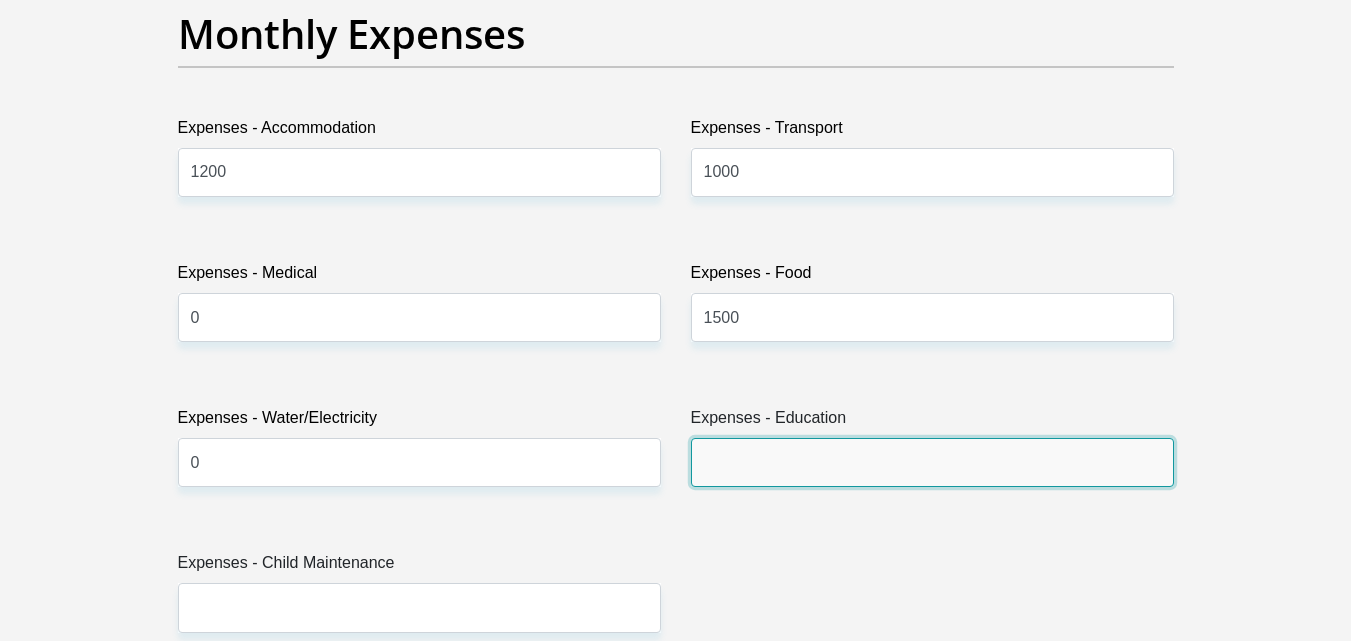 click on "Expenses - Education" at bounding box center (932, 462) 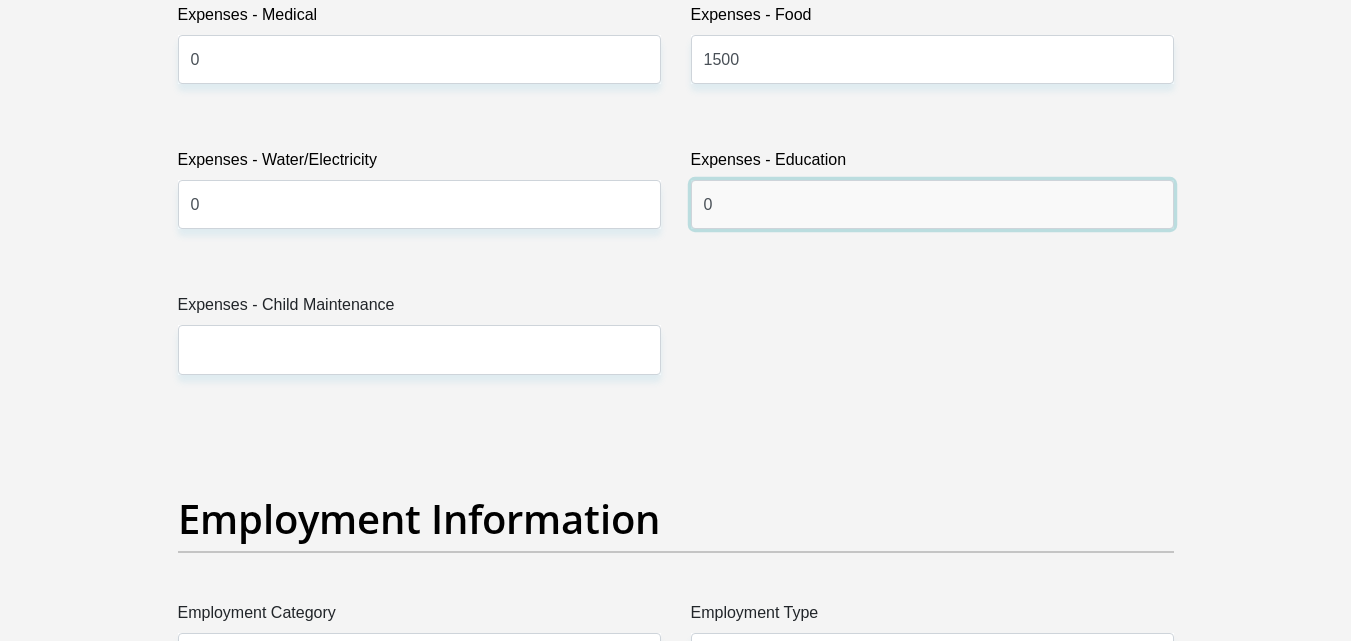 scroll, scrollTop: 3157, scrollLeft: 0, axis: vertical 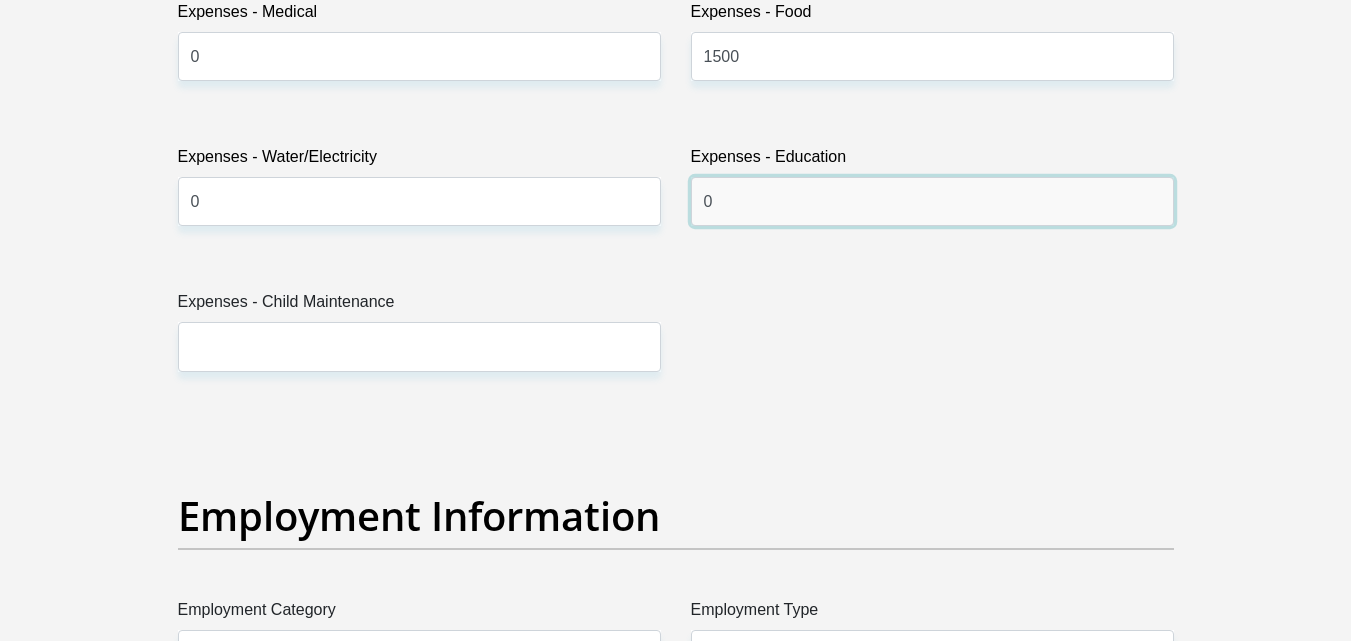 type on "0" 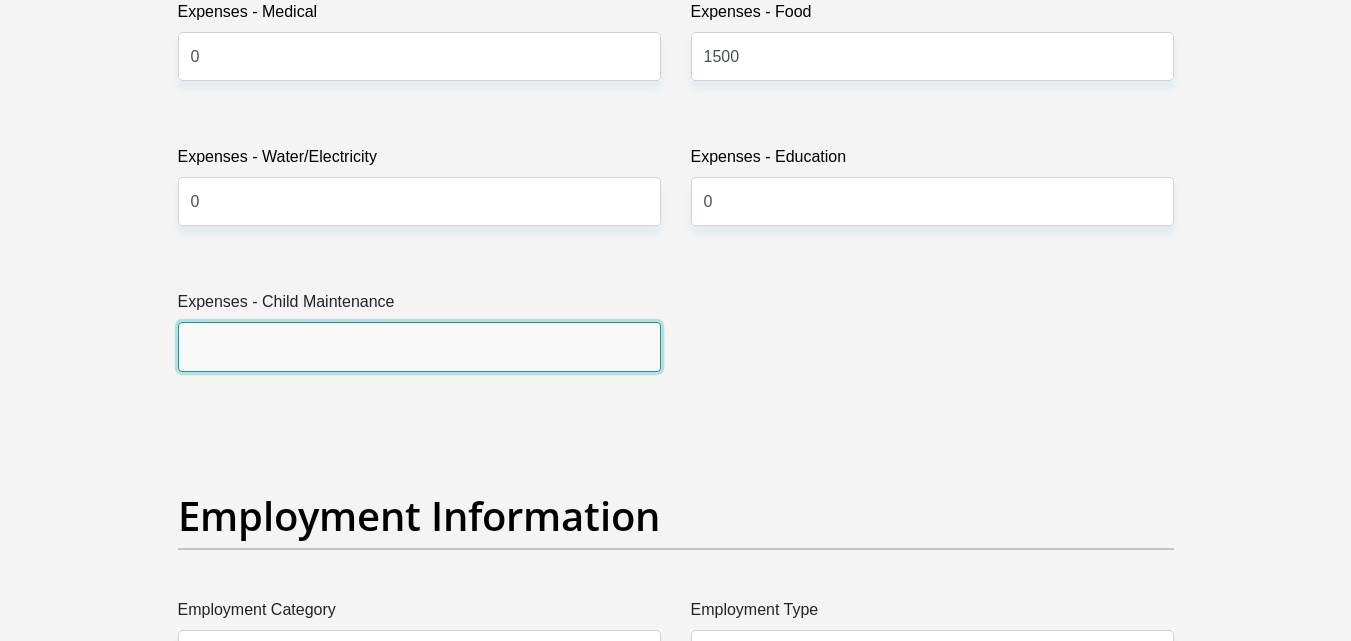 click on "Expenses - Child Maintenance" at bounding box center (419, 346) 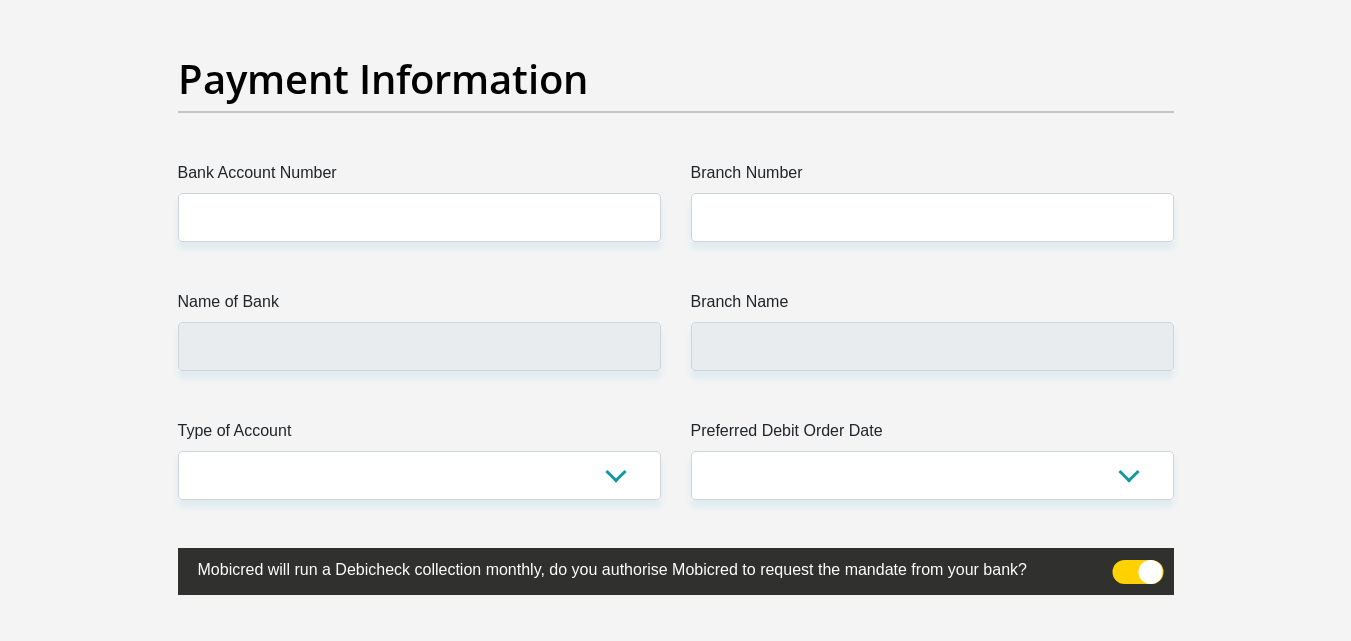 scroll, scrollTop: 4595, scrollLeft: 0, axis: vertical 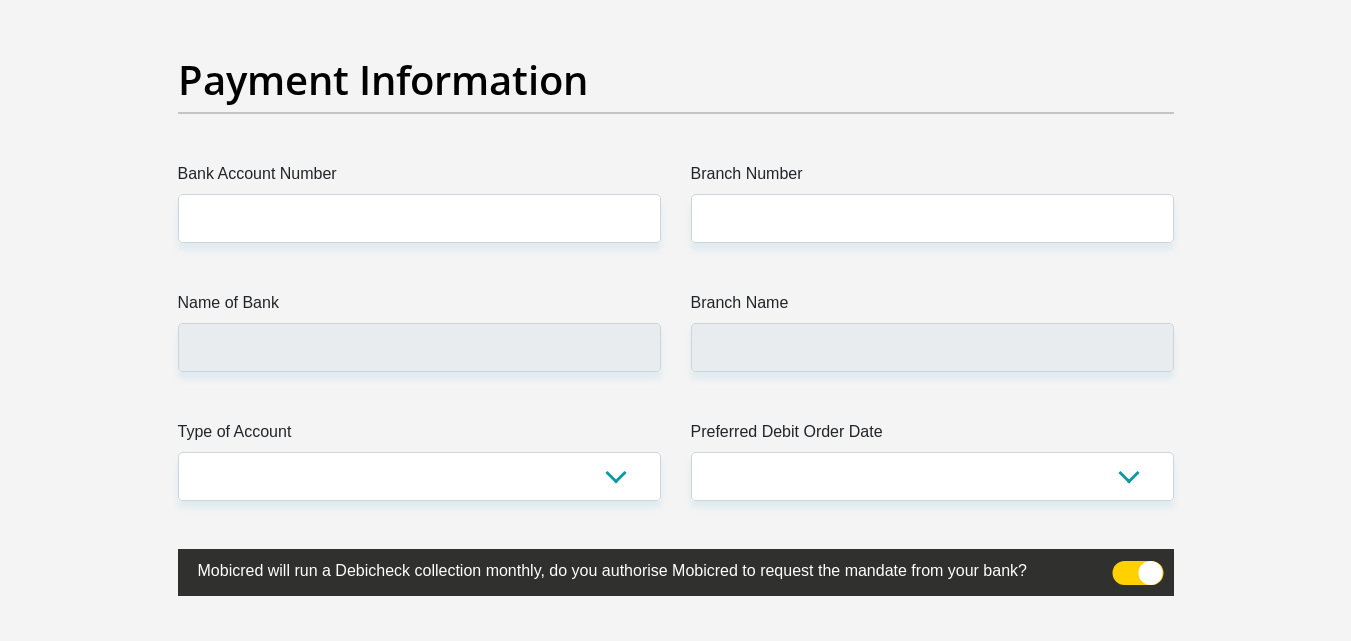 type on "0" 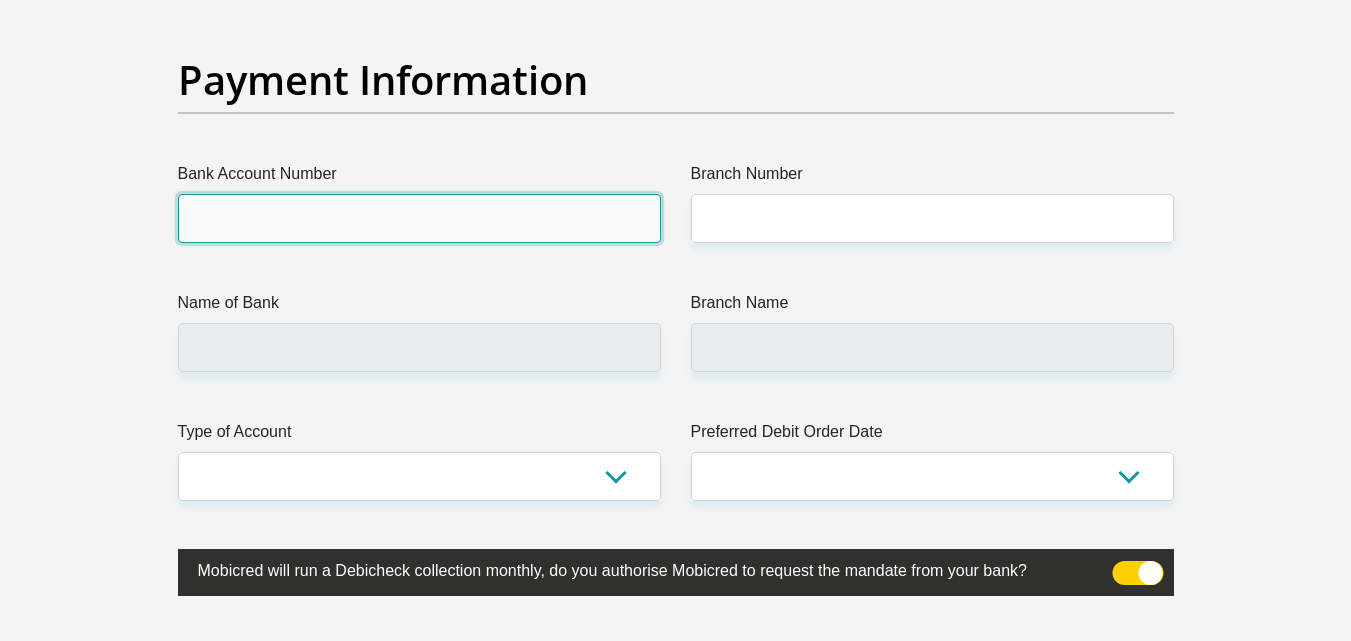 click on "Bank Account Number" at bounding box center (419, 218) 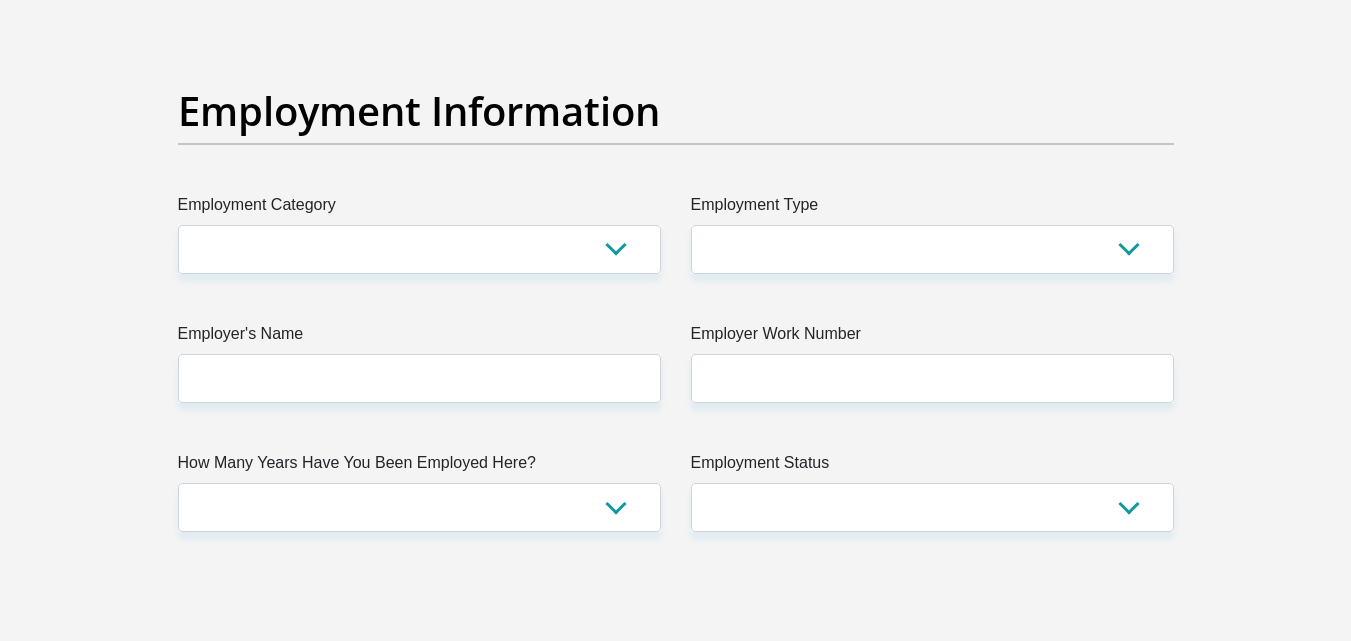 scroll, scrollTop: 3559, scrollLeft: 0, axis: vertical 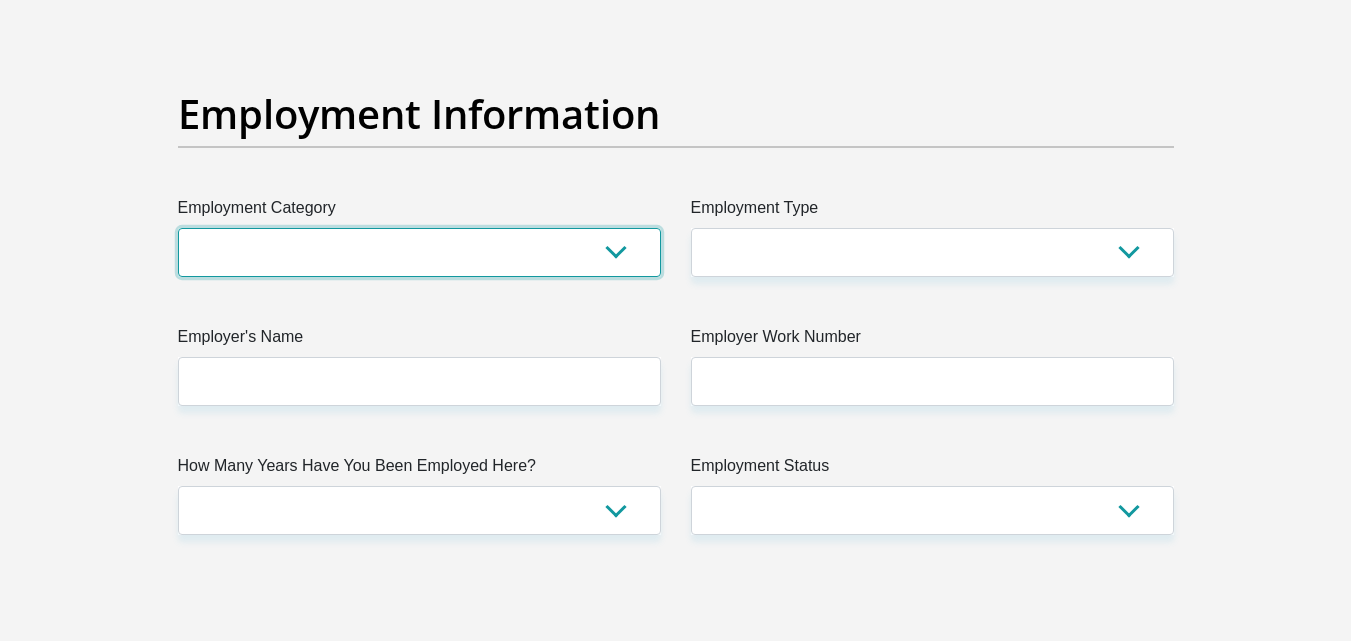 click on "AGRICULTURE
ALCOHOL & TOBACCO
CONSTRUCTION MATERIALS
METALLURGY
EQUIPMENT FOR RENEWABLE ENERGY
SPECIALIZED CONTRACTORS
CAR
GAMING (INCL. INTERNET
OTHER WHOLESALE
UNLICENSED PHARMACEUTICALS
CURRENCY EXCHANGE HOUSES
OTHER FINANCIAL INSTITUTIONS & INSURANCE
REAL ESTATE AGENTS
OIL & GAS
OTHER MATERIALS (E.G. IRON ORE)
PRECIOUS STONES & PRECIOUS METALS
POLITICAL ORGANIZATIONS
RELIGIOUS ORGANIZATIONS(NOT SECTS)
ACTI. HAVING BUSINESS DEAL WITH PUBLIC ADMINISTRATION
LAUNDROMATS" at bounding box center [419, 252] 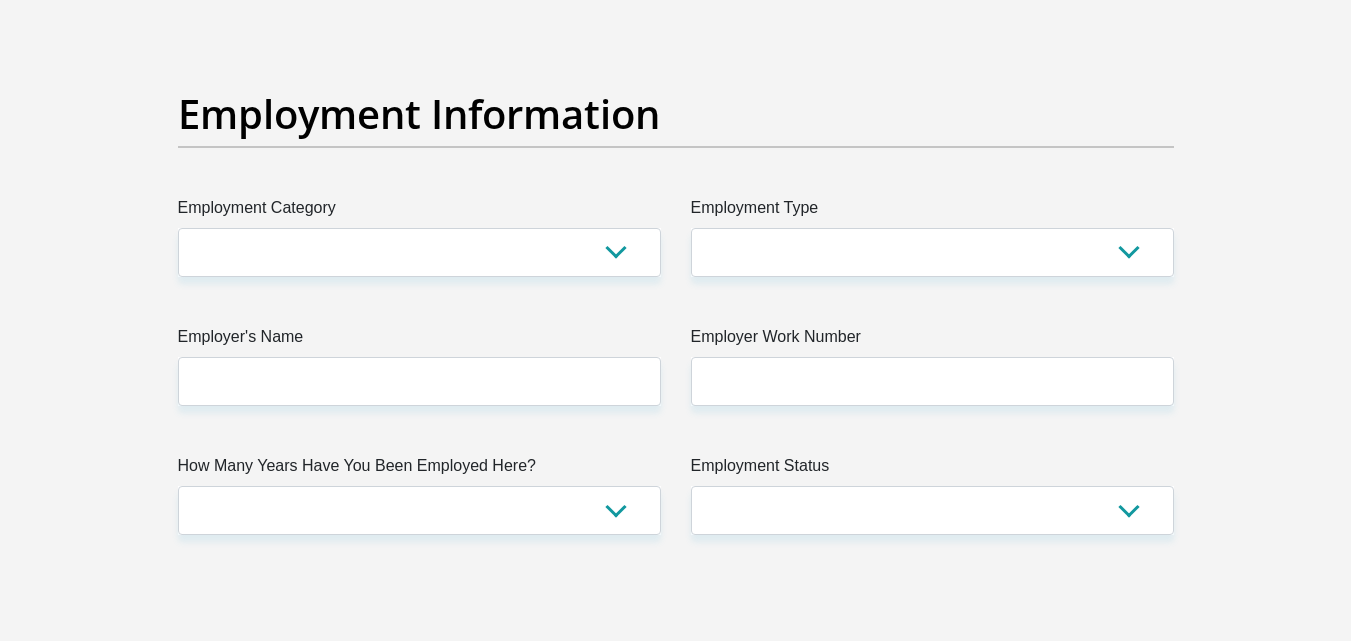 click on "Title
Mr
Ms
Mrs
Dr
Other
First Name
khodani
Surname
khorombi
ID Number
9910045697084
Please input valid ID number
Race
Black
Coloured
Indian
White
Other
Contact Number
0661063000
Please input valid contact number
Nationality
South Africa
Afghanistan
Aland Islands  Albania  Algeria" at bounding box center [676, 8] 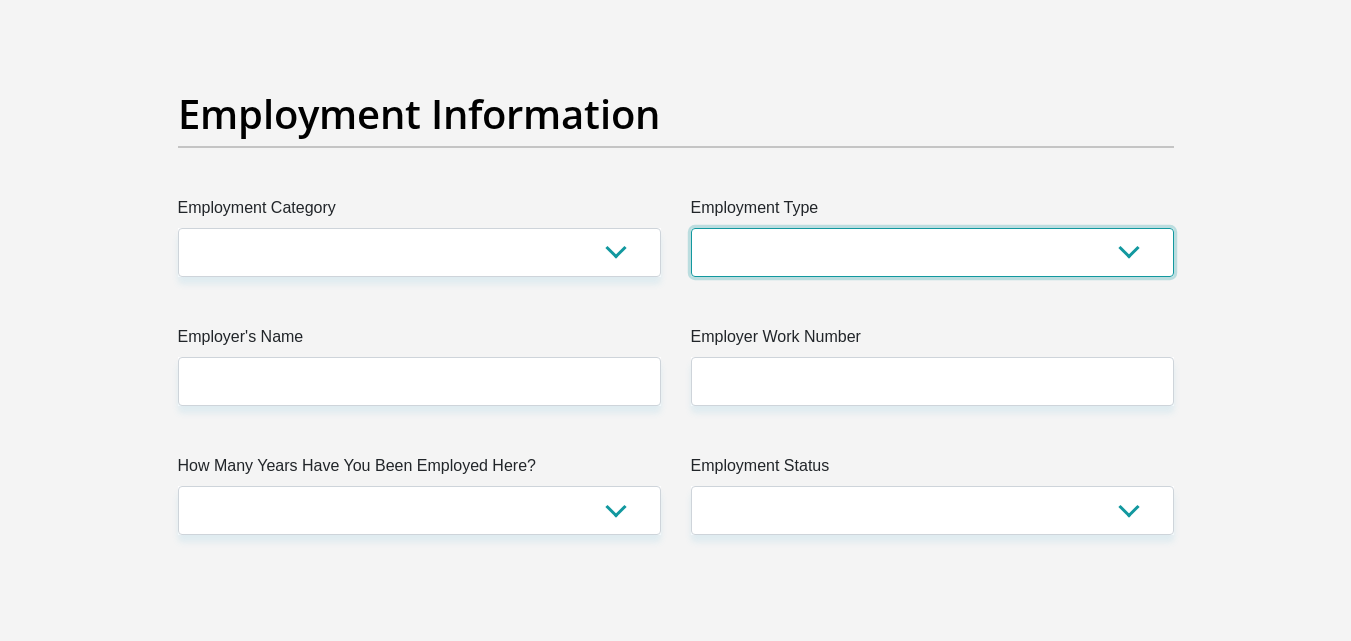 click on "College/Lecturer
Craft Seller
Creative
Driver
Executive
Farmer
Forces - Non Commissioned
Forces - Officer
Hawker
Housewife
Labourer
Licenced Professional
Manager
Miner
Non Licenced Professional
Office Staff/Clerk
Outside Worker
Pensioner
Permanent Teacher
Production/Manufacturing
Sales
Self-Employed
Semi-Professional Worker
Service Industry  Social Worker  Student" at bounding box center (932, 252) 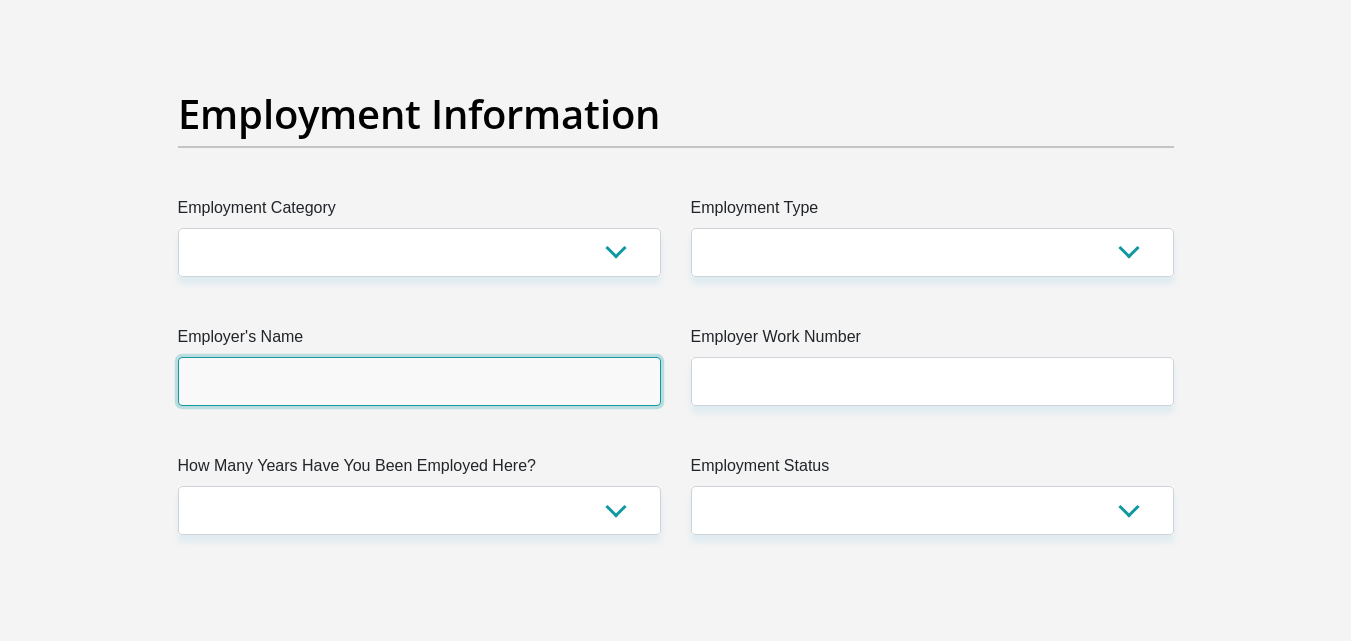 click on "Employer's Name" at bounding box center (419, 381) 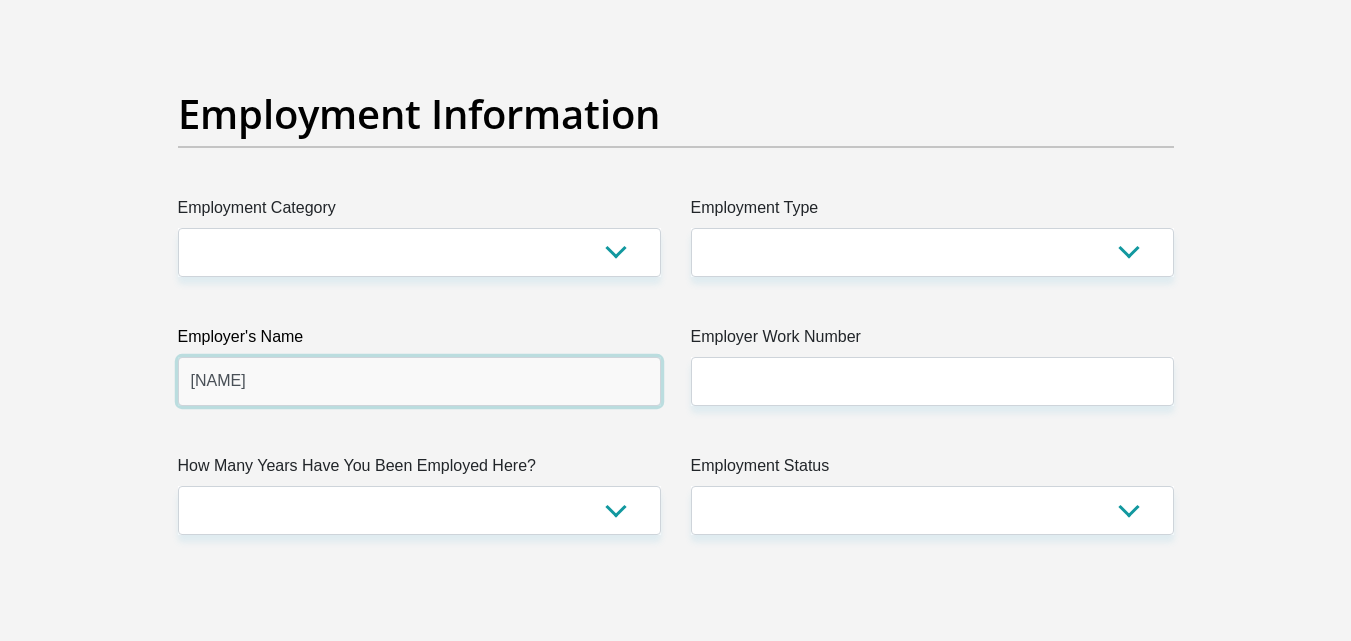 type on "Temo" 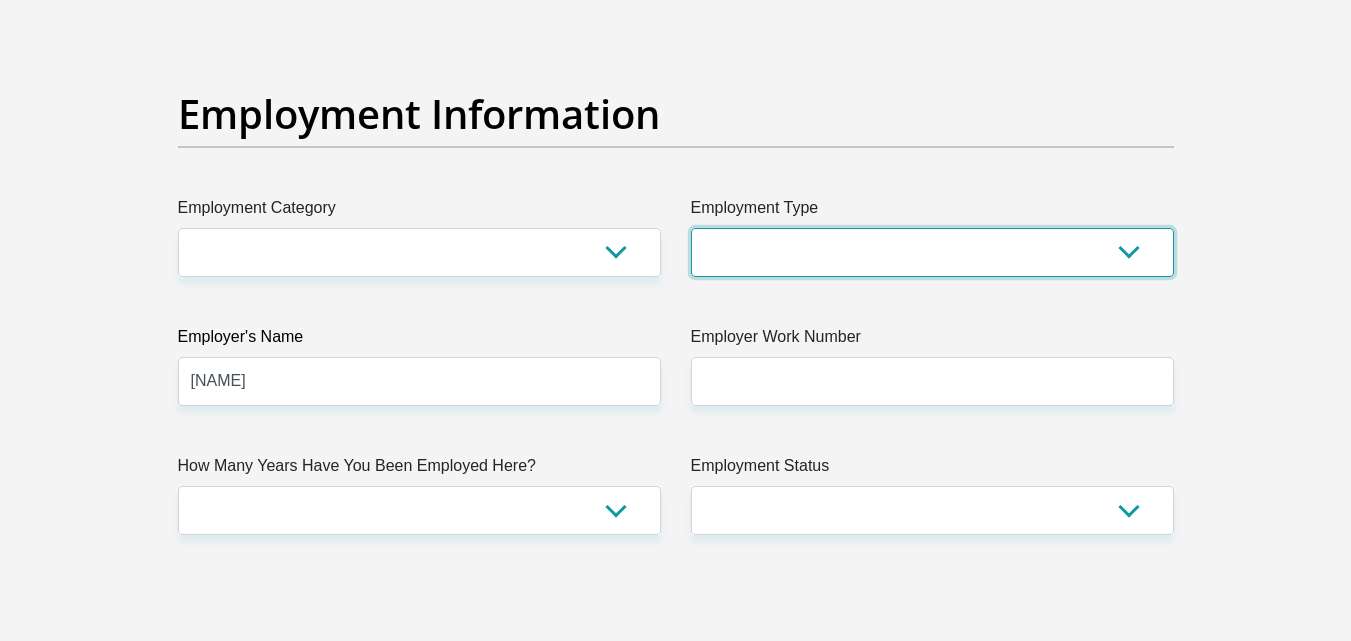 click on "College/Lecturer
Craft Seller
Creative
Driver
Executive
Farmer
Forces - Non Commissioned
Forces - Officer
Hawker
Housewife
Labourer
Licenced Professional
Manager
Miner
Non Licenced Professional
Office Staff/Clerk
Outside Worker
Pensioner
Permanent Teacher
Production/Manufacturing
Sales
Self-Employed
Semi-Professional Worker
Service Industry  Social Worker  Student" at bounding box center (932, 252) 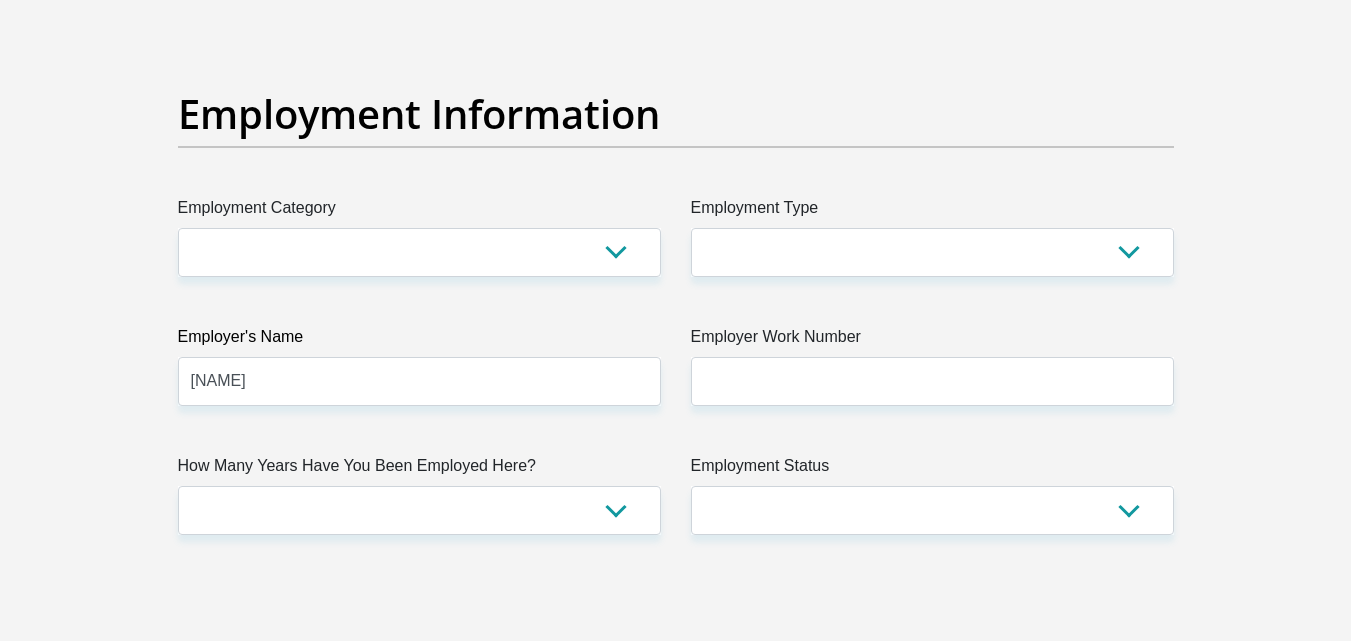 click on "Title
Mr
Ms
Mrs
Dr
Other
First Name
khodani
Surname
khorombi
ID Number
9910045697084
Please input valid ID number
Race
Black
Coloured
Indian
White
Other
Contact Number
0661063000
Please input valid contact number
Nationality
South Africa
Afghanistan
Aland Islands  Albania  Algeria" at bounding box center (676, 8) 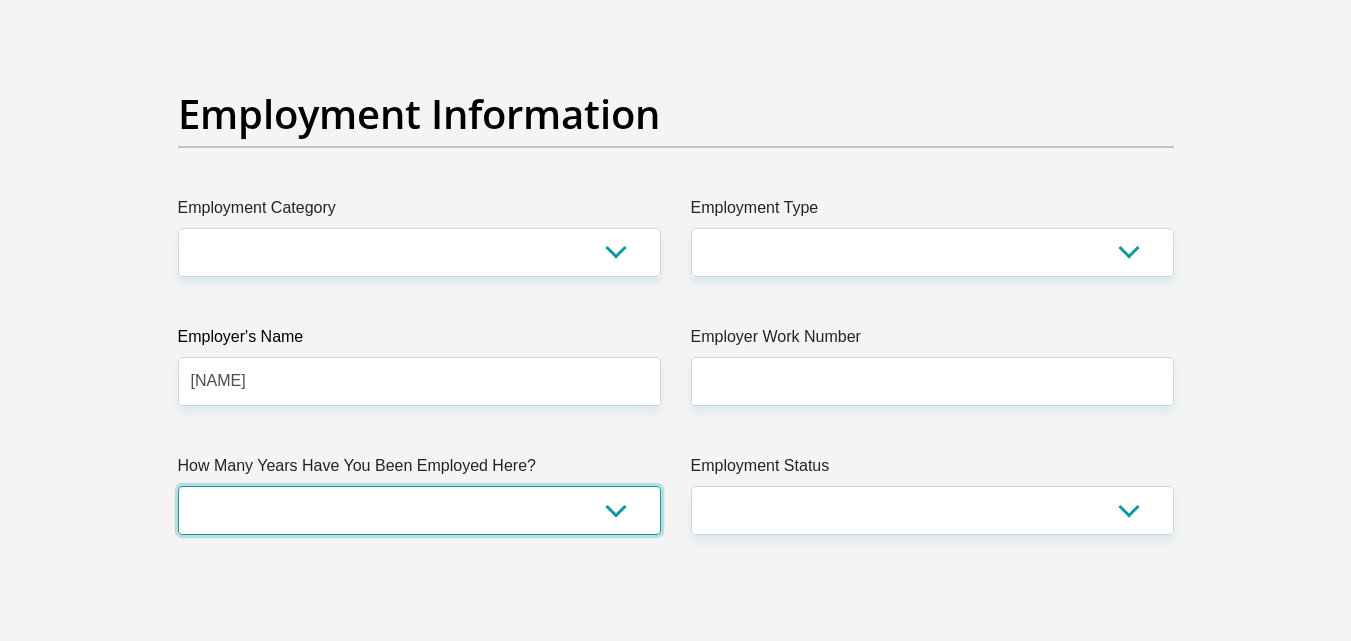 click on "less than 1 year
1-3 years
3-5 years
5+ years" at bounding box center (419, 510) 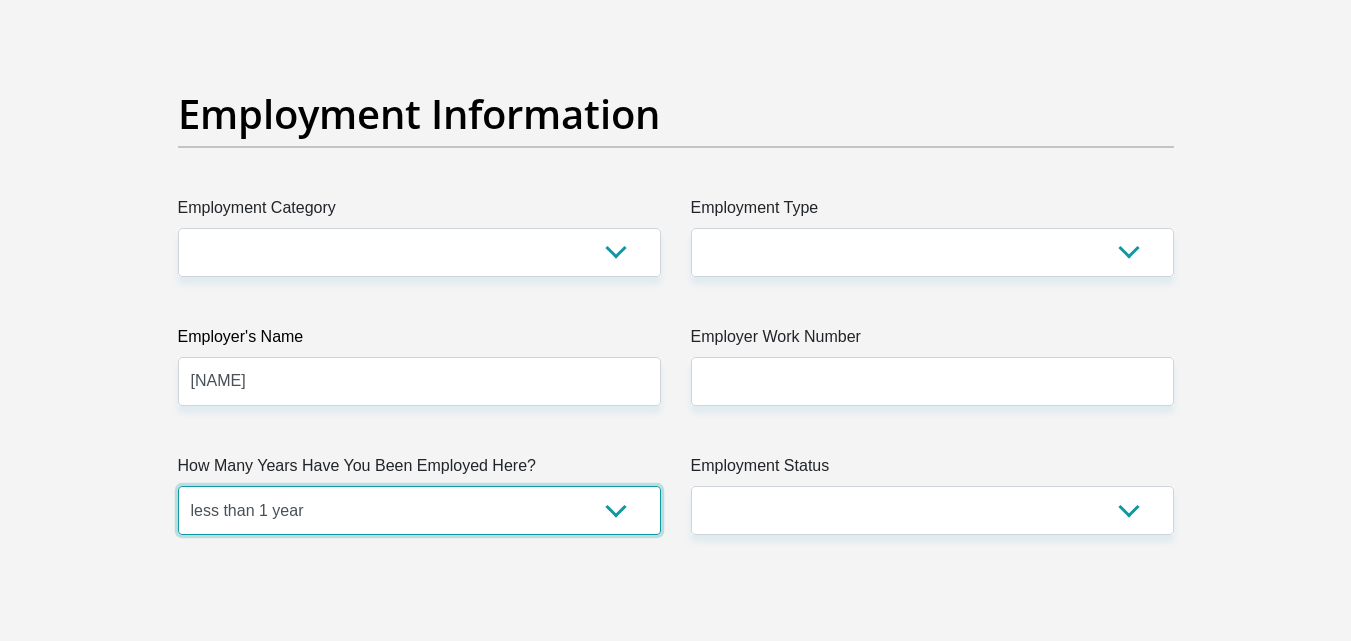 click on "less than 1 year
1-3 years
3-5 years
5+ years" at bounding box center [419, 510] 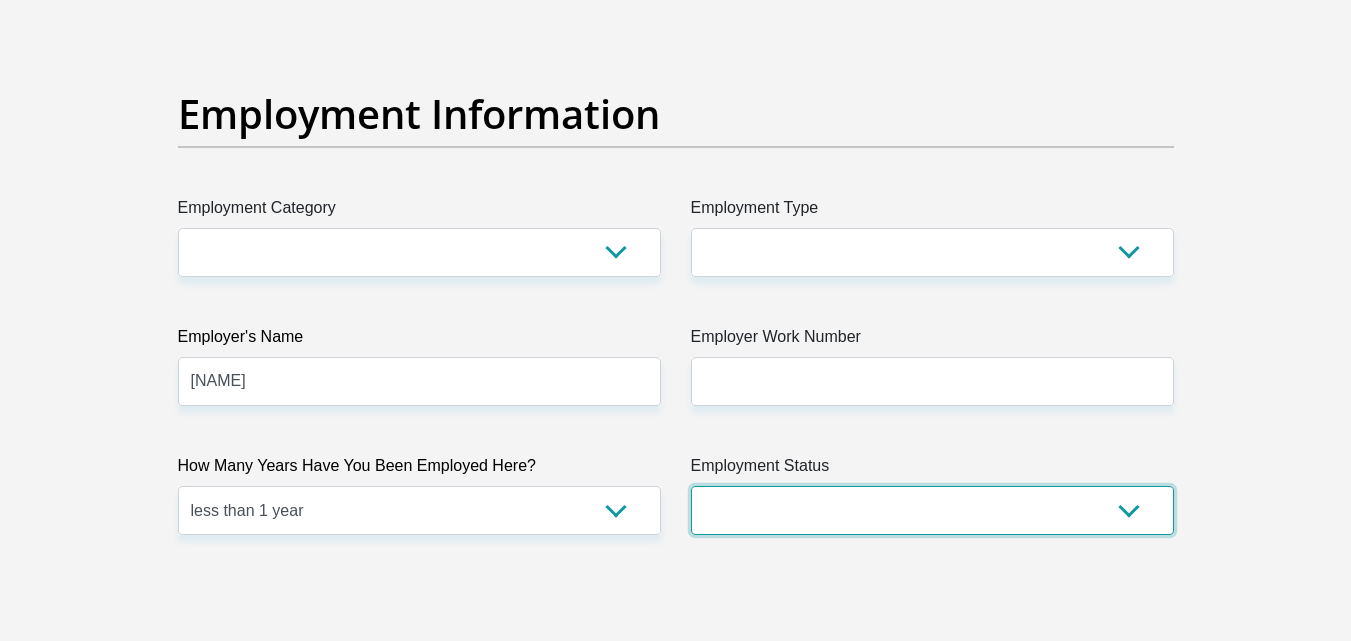 click on "Permanent/Full-time
Part-time/Casual
Contract Worker
Self-Employed
Housewife
Retired
Student
Medically Boarded
Disability
Unemployed" at bounding box center [932, 510] 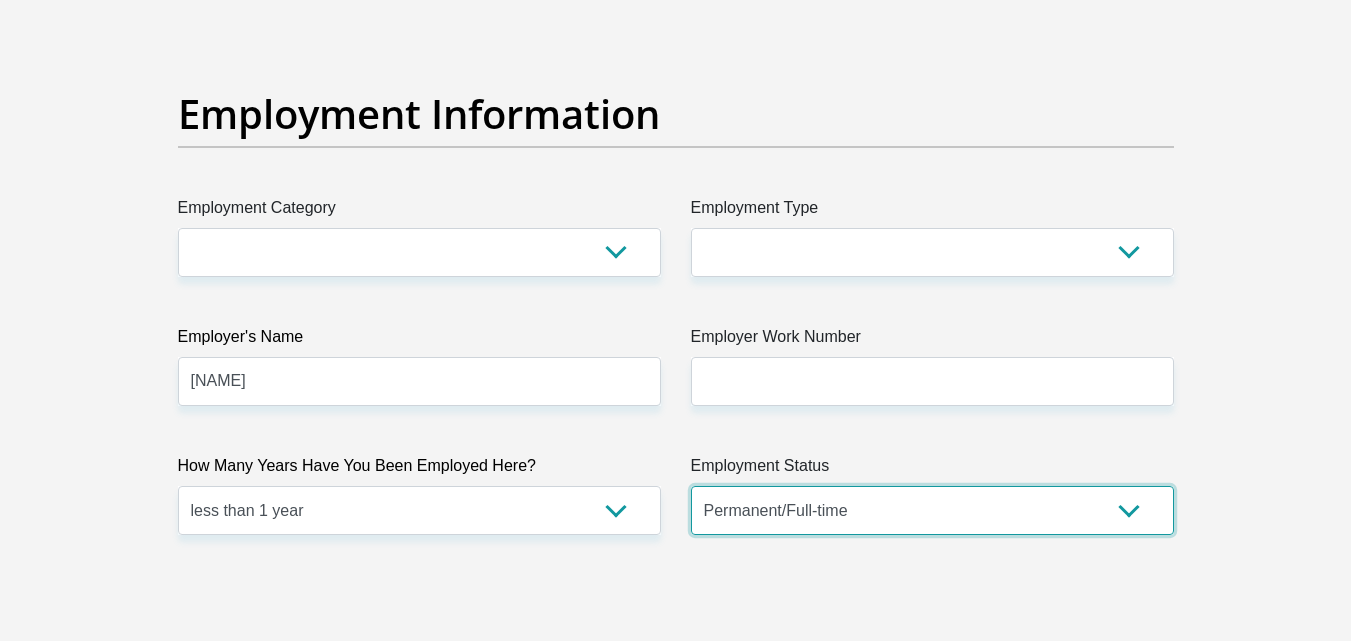click on "Permanent/Full-time
Part-time/Casual
Contract Worker
Self-Employed
Housewife
Retired
Student
Medically Boarded
Disability
Unemployed" at bounding box center [932, 510] 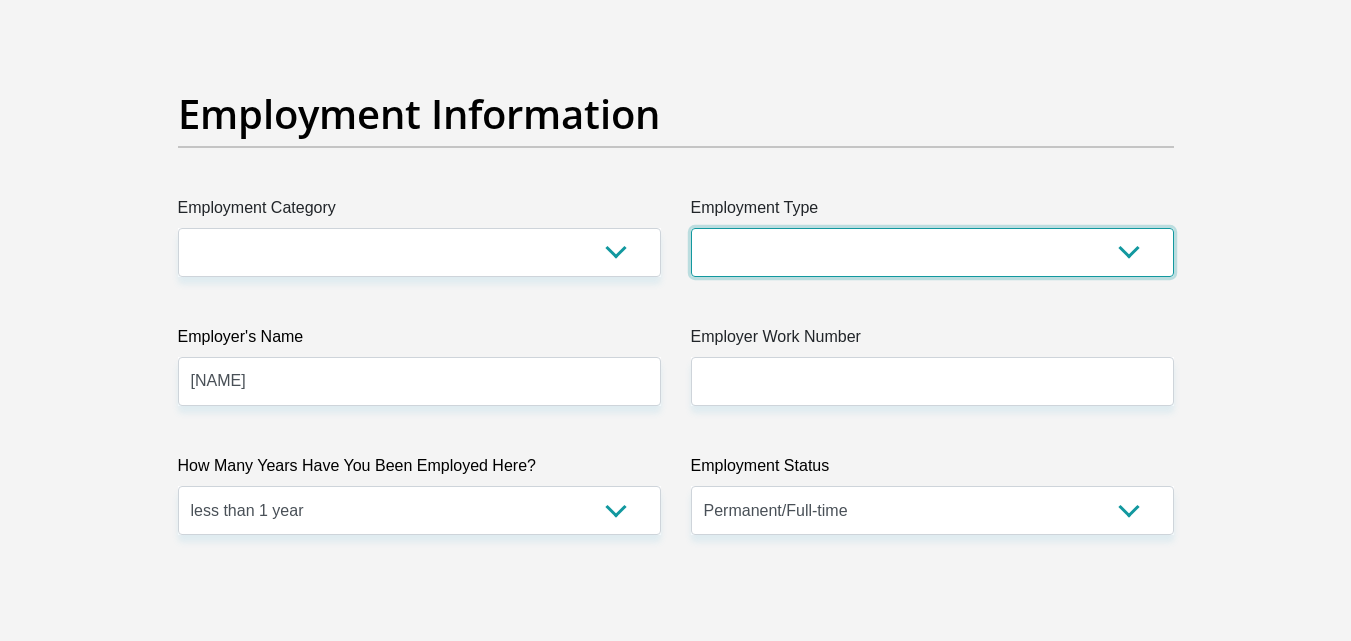 click on "College/Lecturer
Craft Seller
Creative
Driver
Executive
Farmer
Forces - Non Commissioned
Forces - Officer
Hawker
Housewife
Labourer
Licenced Professional
Manager
Miner
Non Licenced Professional
Office Staff/Clerk
Outside Worker
Pensioner
Permanent Teacher
Production/Manufacturing
Sales
Self-Employed
Semi-Professional Worker
Service Industry  Social Worker  Student" at bounding box center (932, 252) 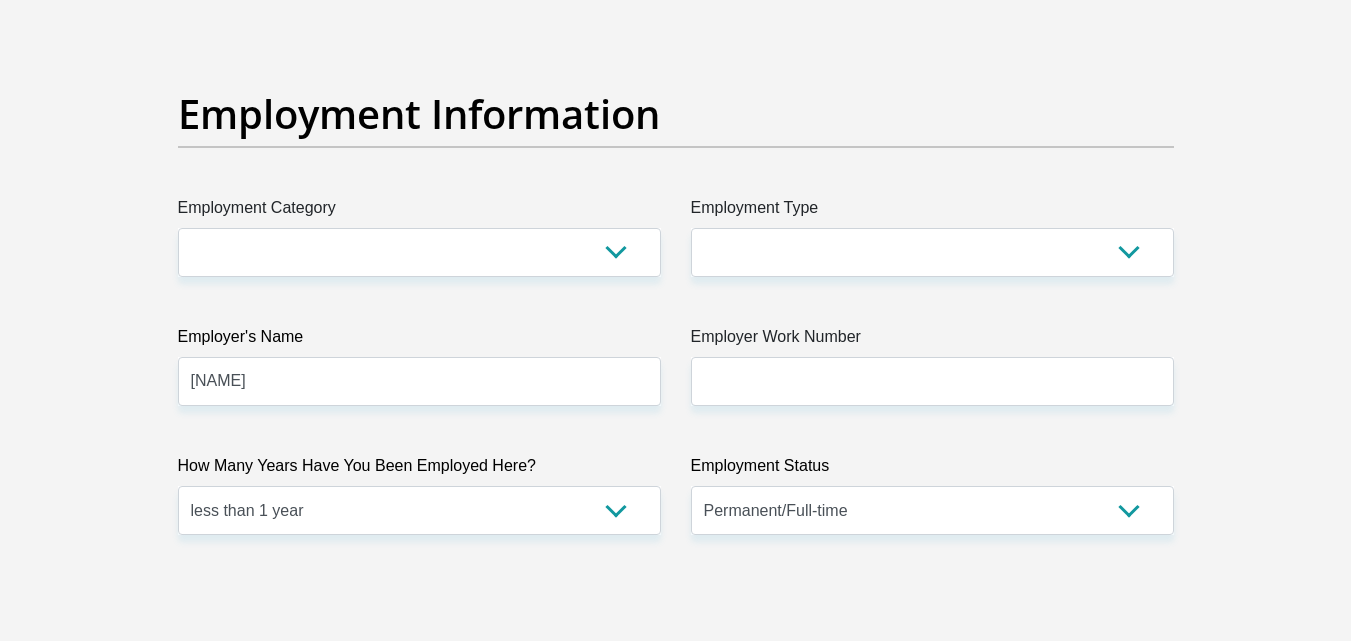 click on "Employer's Name" at bounding box center [419, 341] 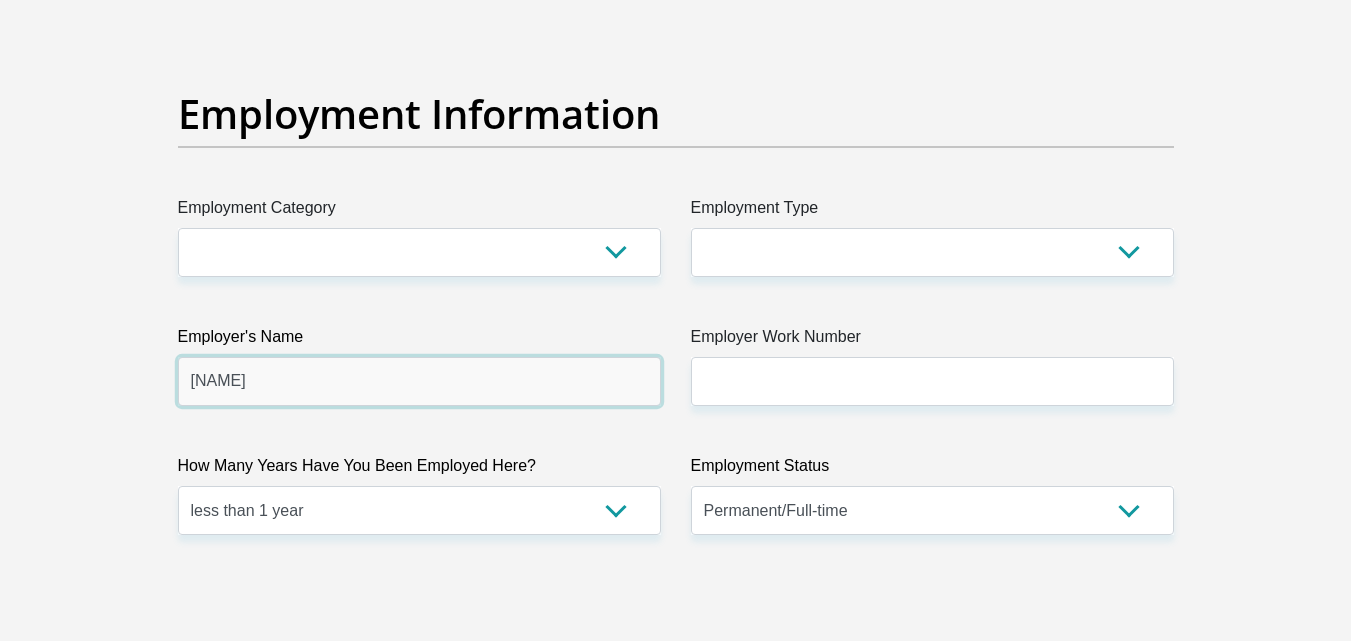 click on "Temo" at bounding box center (419, 381) 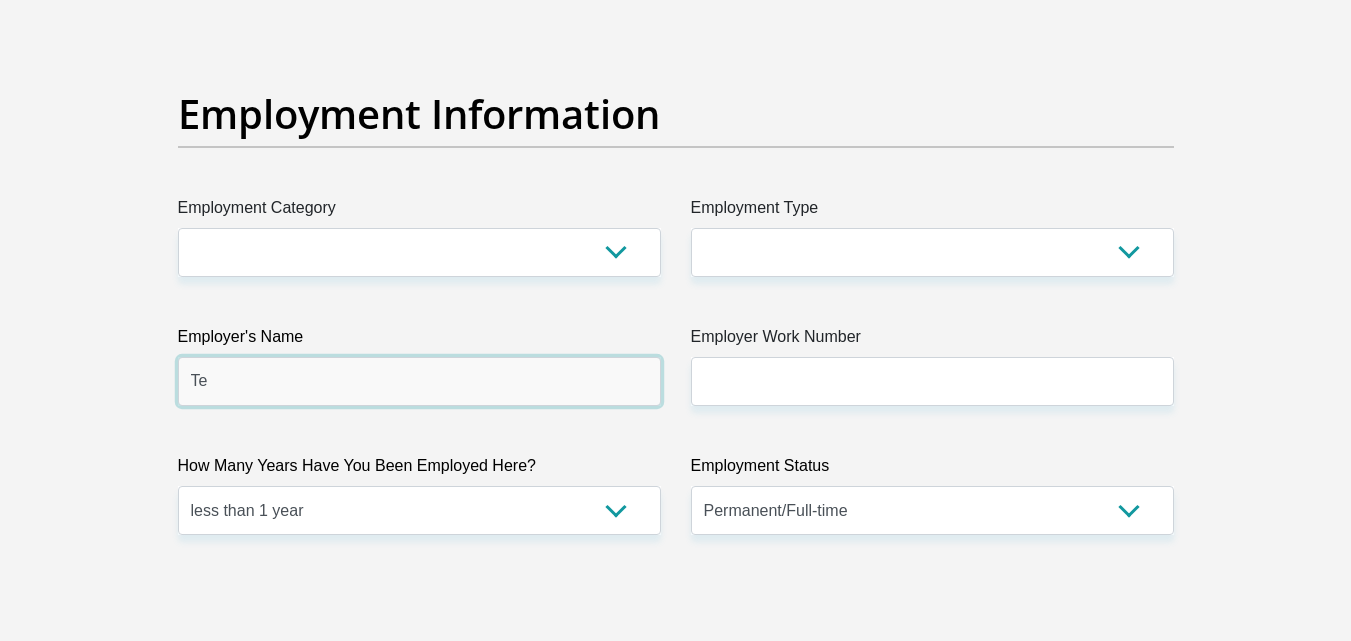 type on "T" 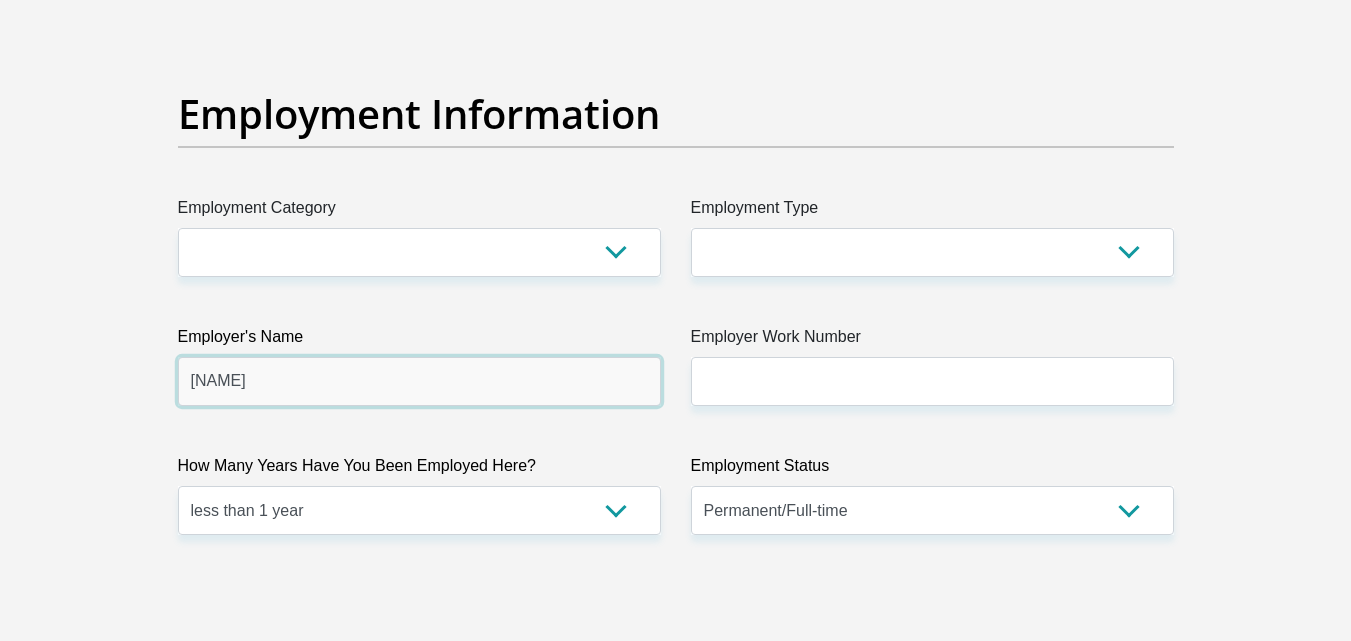 type on "TEMO" 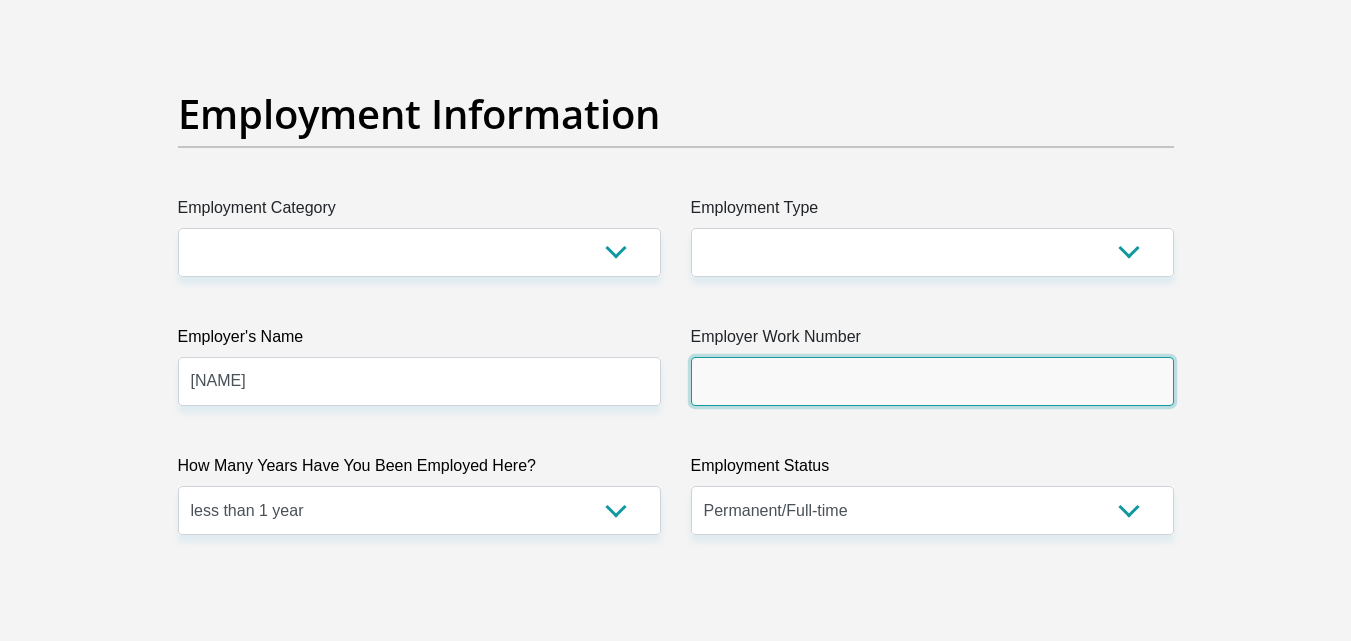 click on "Employer Work Number" at bounding box center (932, 381) 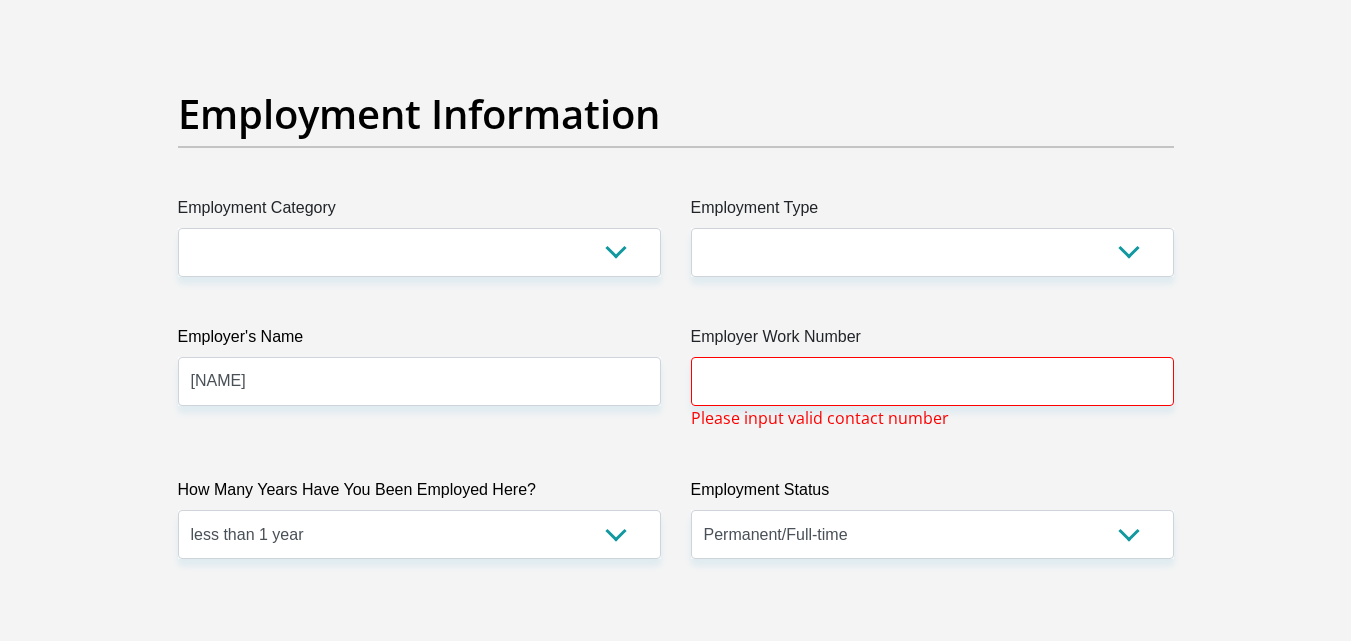 click on "How Many Years Have You Been Employed Here?" at bounding box center (419, 494) 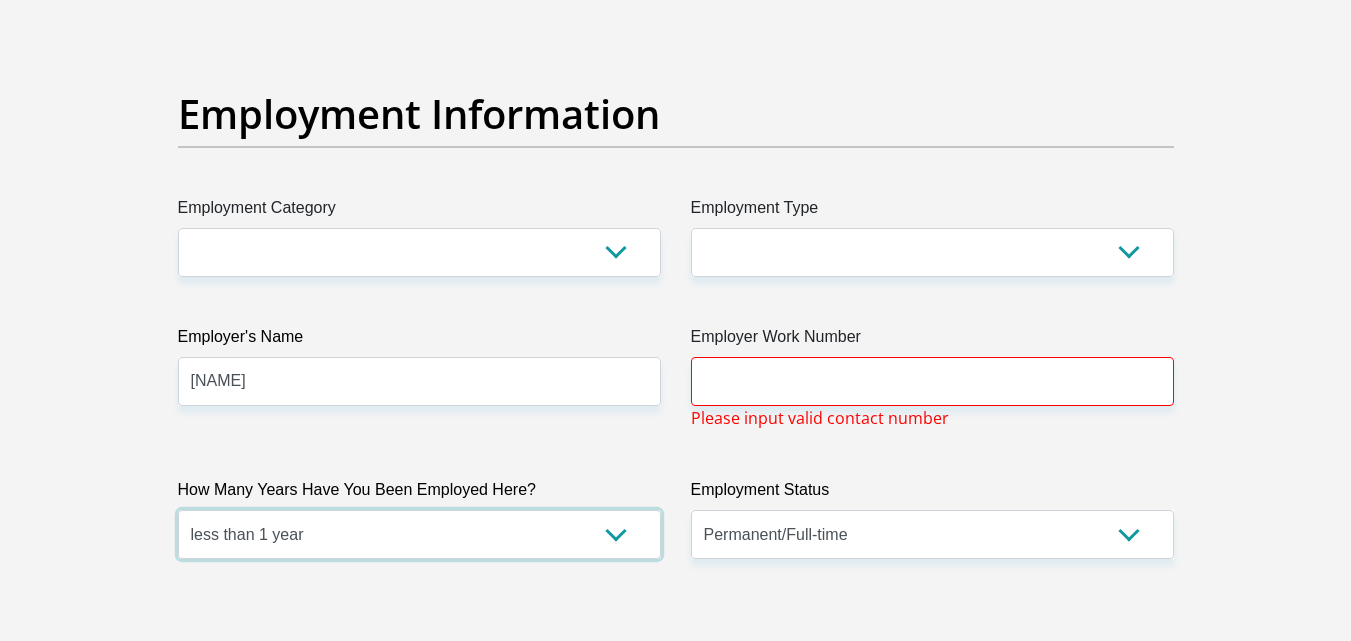 click on "less than 1 year
1-3 years
3-5 years
5+ years" at bounding box center [419, 534] 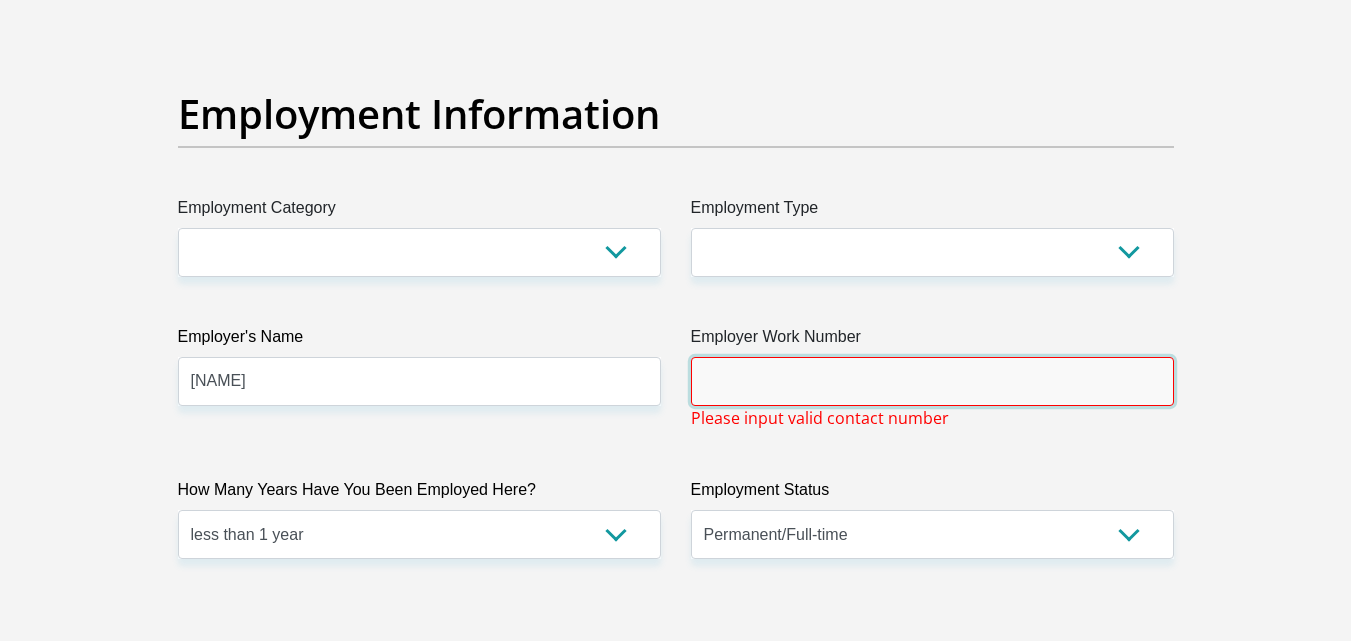 click on "Employer Work Number" at bounding box center (932, 381) 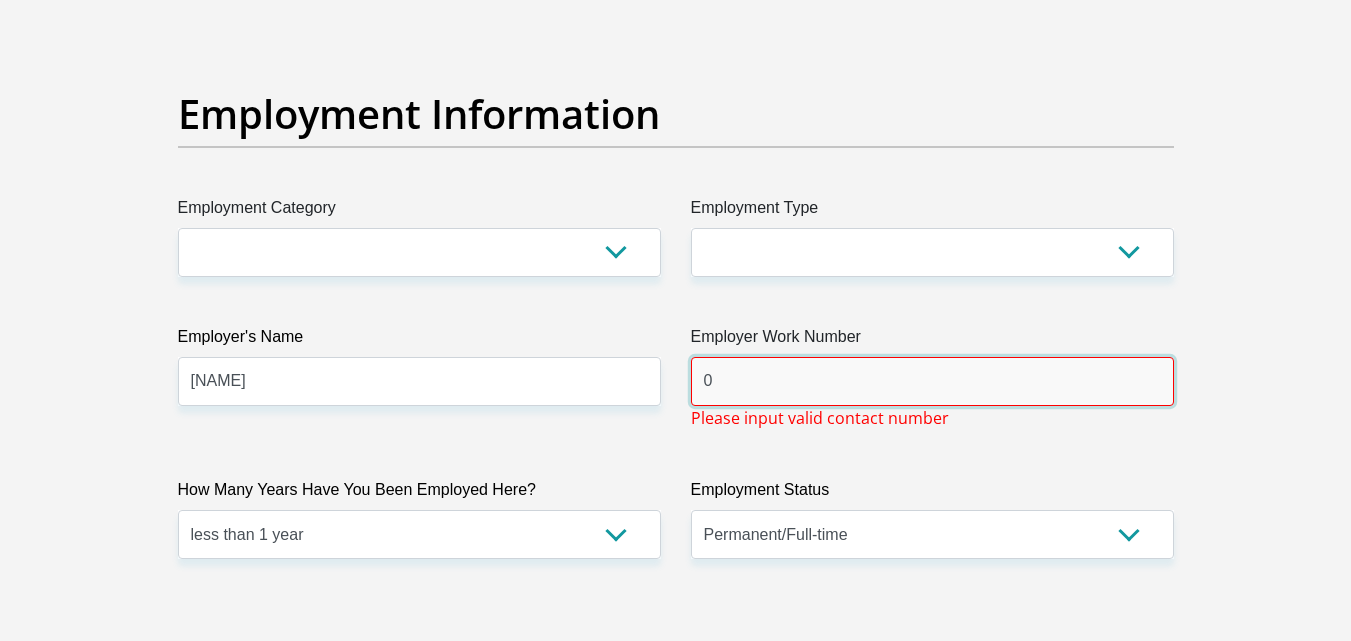 type 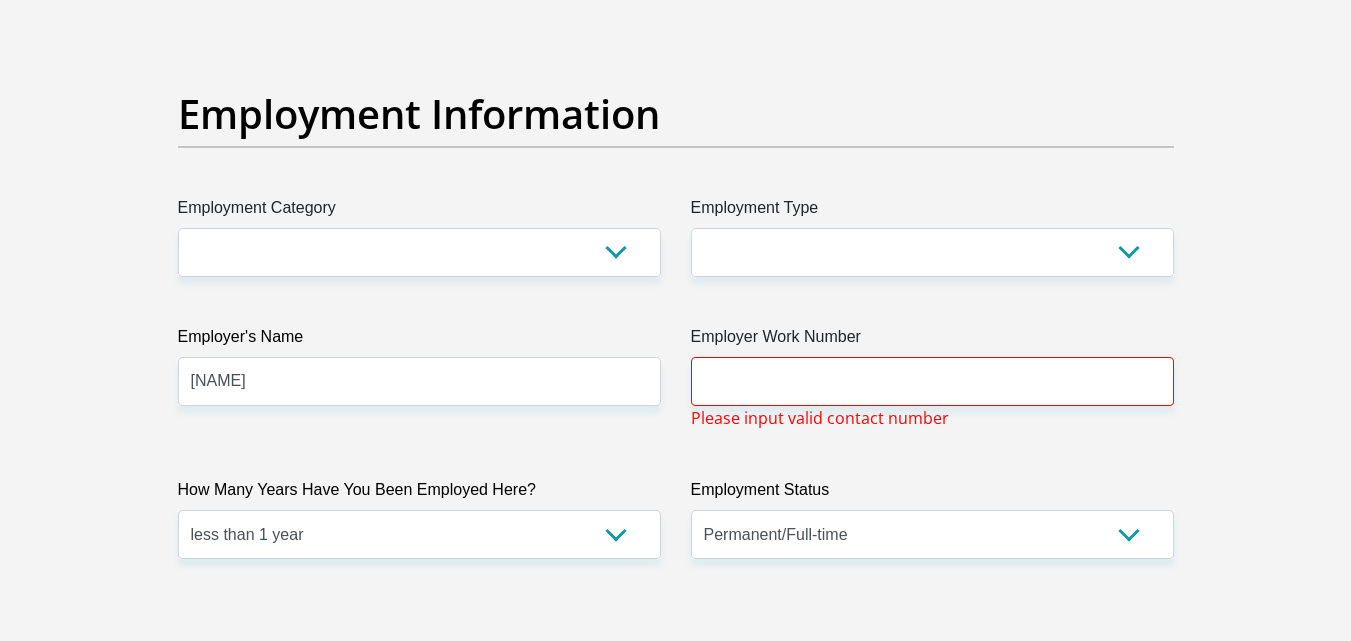 click on "Title
Mr
Ms
Mrs
Dr
Other
First Name
khodani
Surname
khorombi
ID Number
9910045697084
Please input valid ID number
Race
Black
Coloured
Indian
White
Other
Contact Number
0661063000
Please input valid contact number
Nationality
South Africa
Afghanistan
Aland Islands  Albania  Algeria" at bounding box center [676, 20] 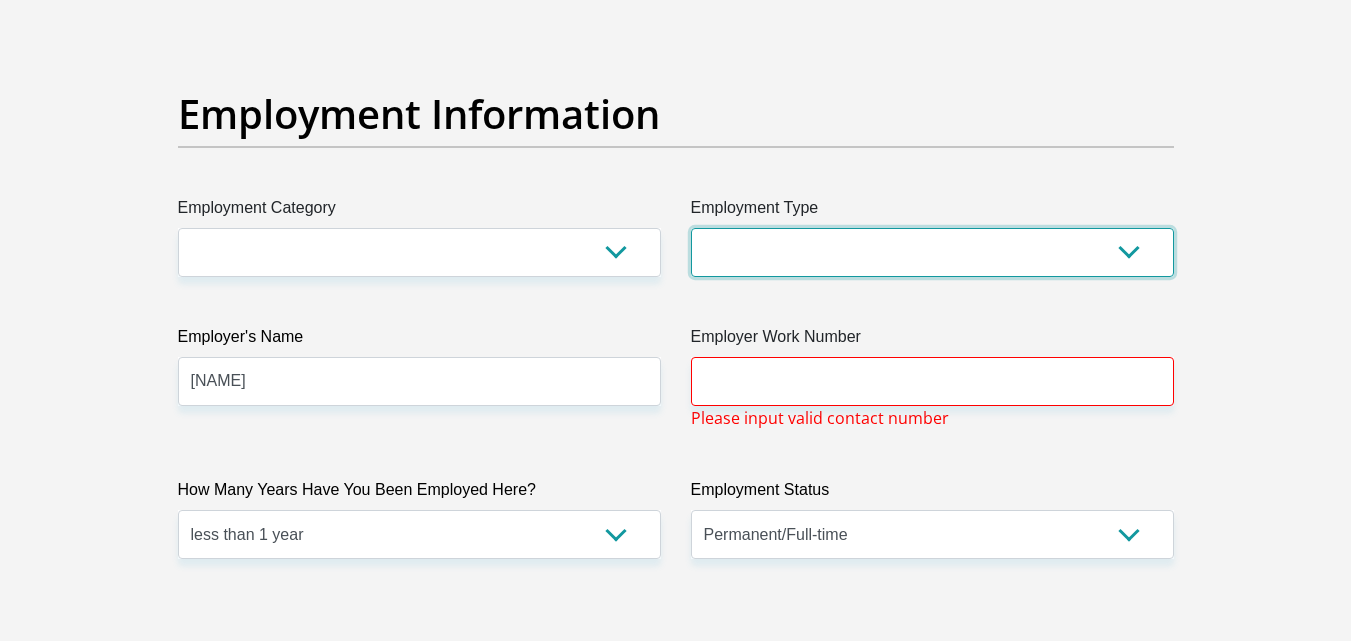 click on "College/Lecturer
Craft Seller
Creative
Driver
Executive
Farmer
Forces - Non Commissioned
Forces - Officer
Hawker
Housewife
Labourer
Licenced Professional
Manager
Miner
Non Licenced Professional
Office Staff/Clerk
Outside Worker
Pensioner
Permanent Teacher
Production/Manufacturing
Sales
Self-Employed
Semi-Professional Worker
Service Industry  Social Worker  Student" at bounding box center [932, 252] 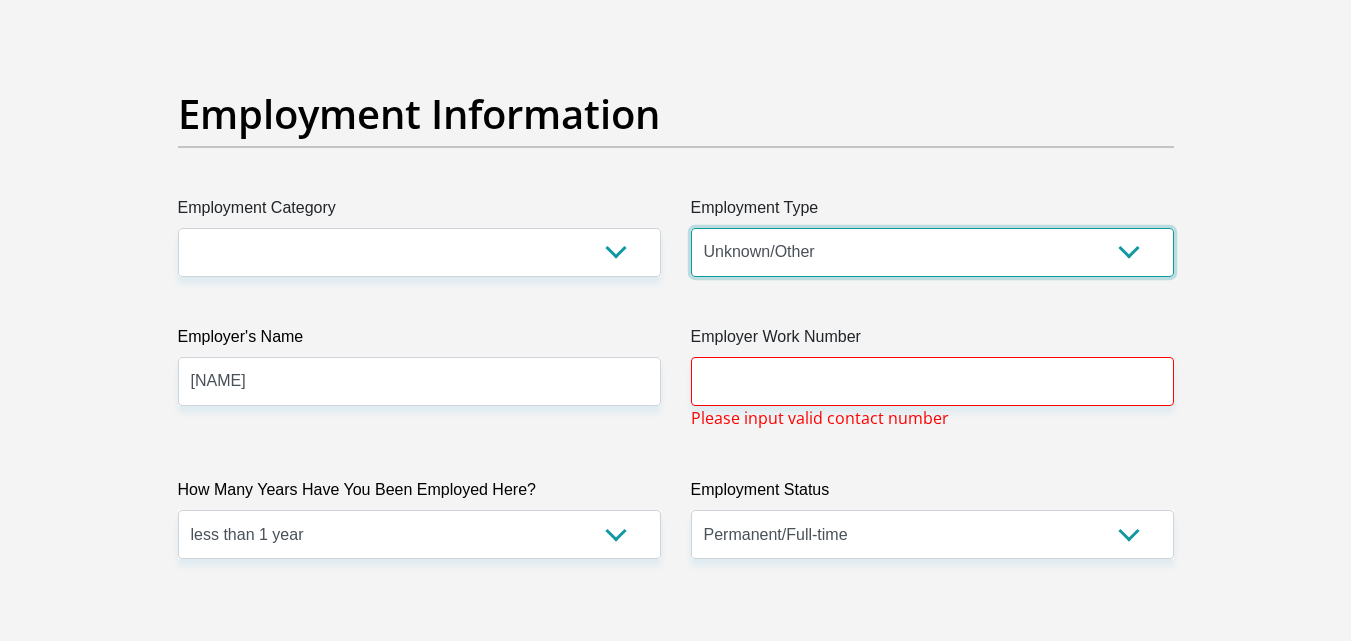 click on "College/Lecturer
Craft Seller
Creative
Driver
Executive
Farmer
Forces - Non Commissioned
Forces - Officer
Hawker
Housewife
Labourer
Licenced Professional
Manager
Miner
Non Licenced Professional
Office Staff/Clerk
Outside Worker
Pensioner
Permanent Teacher
Production/Manufacturing
Sales
Self-Employed
Semi-Professional Worker
Service Industry  Social Worker  Student" at bounding box center (932, 252) 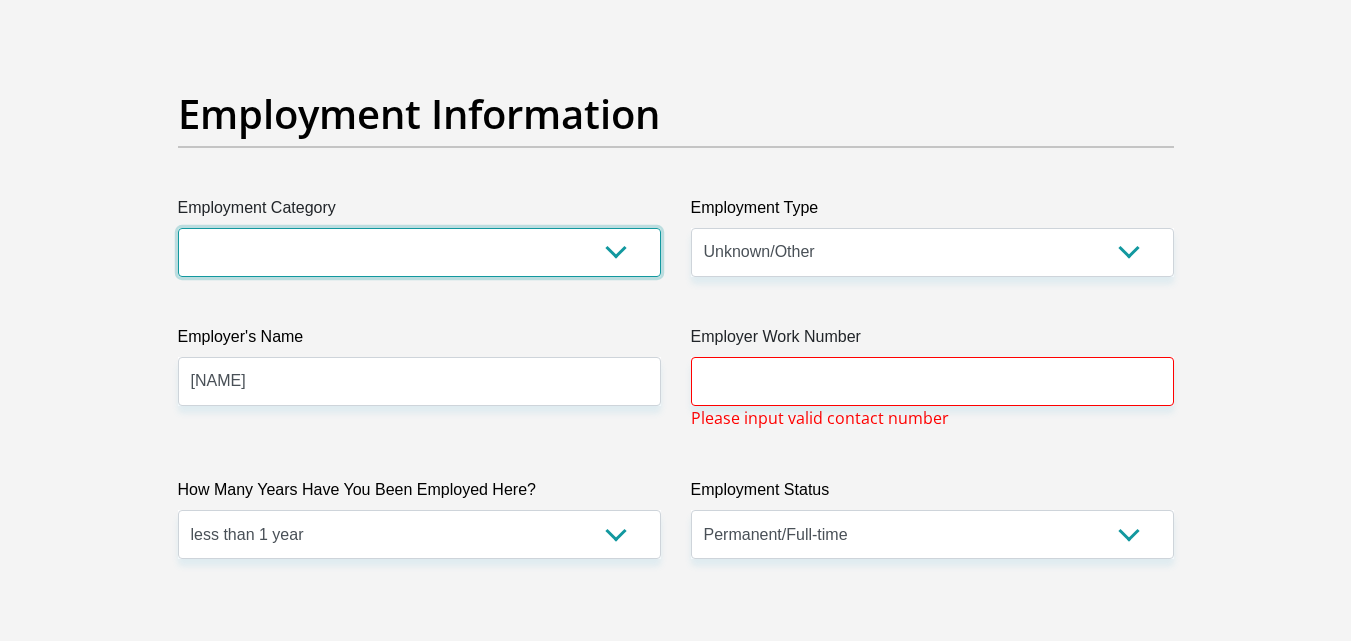 click on "AGRICULTURE
ALCOHOL & TOBACCO
CONSTRUCTION MATERIALS
METALLURGY
EQUIPMENT FOR RENEWABLE ENERGY
SPECIALIZED CONTRACTORS
CAR
GAMING (INCL. INTERNET
OTHER WHOLESALE
UNLICENSED PHARMACEUTICALS
CURRENCY EXCHANGE HOUSES
OTHER FINANCIAL INSTITUTIONS & INSURANCE
REAL ESTATE AGENTS
OIL & GAS
OTHER MATERIALS (E.G. IRON ORE)
PRECIOUS STONES & PRECIOUS METALS
POLITICAL ORGANIZATIONS
RELIGIOUS ORGANIZATIONS(NOT SECTS)
ACTI. HAVING BUSINESS DEAL WITH PUBLIC ADMINISTRATION
LAUNDROMATS" at bounding box center [419, 252] 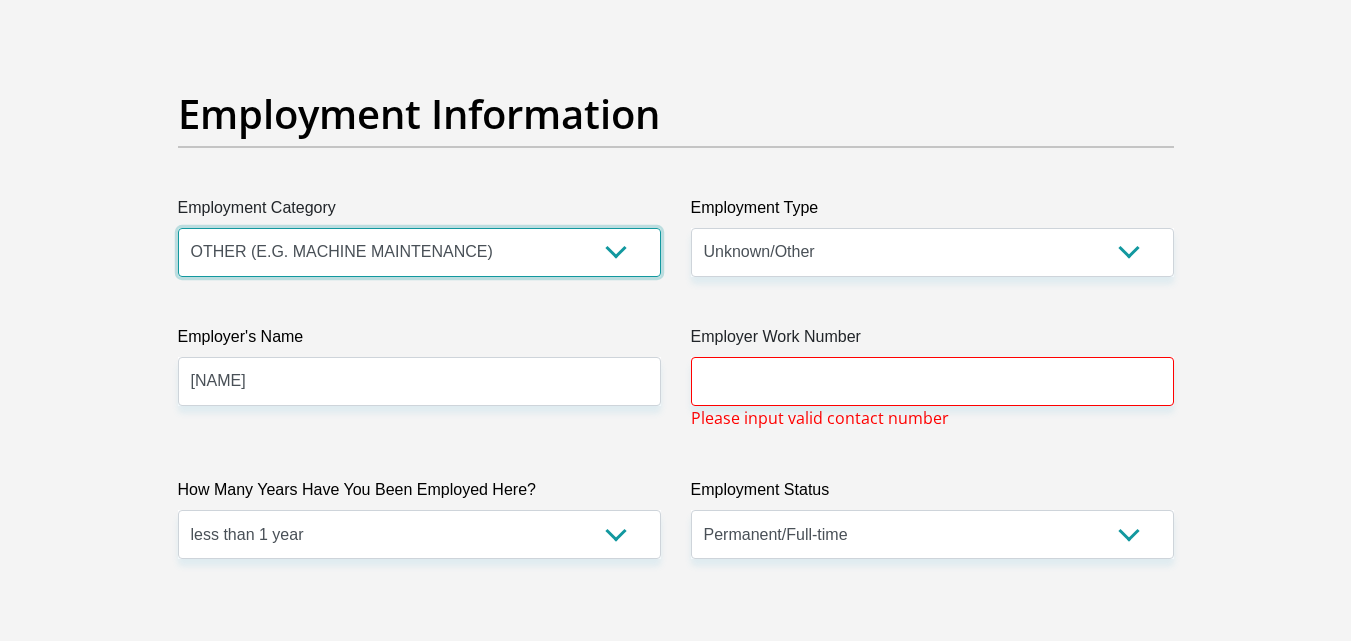 click on "AGRICULTURE
ALCOHOL & TOBACCO
CONSTRUCTION MATERIALS
METALLURGY
EQUIPMENT FOR RENEWABLE ENERGY
SPECIALIZED CONTRACTORS
CAR
GAMING (INCL. INTERNET
OTHER WHOLESALE
UNLICENSED PHARMACEUTICALS
CURRENCY EXCHANGE HOUSES
OTHER FINANCIAL INSTITUTIONS & INSURANCE
REAL ESTATE AGENTS
OIL & GAS
OTHER MATERIALS (E.G. IRON ORE)
PRECIOUS STONES & PRECIOUS METALS
POLITICAL ORGANIZATIONS
RELIGIOUS ORGANIZATIONS(NOT SECTS)
ACTI. HAVING BUSINESS DEAL WITH PUBLIC ADMINISTRATION
LAUNDROMATS" at bounding box center (419, 252) 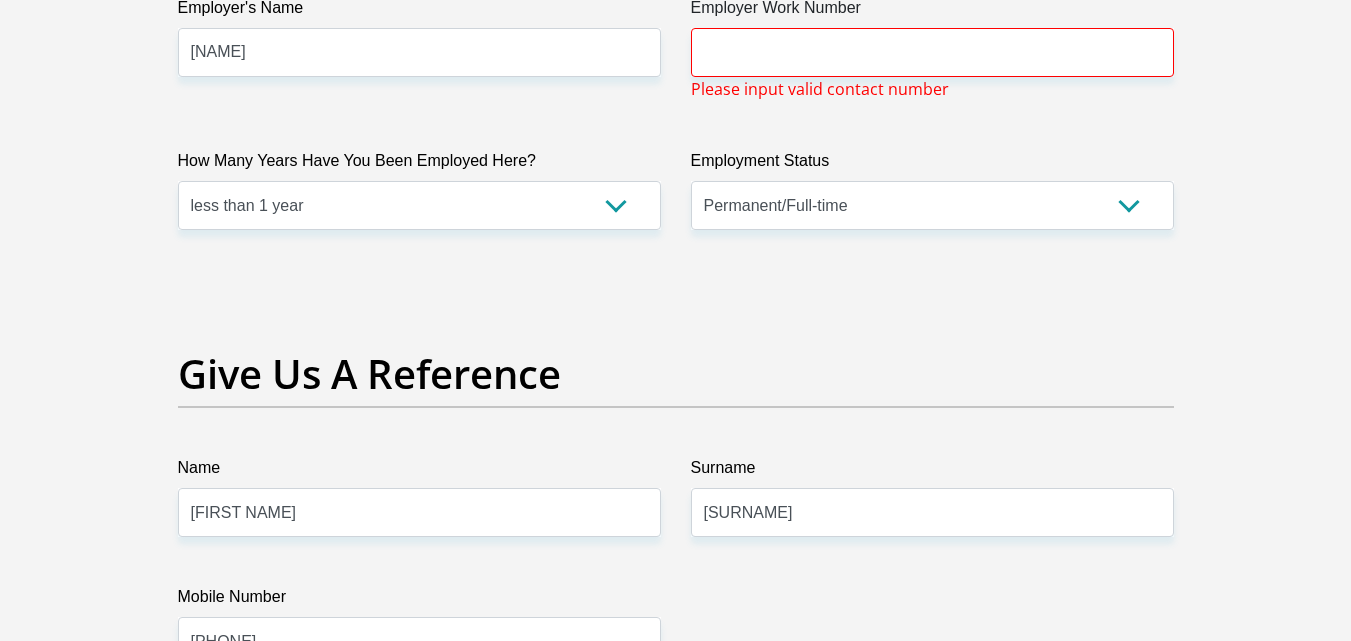 scroll, scrollTop: 3889, scrollLeft: 0, axis: vertical 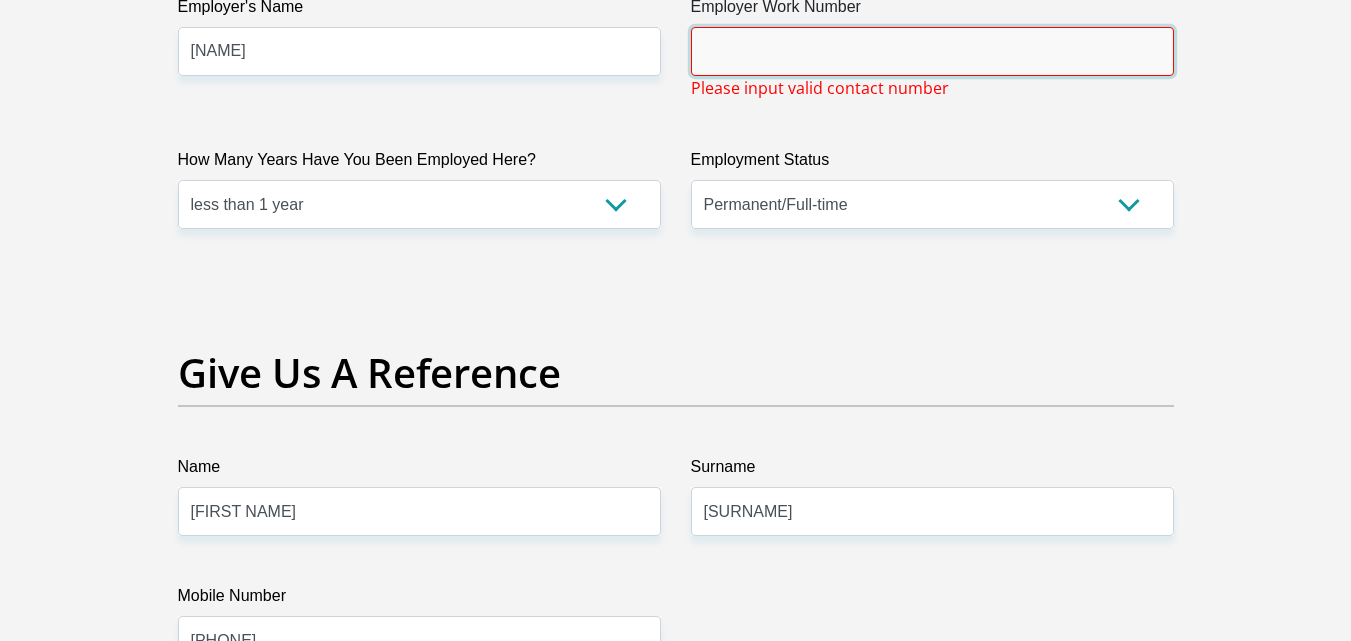 click on "Employer Work Number" at bounding box center (932, 51) 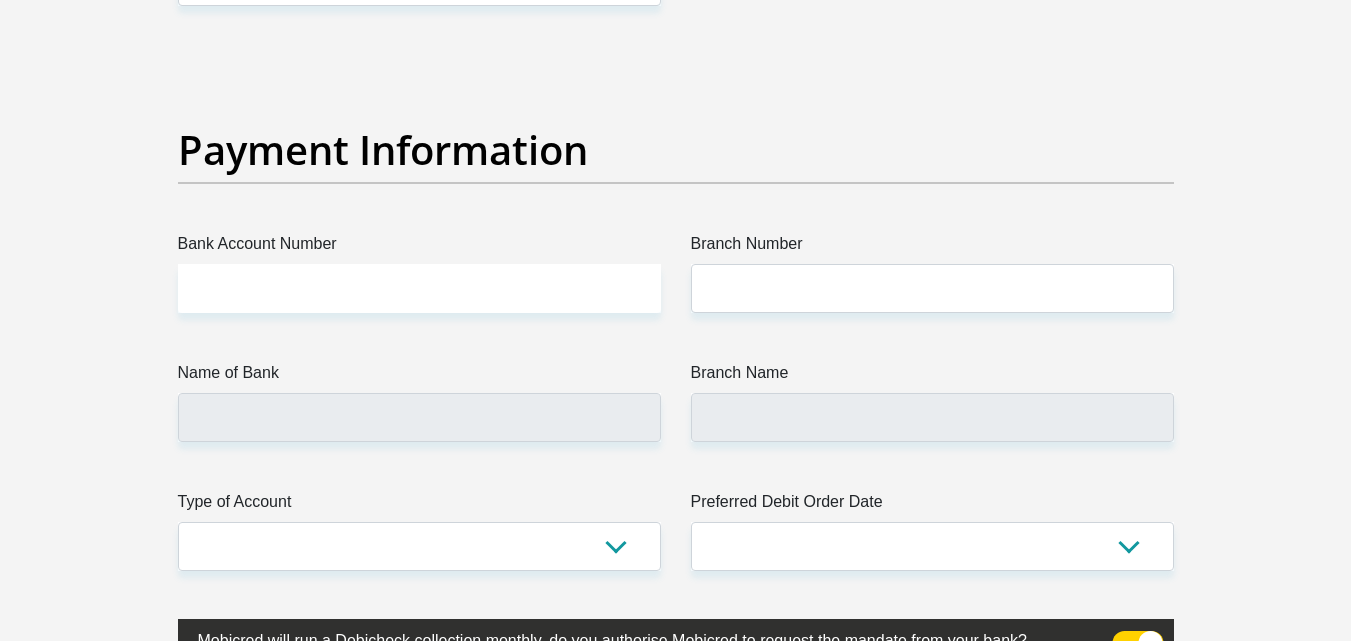 scroll, scrollTop: 4526, scrollLeft: 0, axis: vertical 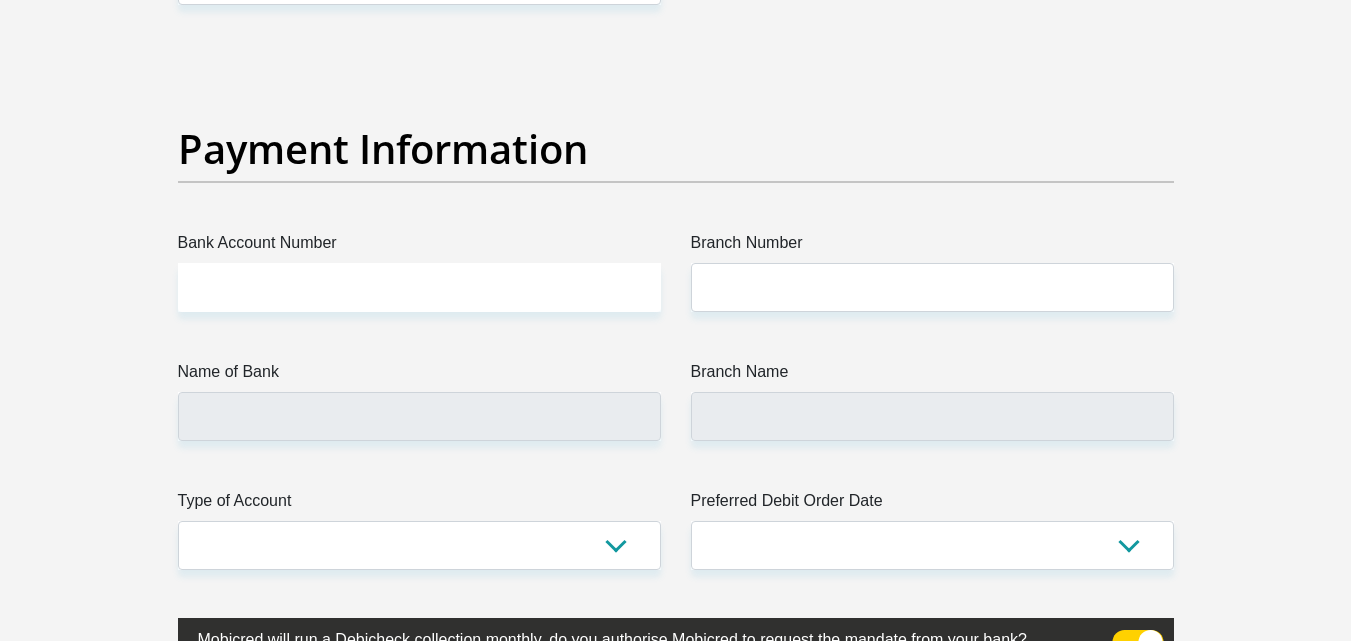 type on "0768742632" 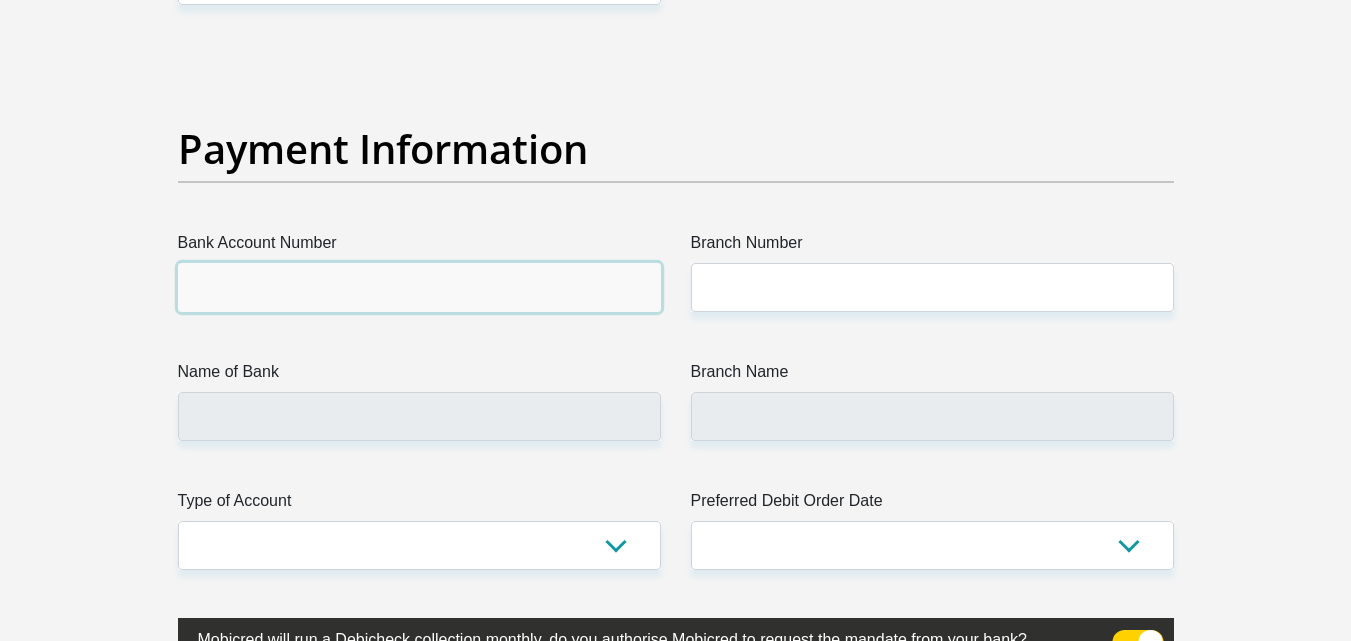 click on "Bank Account Number" at bounding box center [419, 287] 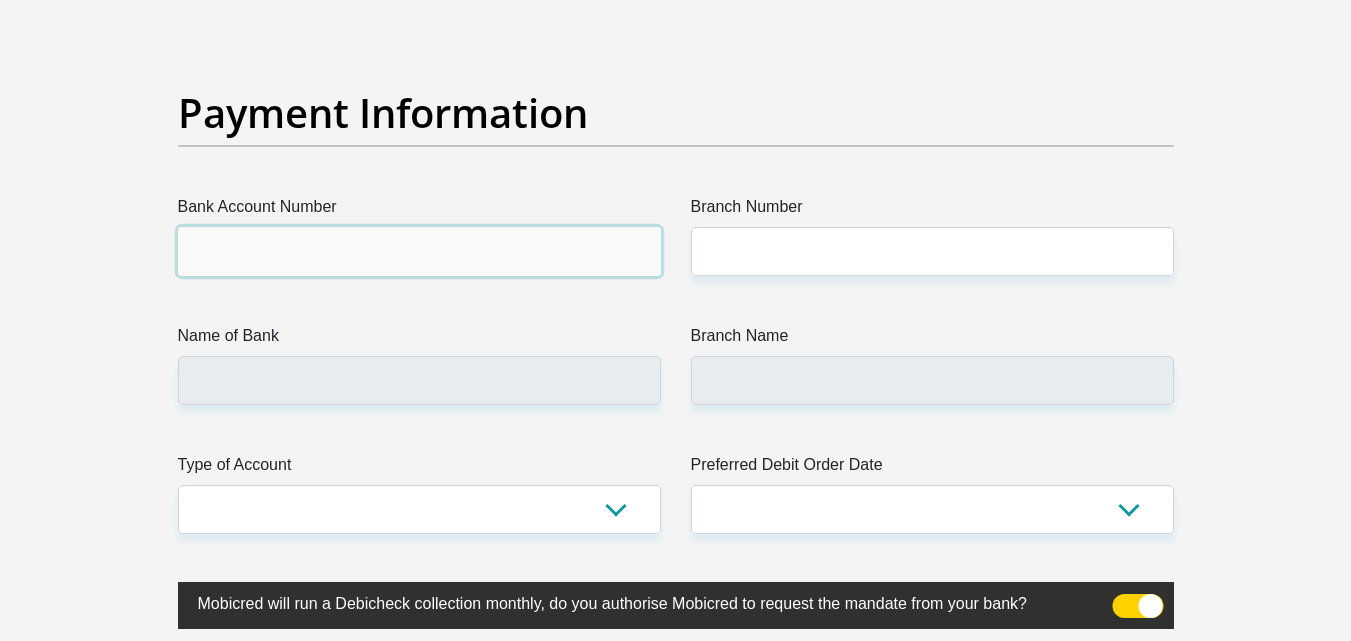 scroll, scrollTop: 4511, scrollLeft: 0, axis: vertical 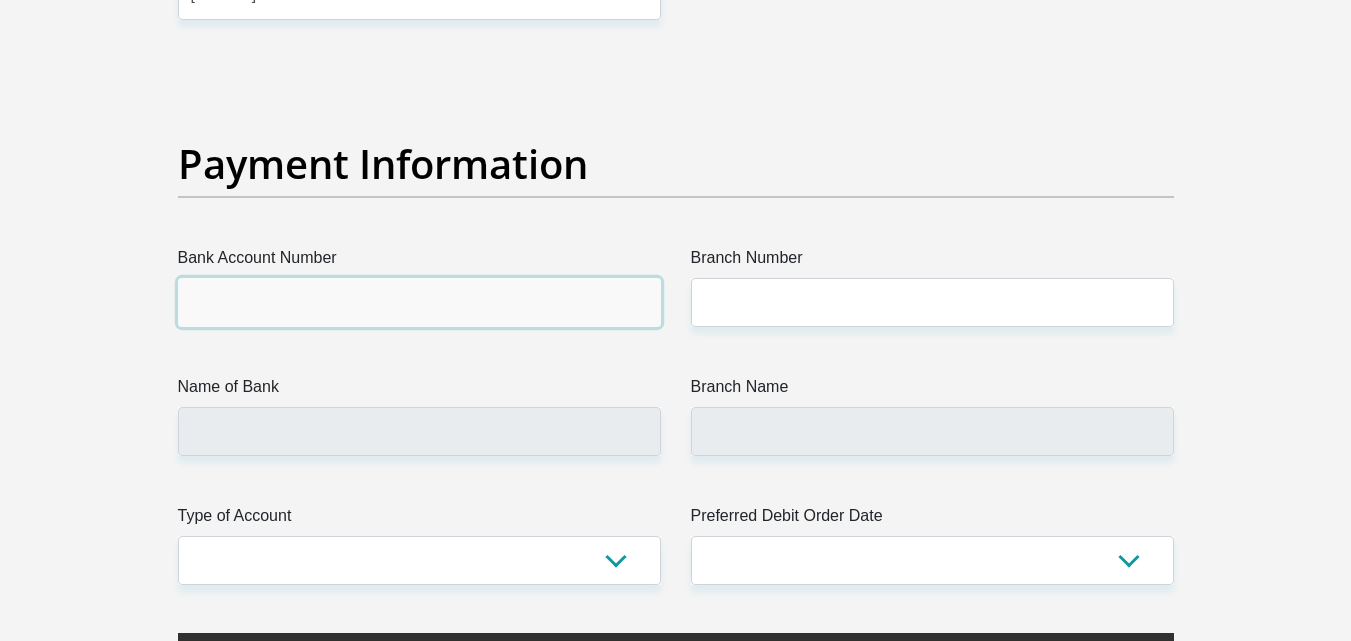 click on "Bank Account Number" at bounding box center [419, 302] 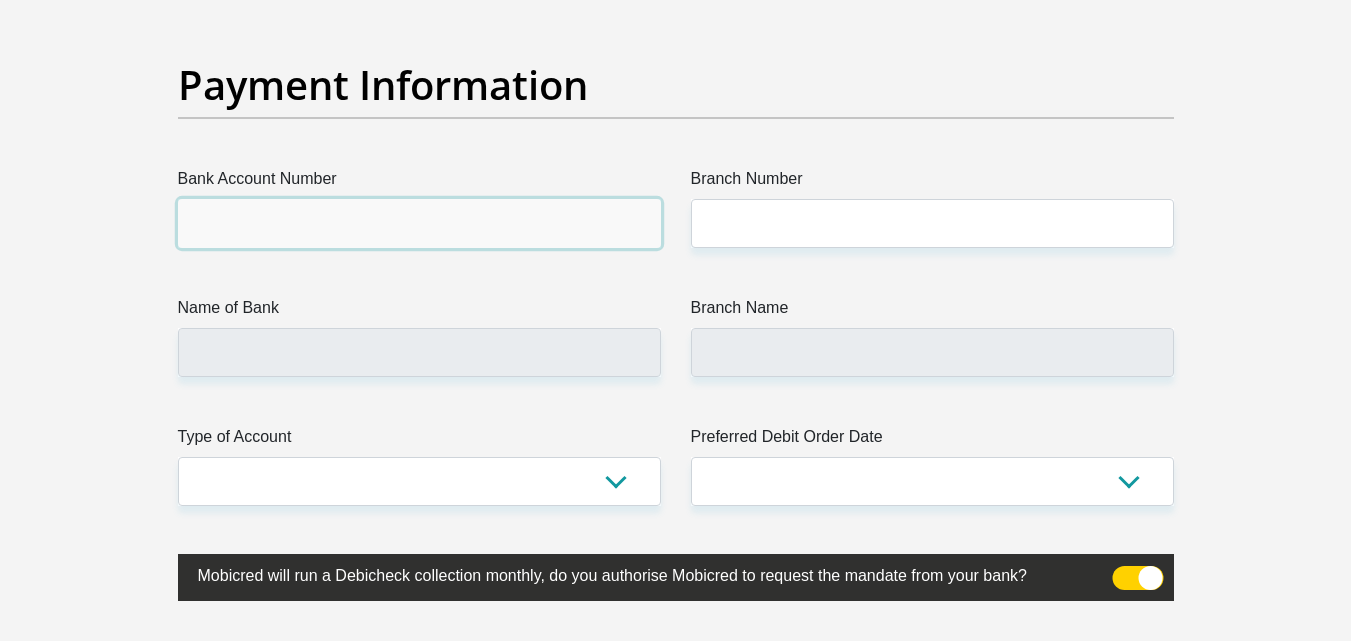 scroll, scrollTop: 4588, scrollLeft: 0, axis: vertical 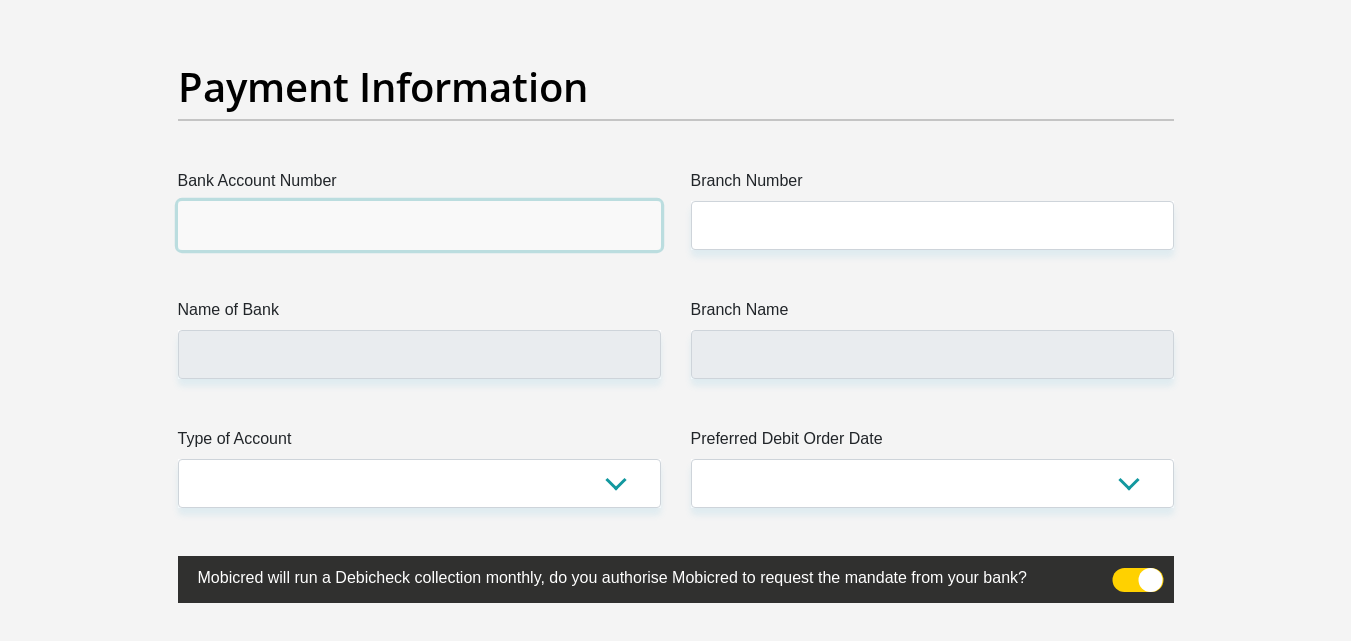 click on "Bank Account Number" at bounding box center [419, 225] 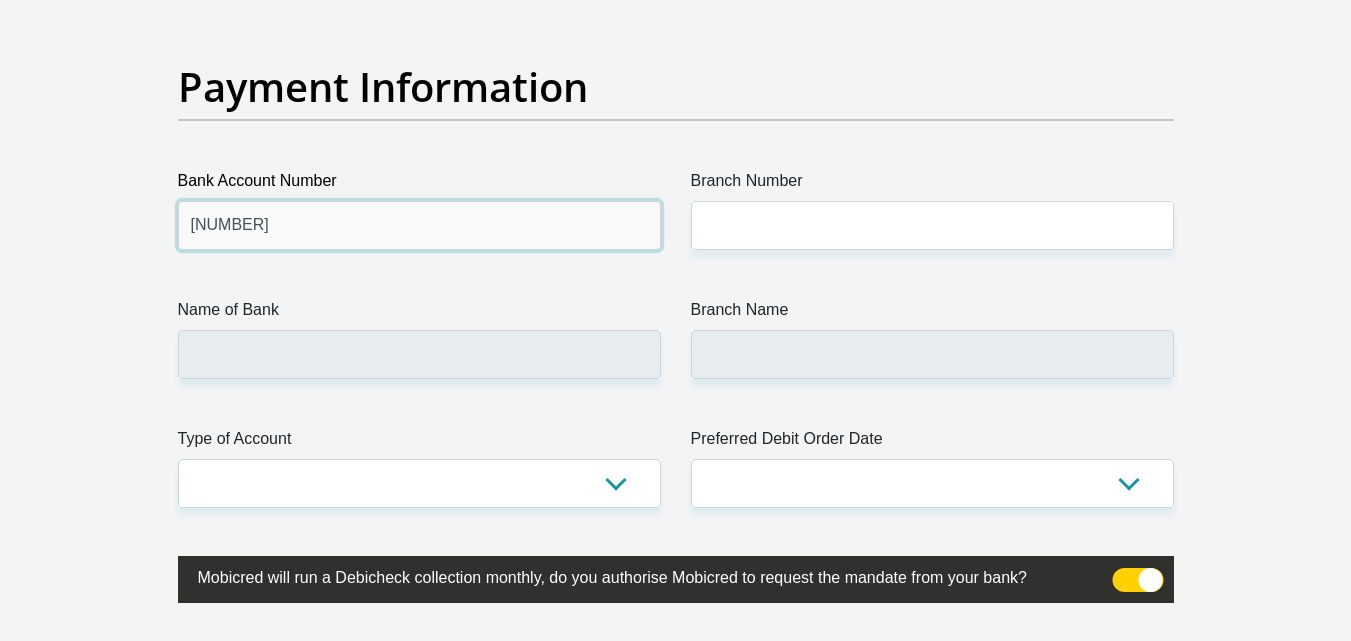 type on "10091350229" 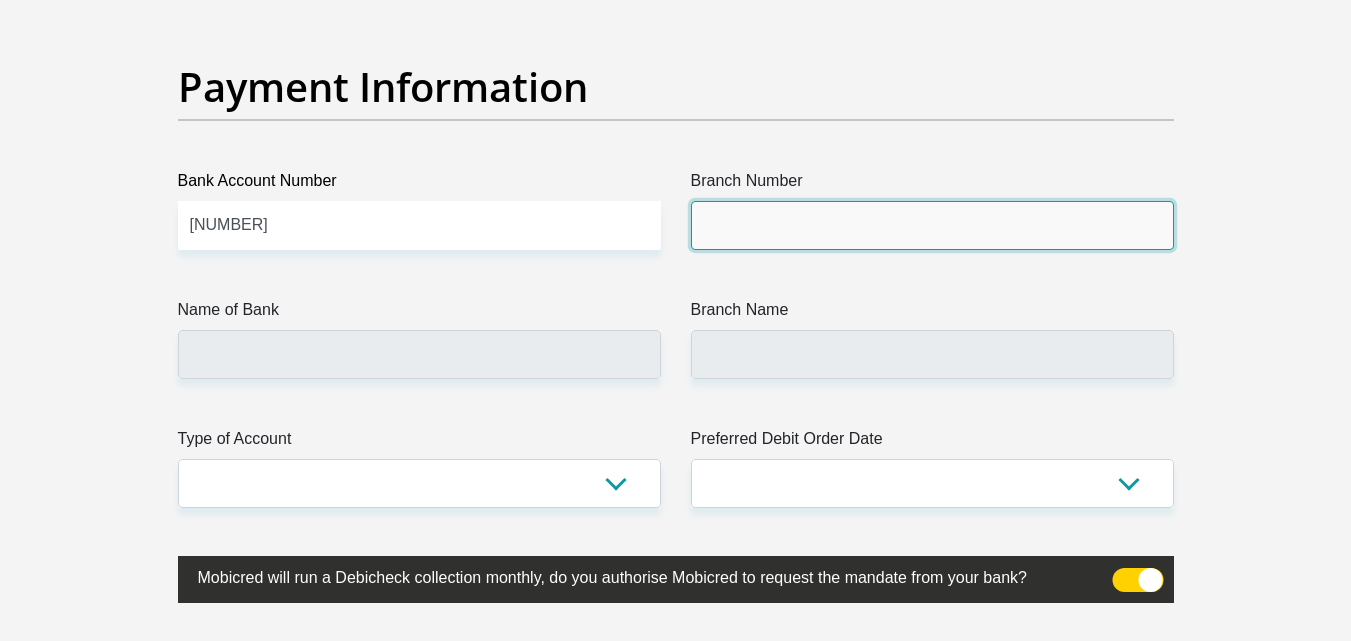 click on "Branch Number" at bounding box center (932, 225) 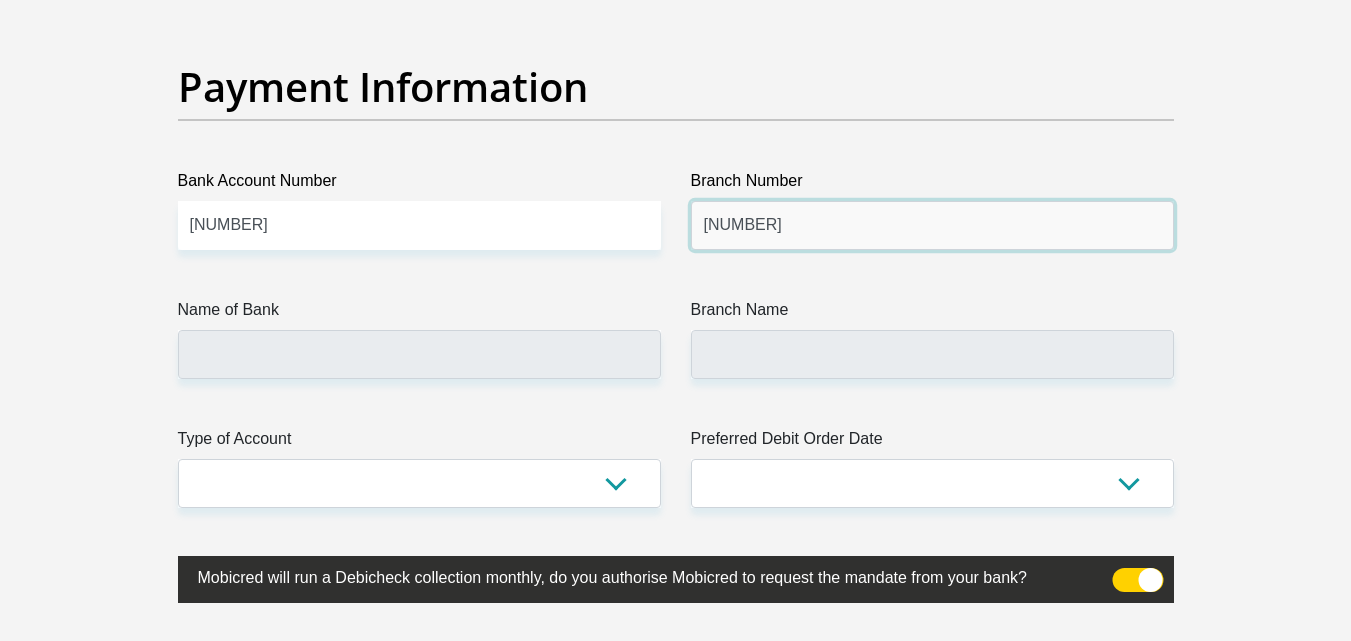 type on "002549" 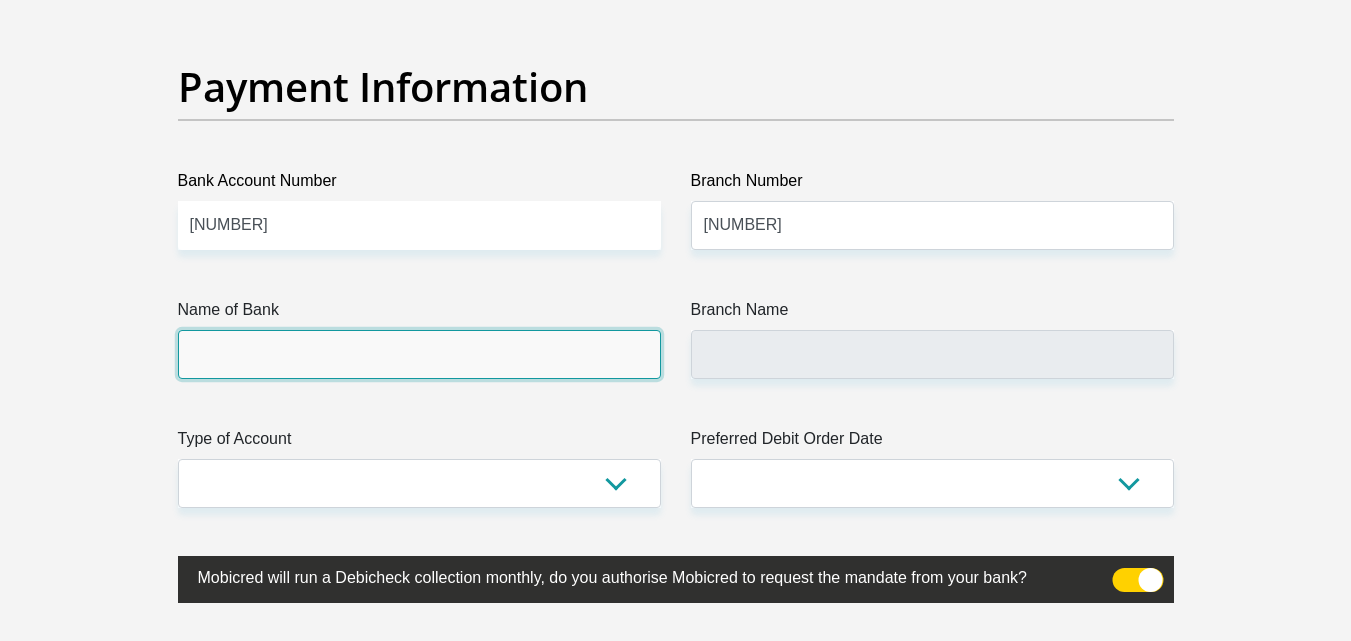 click on "Name of Bank" at bounding box center (419, 354) 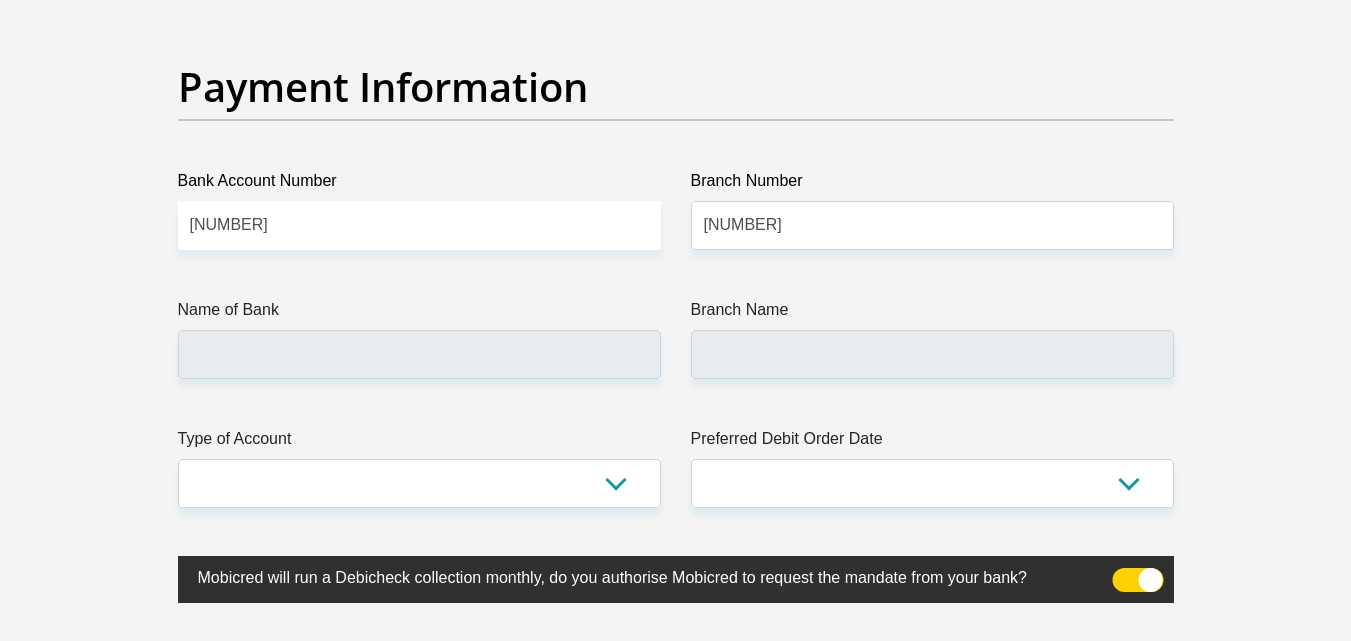 click on "Type of Account" at bounding box center [419, 443] 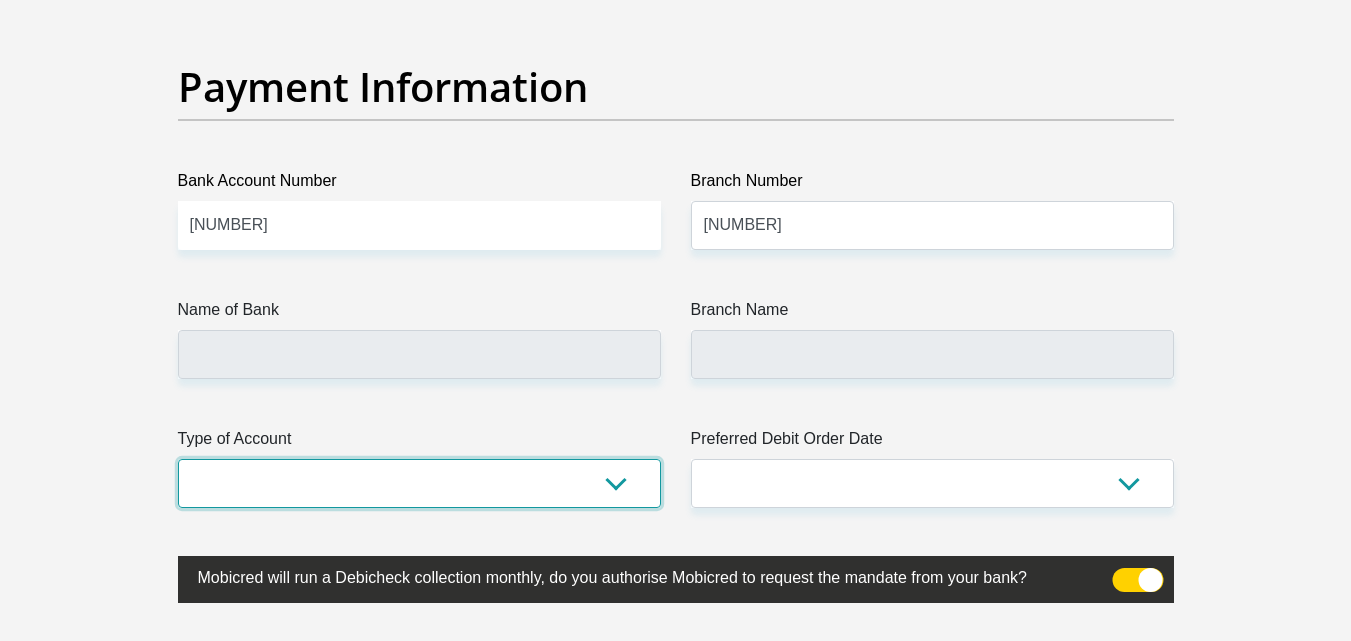 click on "Cheque
Savings" at bounding box center (419, 483) 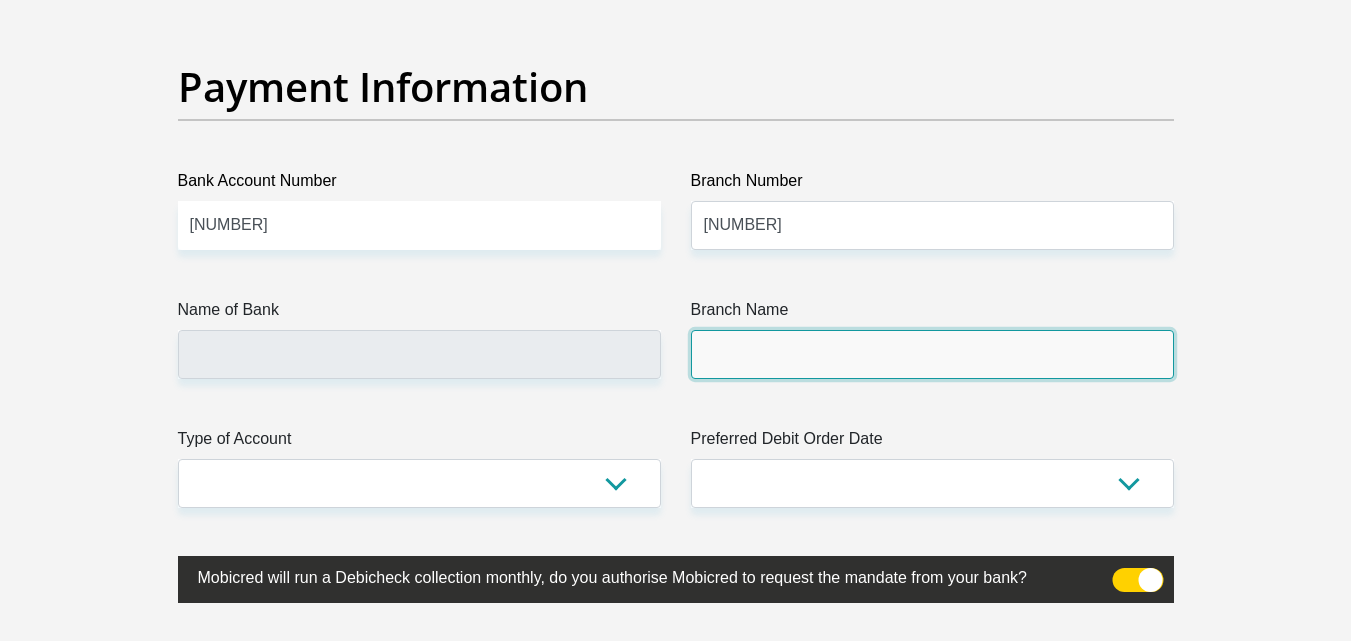 click on "Branch Name" at bounding box center (932, 354) 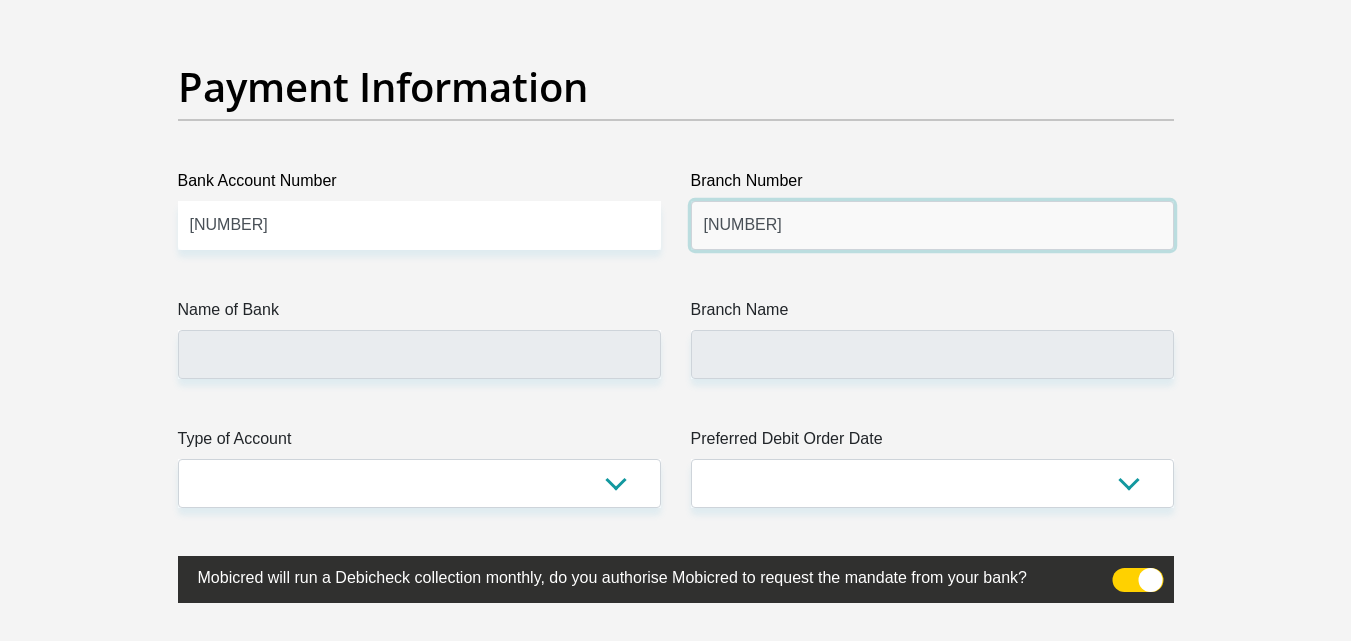 click on "002549" at bounding box center (932, 225) 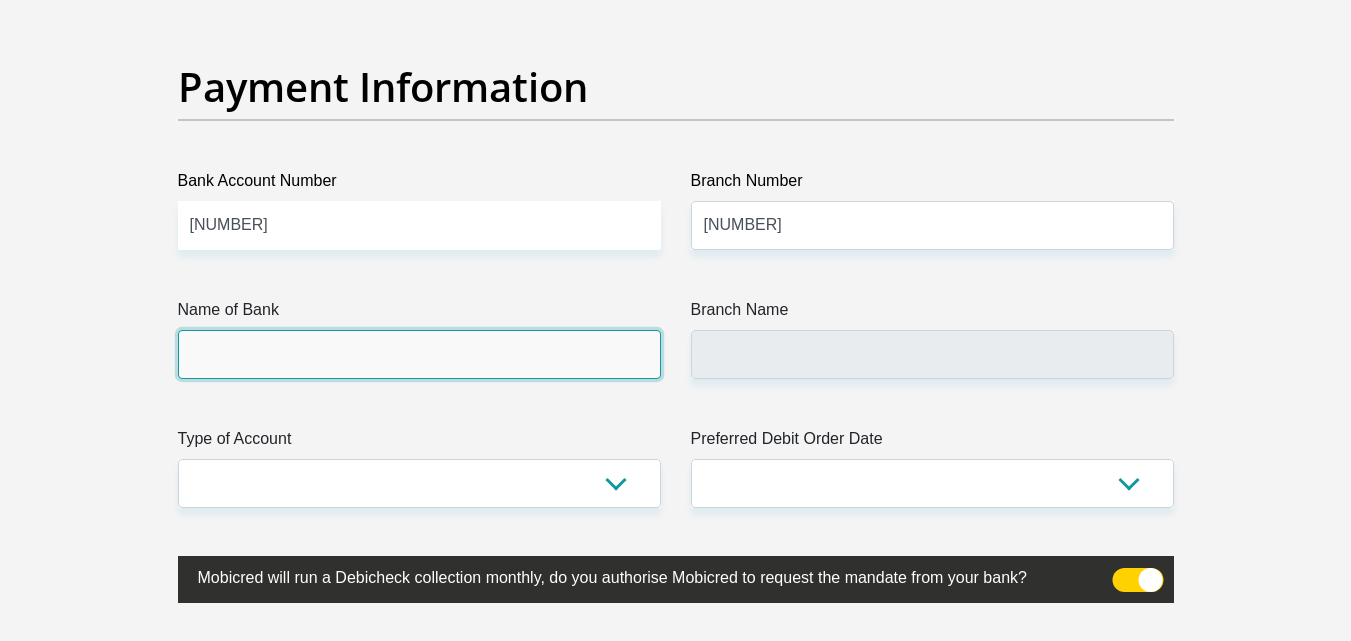 click on "Name of Bank" at bounding box center (419, 354) 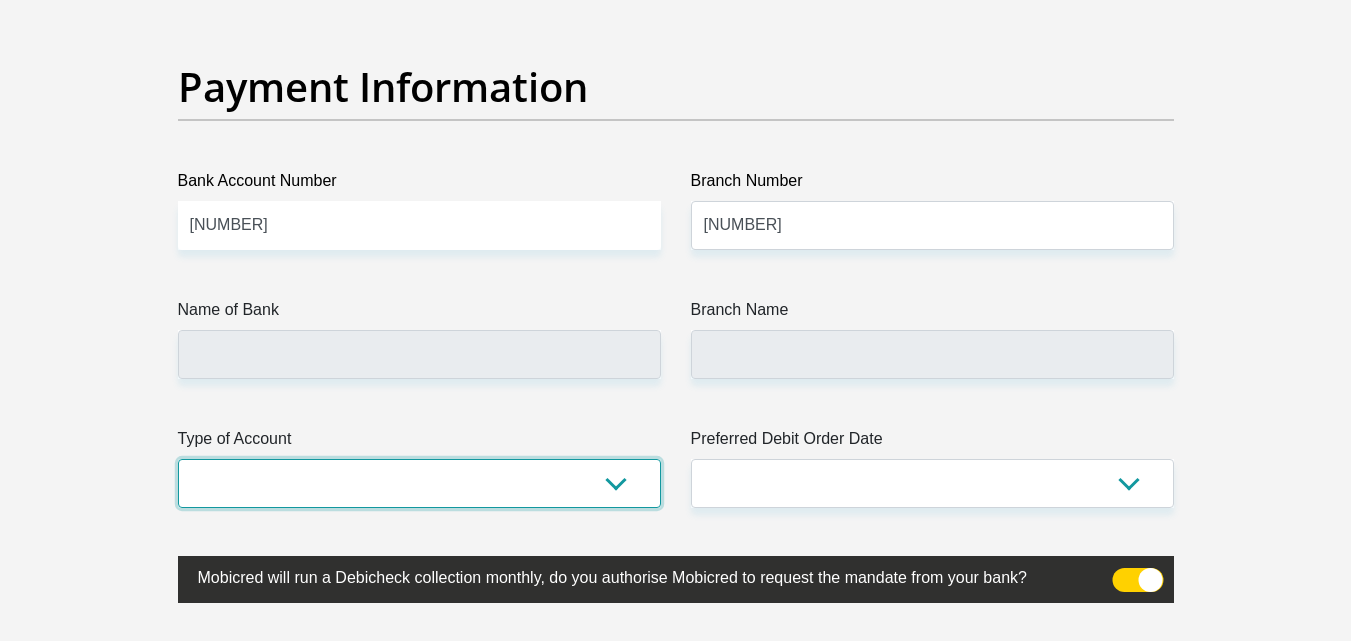 click on "Cheque
Savings" at bounding box center [419, 483] 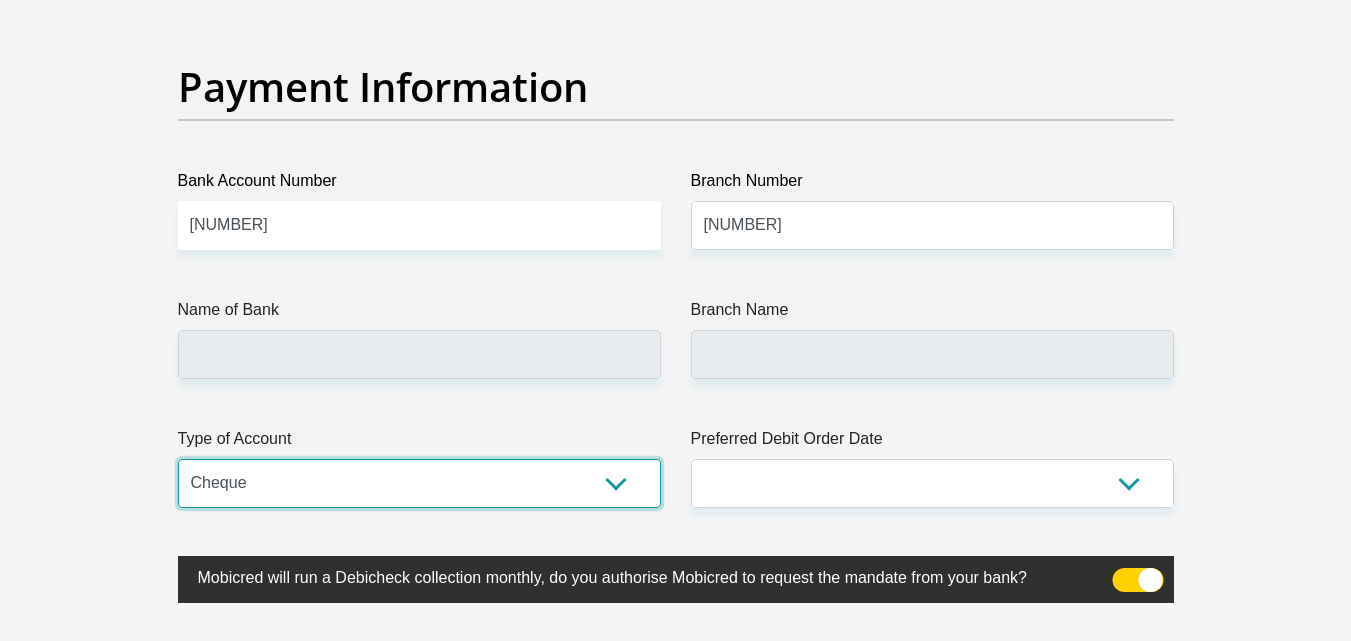 click on "Cheque
Savings" at bounding box center [419, 483] 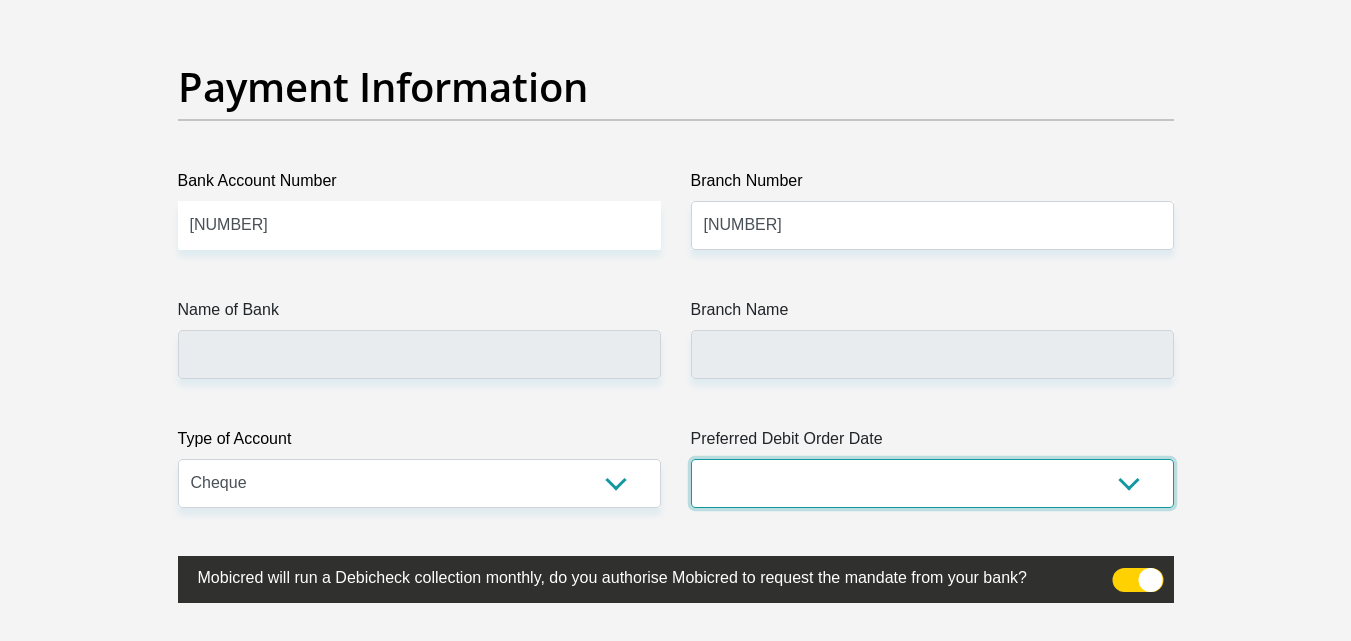 click on "1st
2nd
3rd
4th
5th
7th
18th
19th
20th
21st
22nd
23rd
24th
25th
26th
27th
28th
29th
30th" at bounding box center (932, 483) 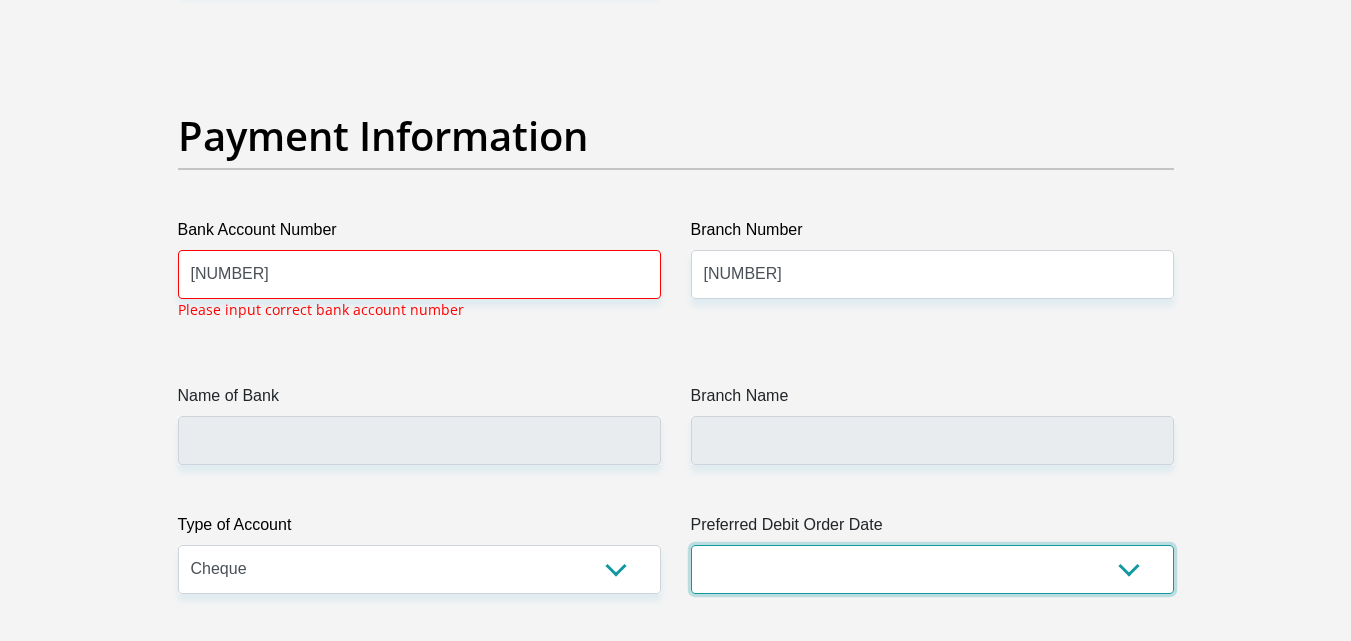 scroll, scrollTop: 4538, scrollLeft: 0, axis: vertical 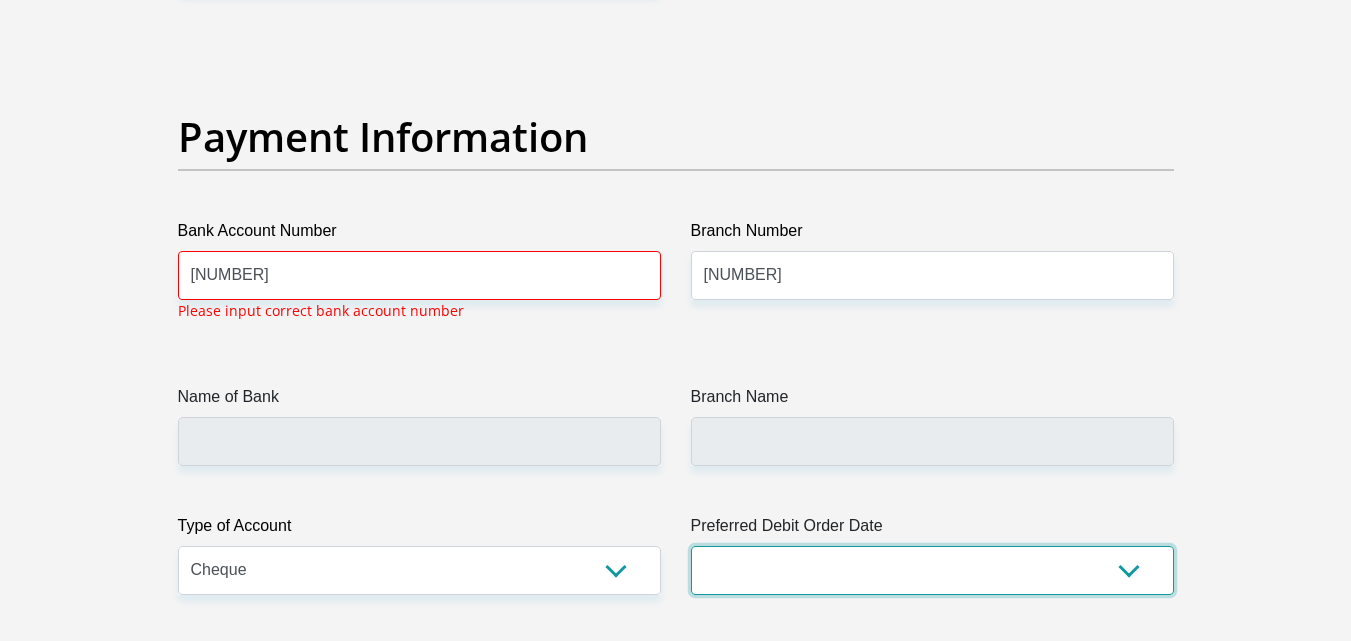 select on "1" 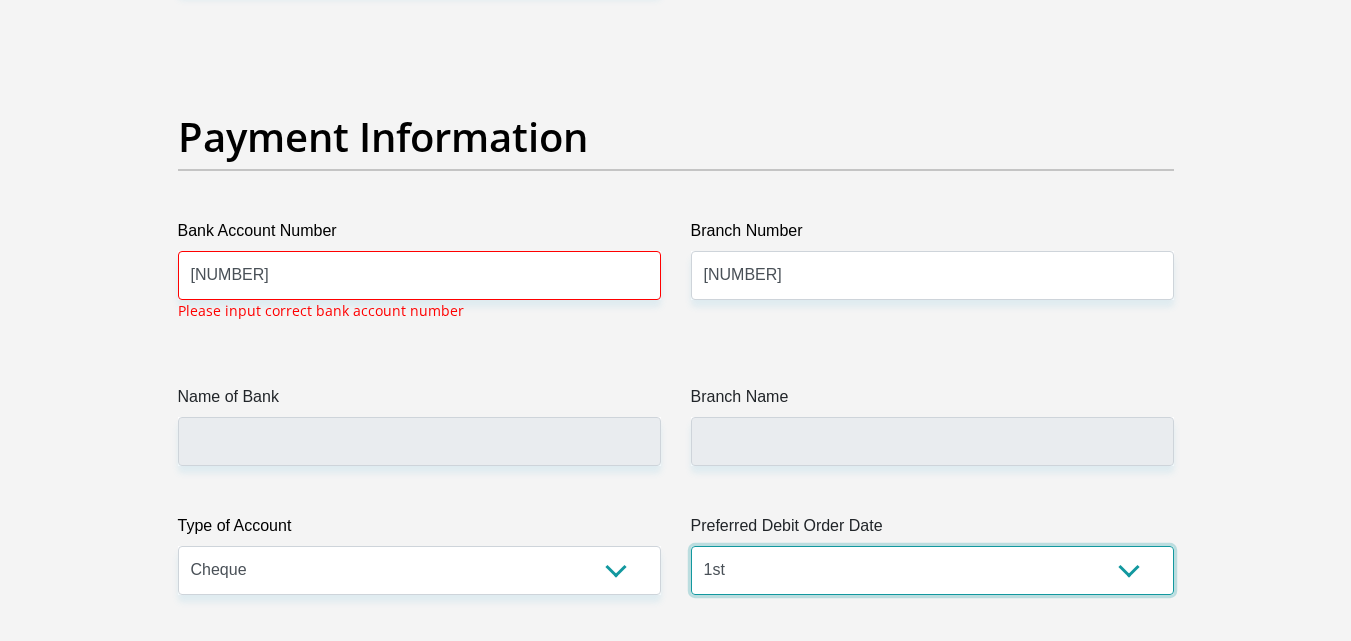 click on "1st
2nd
3rd
4th
5th
7th
18th
19th
20th
21st
22nd
23rd
24th
25th
26th
27th
28th
29th
30th" at bounding box center [932, 570] 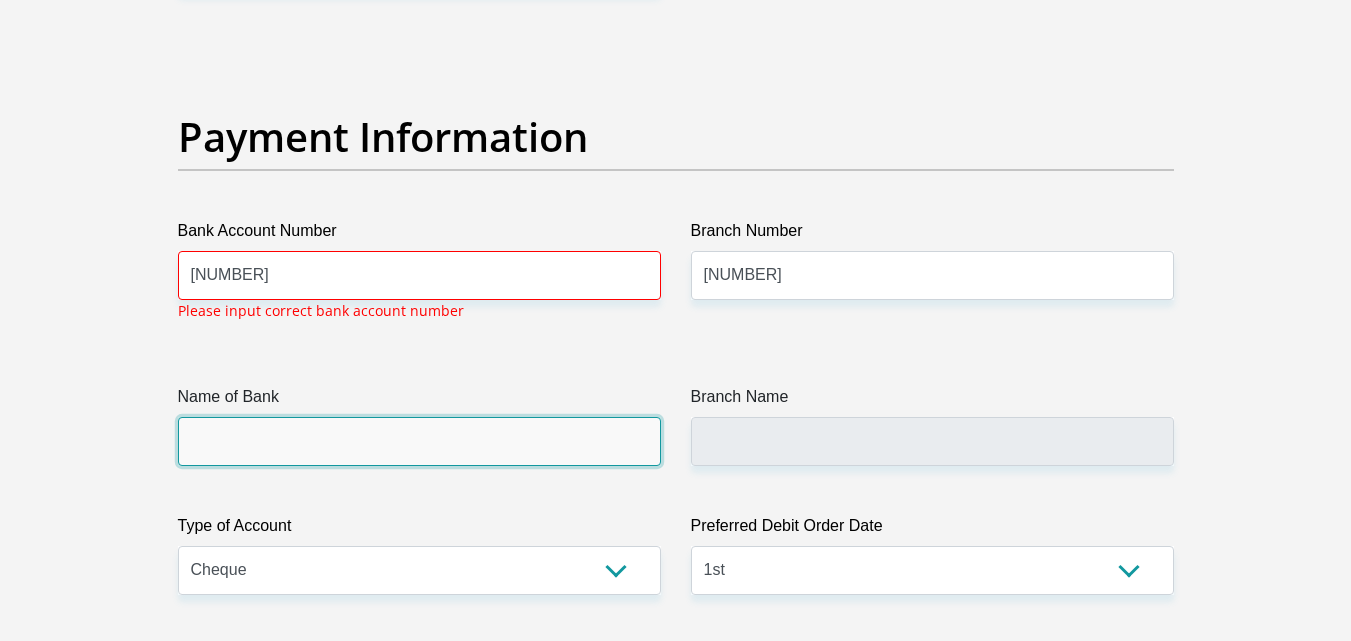 click on "Name of Bank" at bounding box center [419, 441] 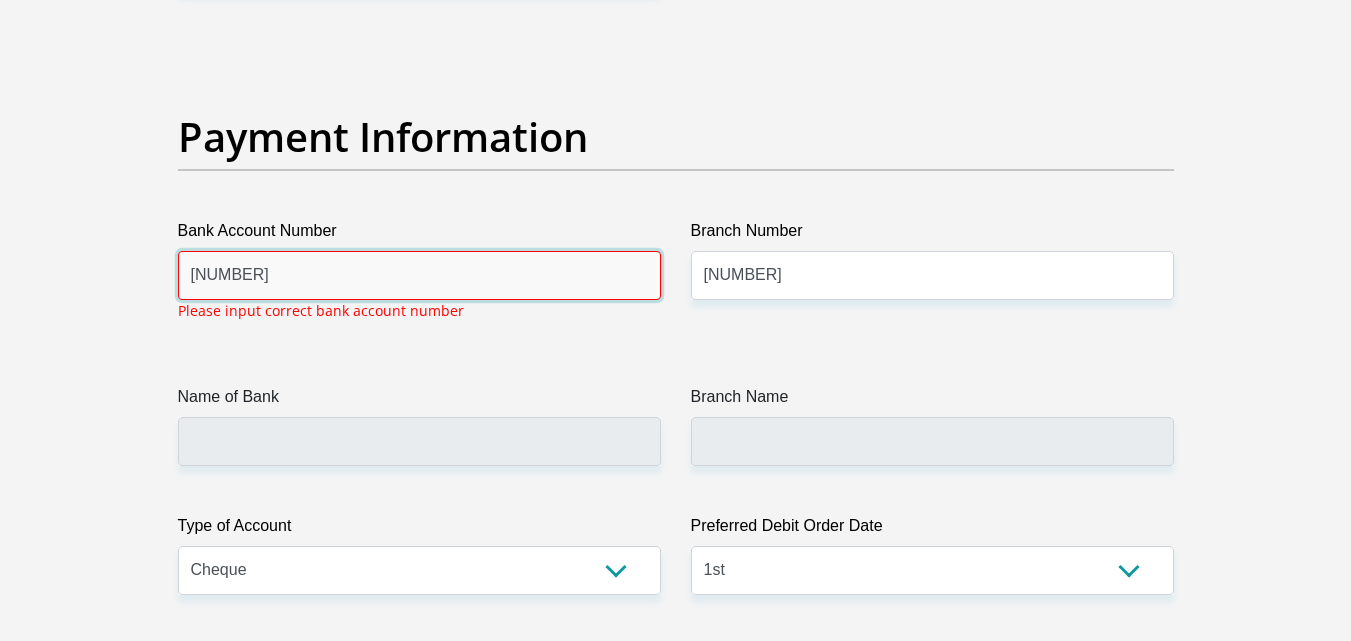 click on "10091350229" at bounding box center [419, 275] 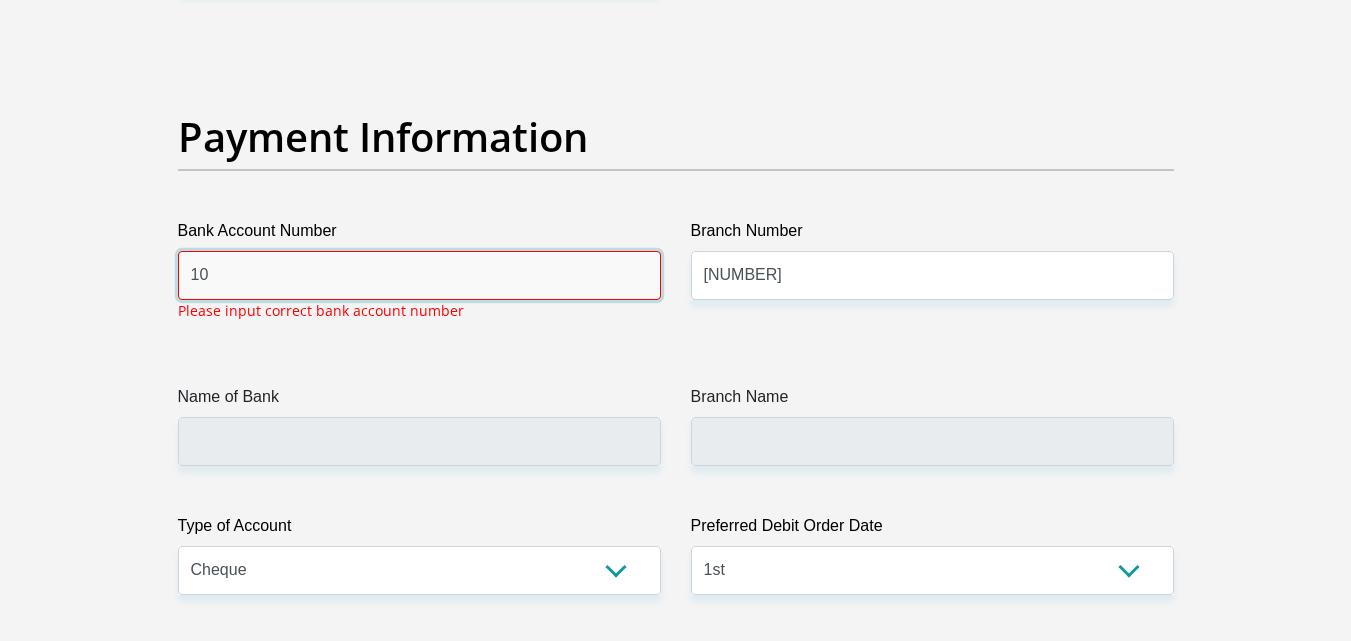 type on "1" 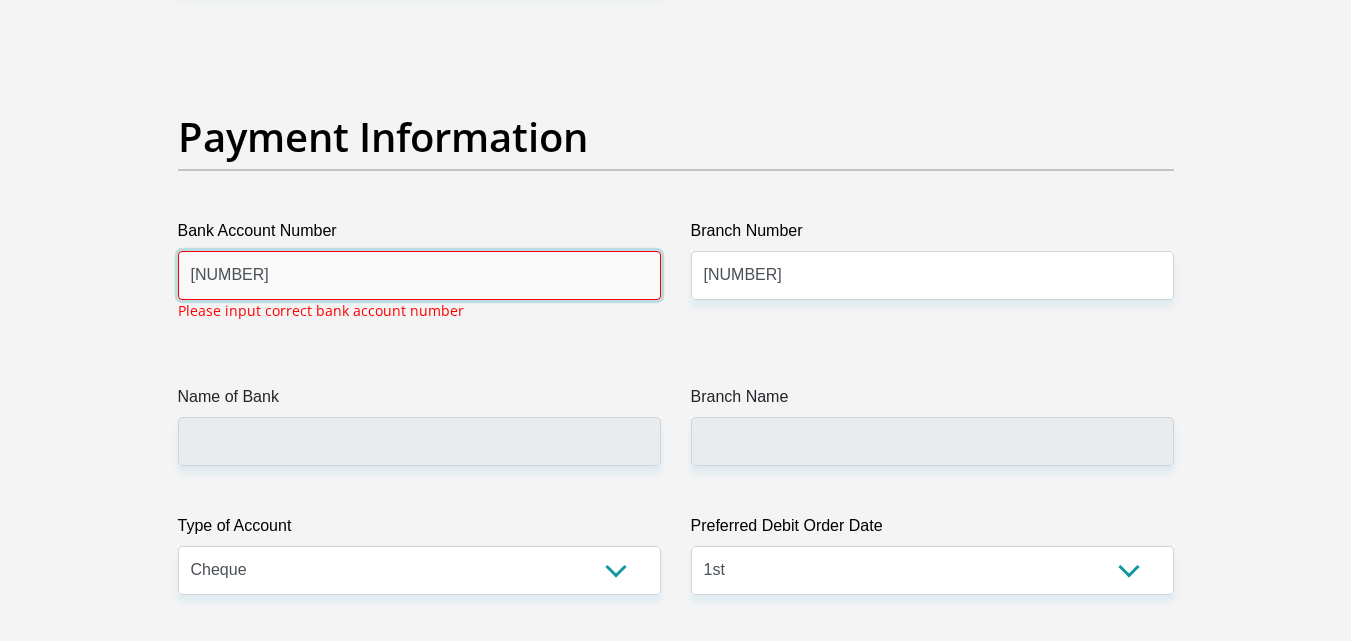 type on "10091350229" 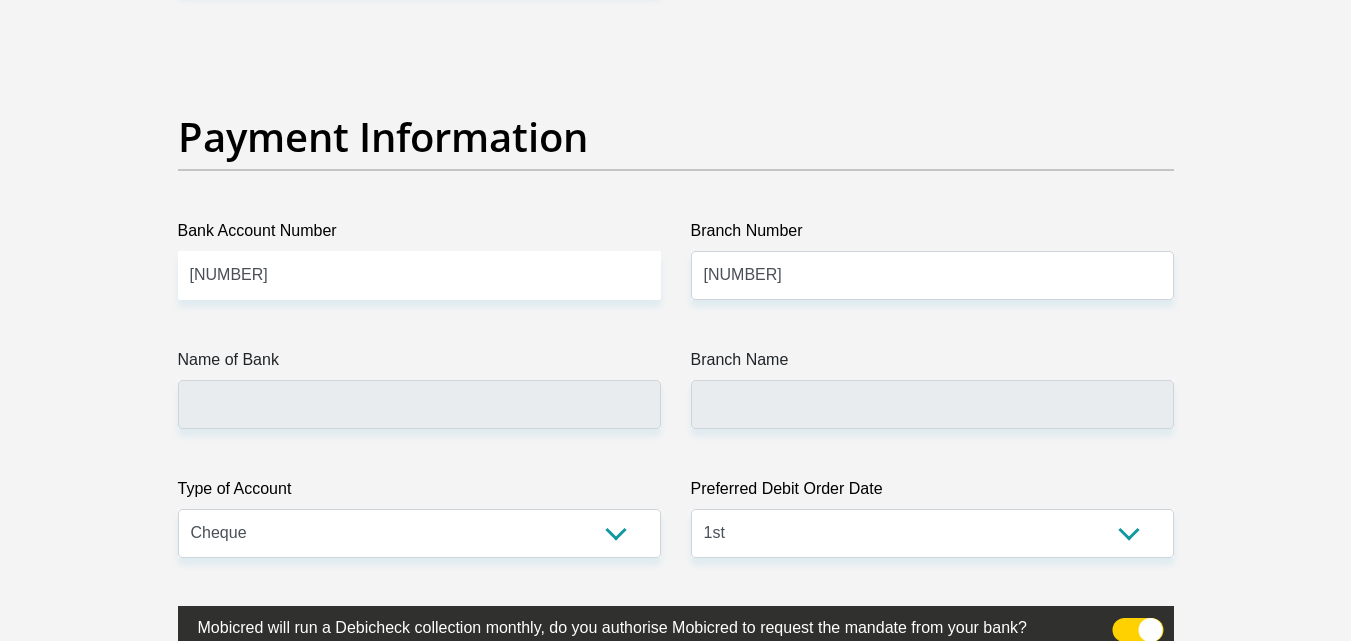 click on "Title
Mr
Ms
Mrs
Dr
Other
First Name
khodani
Surname
khorombi
ID Number
9910045697084
Please input valid ID number
Race
Black
Coloured
Indian
White
Other
Contact Number
0661063000
Please input valid contact number
Nationality
South Africa
Afghanistan
Aland Islands  Albania  Algeria" at bounding box center (676, -971) 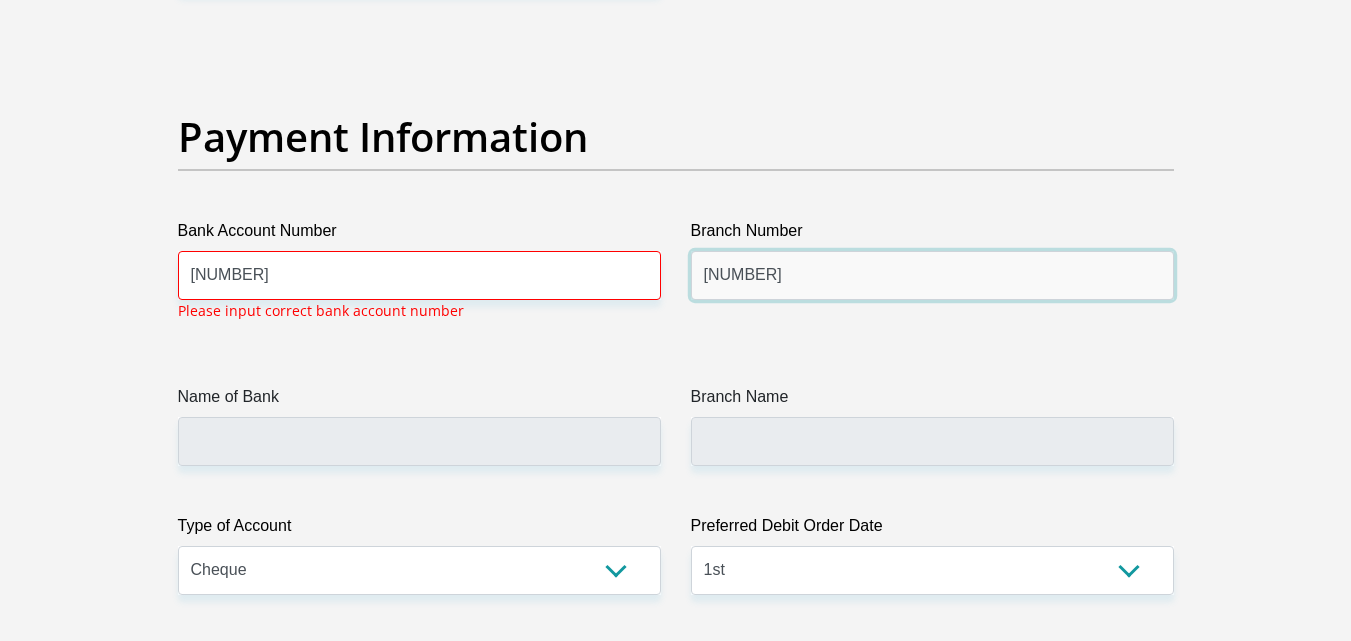 click on "002549" at bounding box center [932, 275] 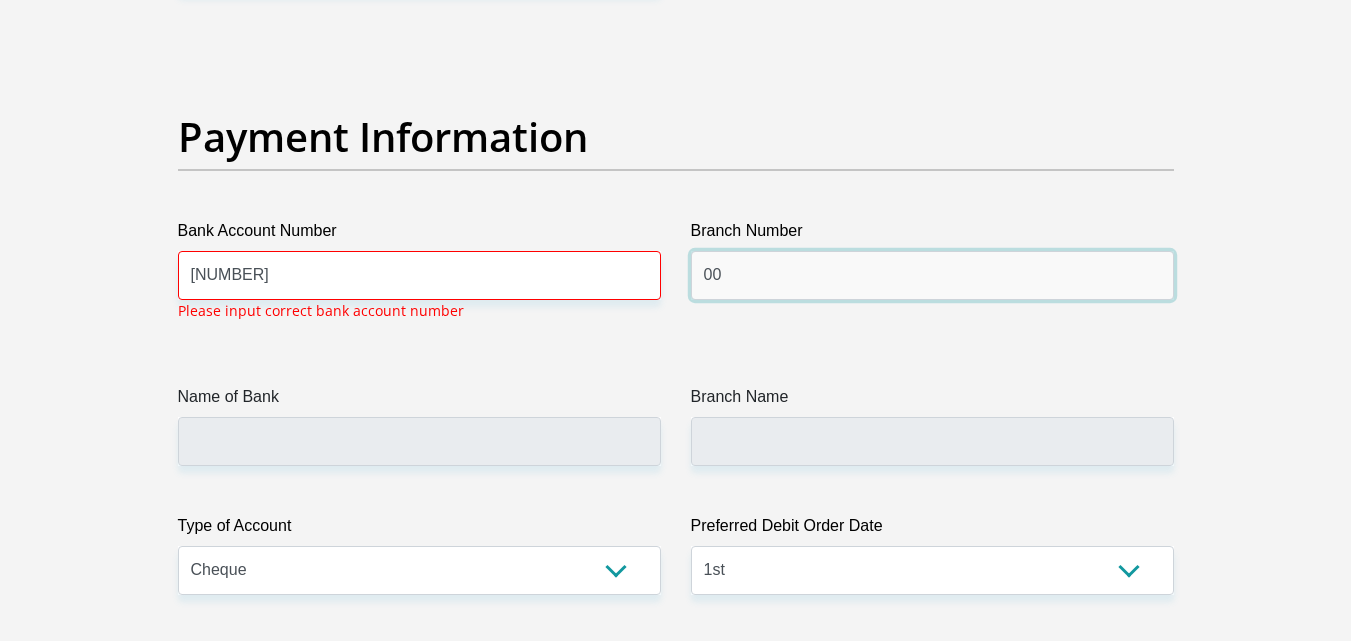 type on "0" 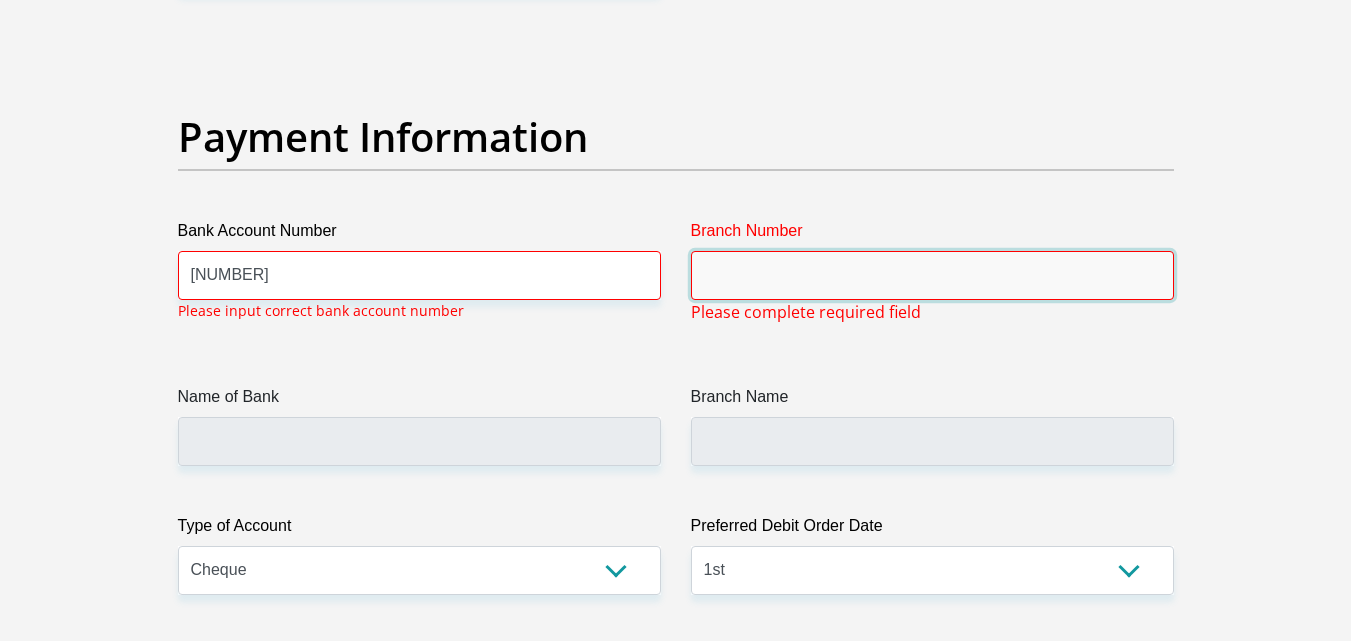 click on "Branch Number" at bounding box center (932, 275) 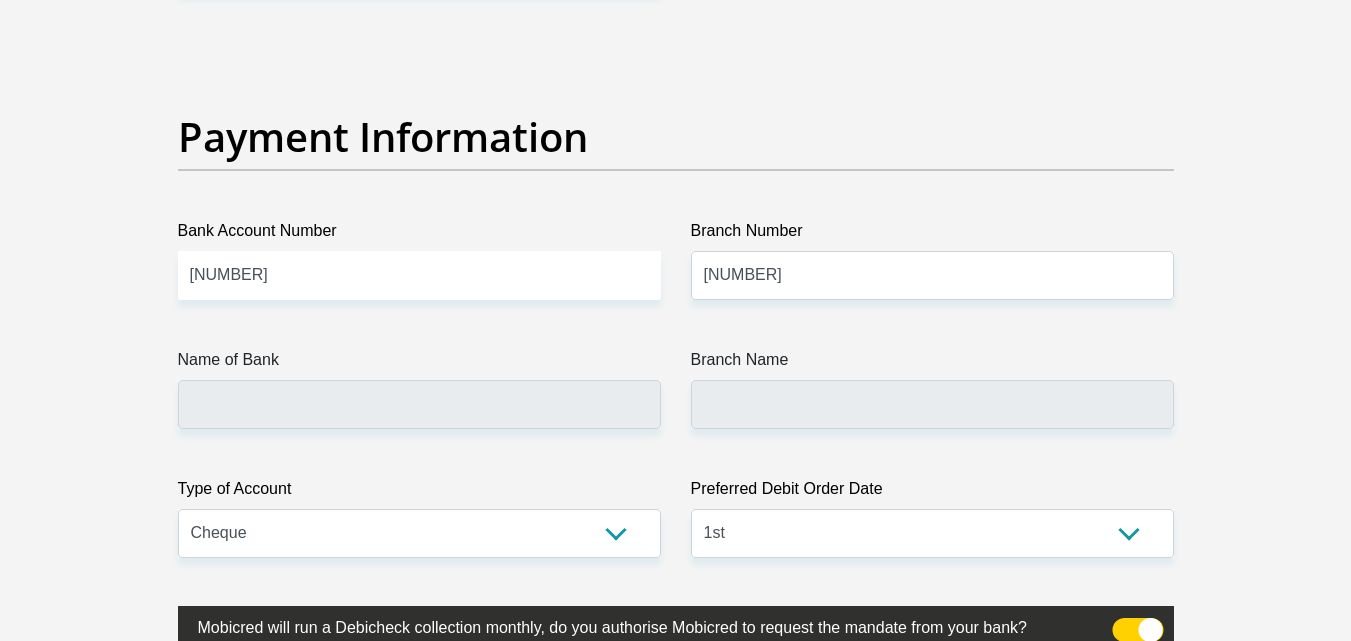 click on "Title
Mr
Ms
Mrs
Dr
Other
First Name
khodani
Surname
khorombi
ID Number
9910045697084
Please input valid ID number
Race
Black
Coloured
Indian
White
Other
Contact Number
0661063000
Please input valid contact number
Nationality
South Africa
Afghanistan
Aland Islands  Albania  Algeria" at bounding box center [676, -971] 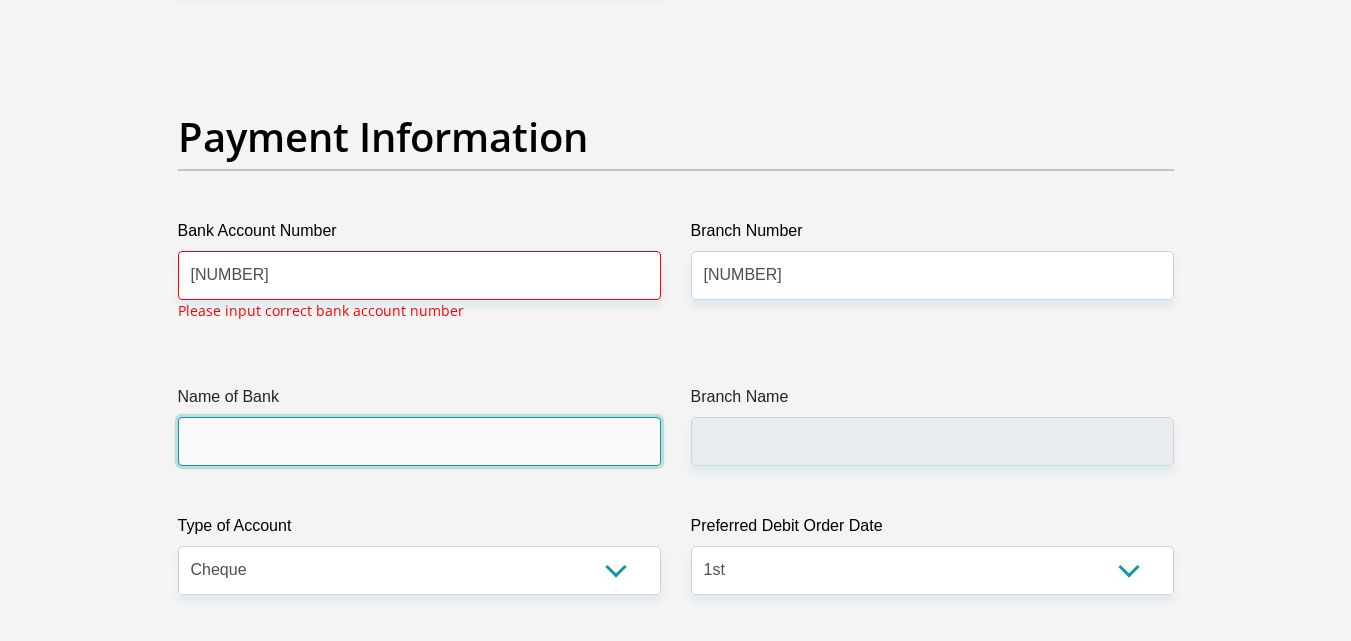 click on "Name of Bank" at bounding box center [419, 441] 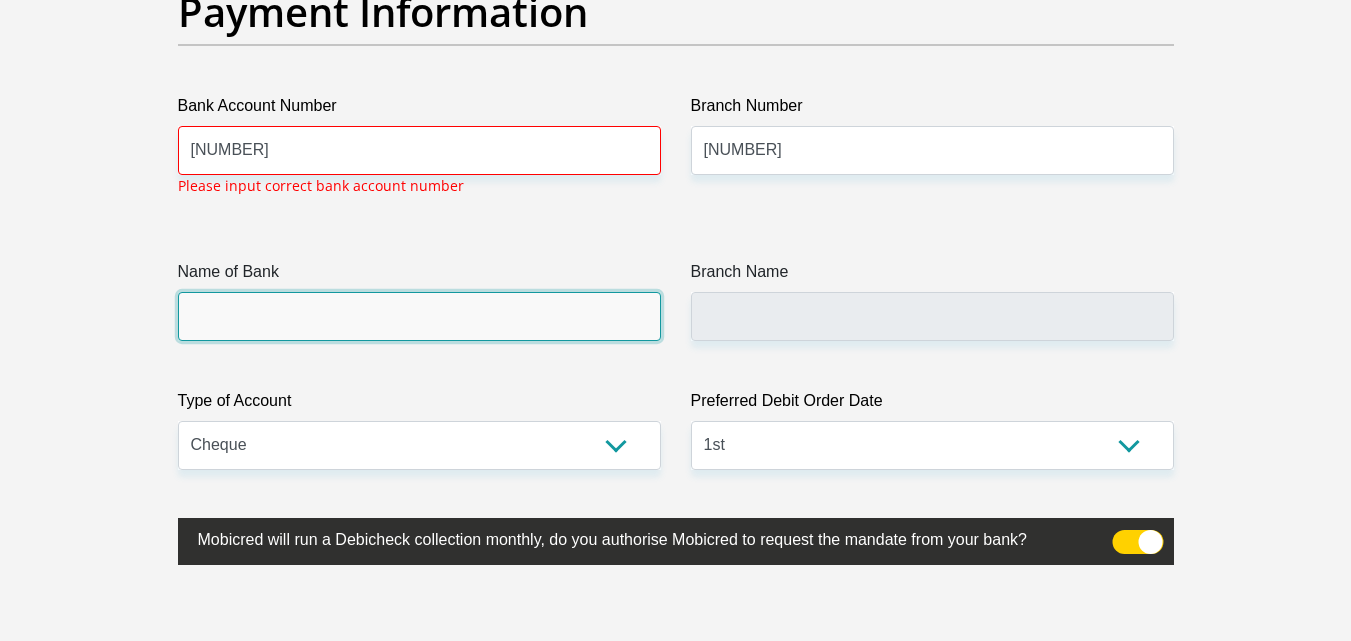 scroll, scrollTop: 4662, scrollLeft: 0, axis: vertical 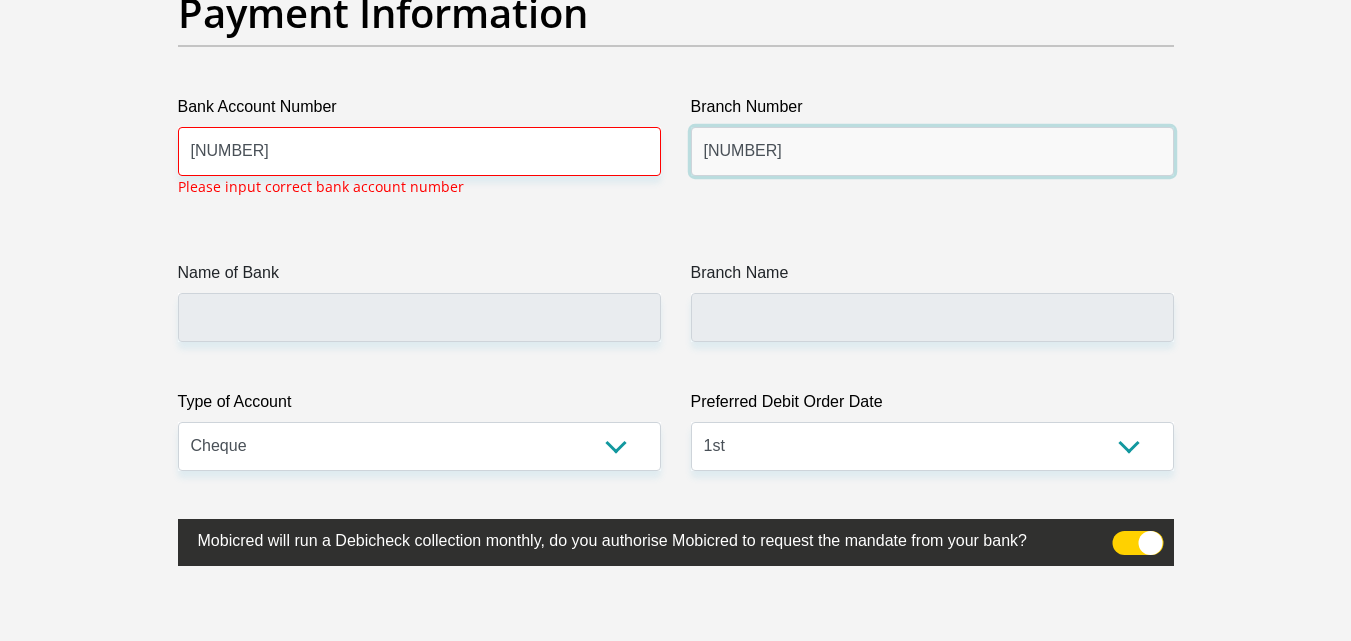 click on "00259" at bounding box center (932, 151) 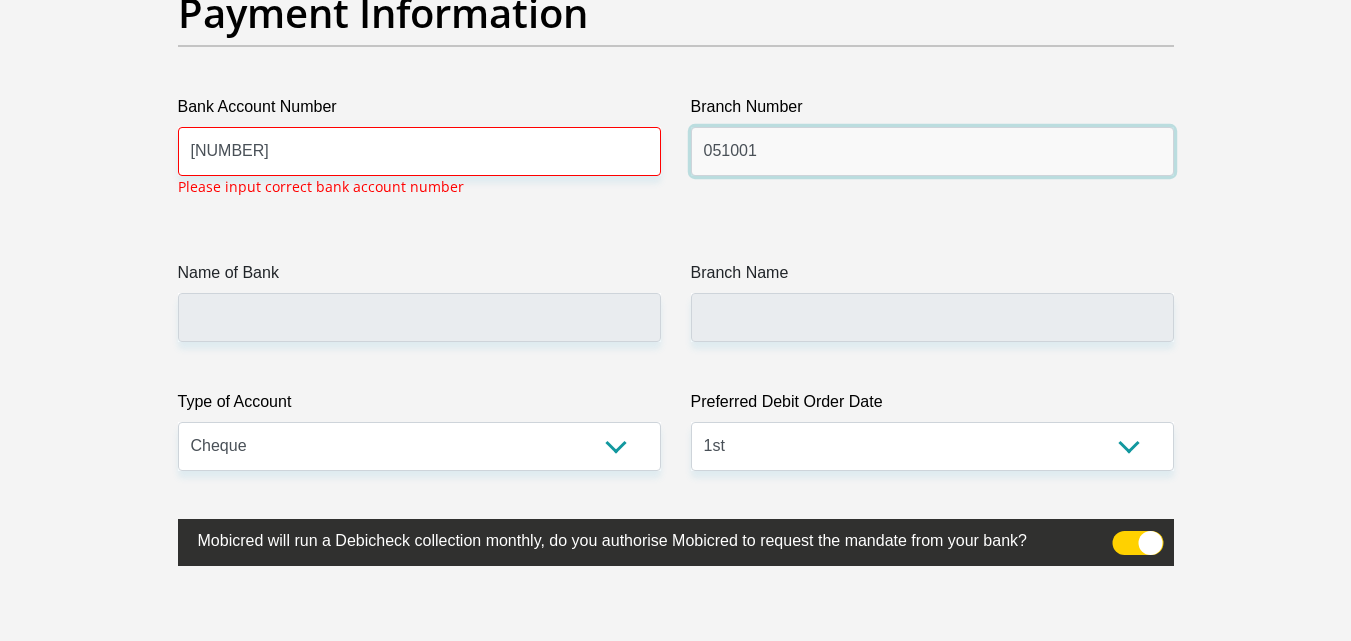 type on "051001" 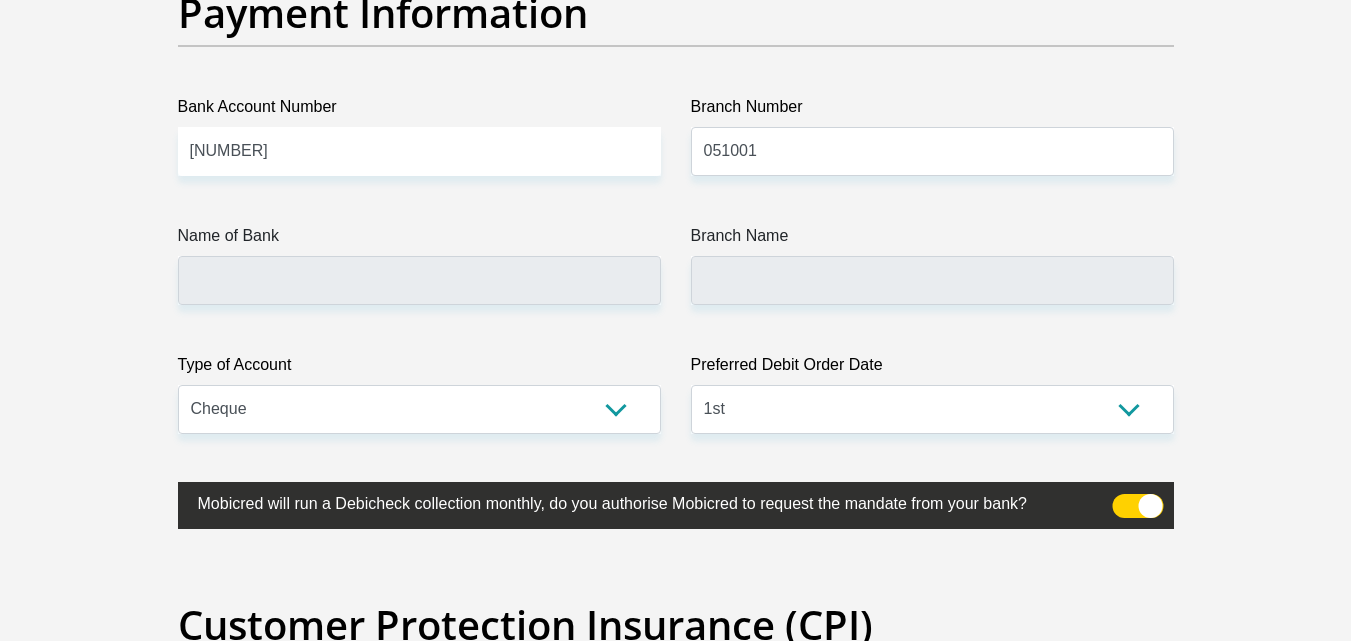 click on "Branch Name" at bounding box center (932, 264) 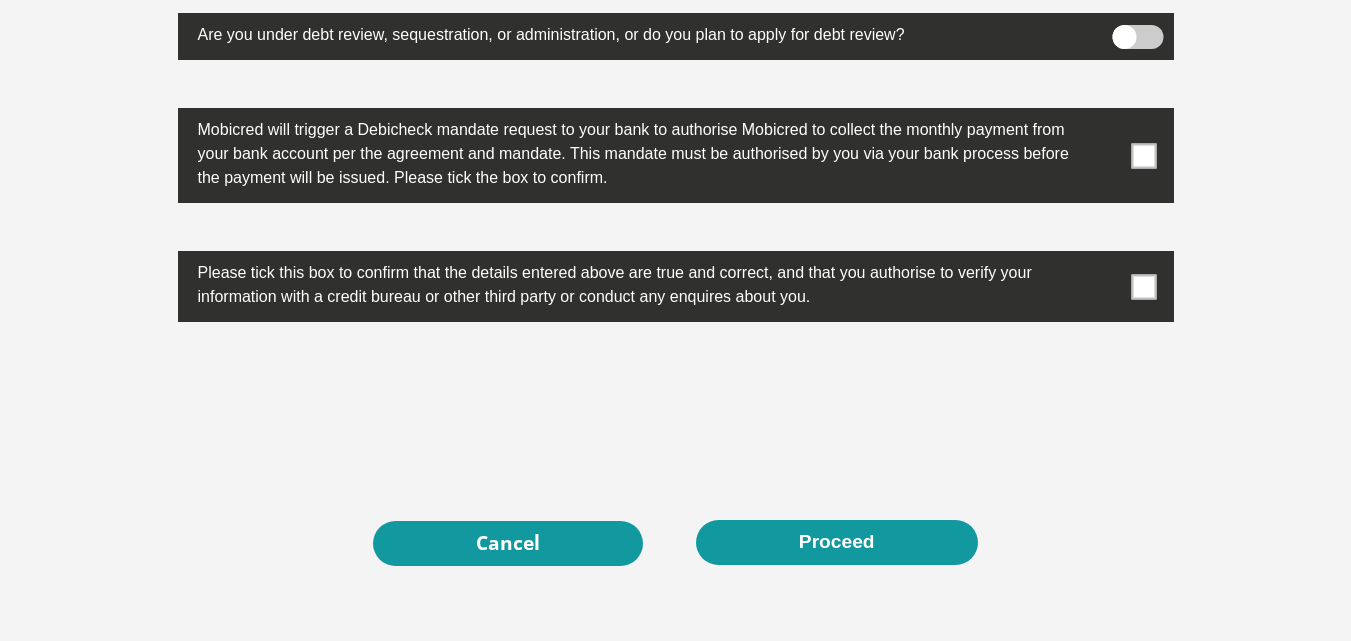scroll, scrollTop: 6374, scrollLeft: 0, axis: vertical 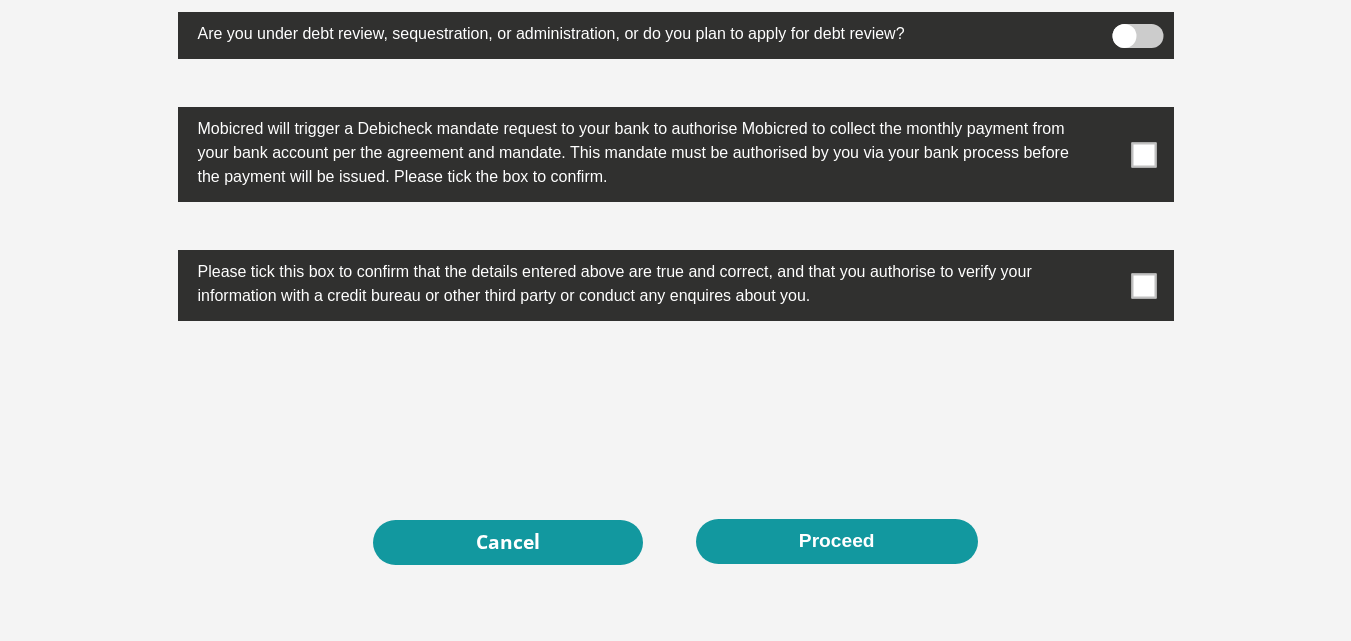 click at bounding box center [1143, 285] 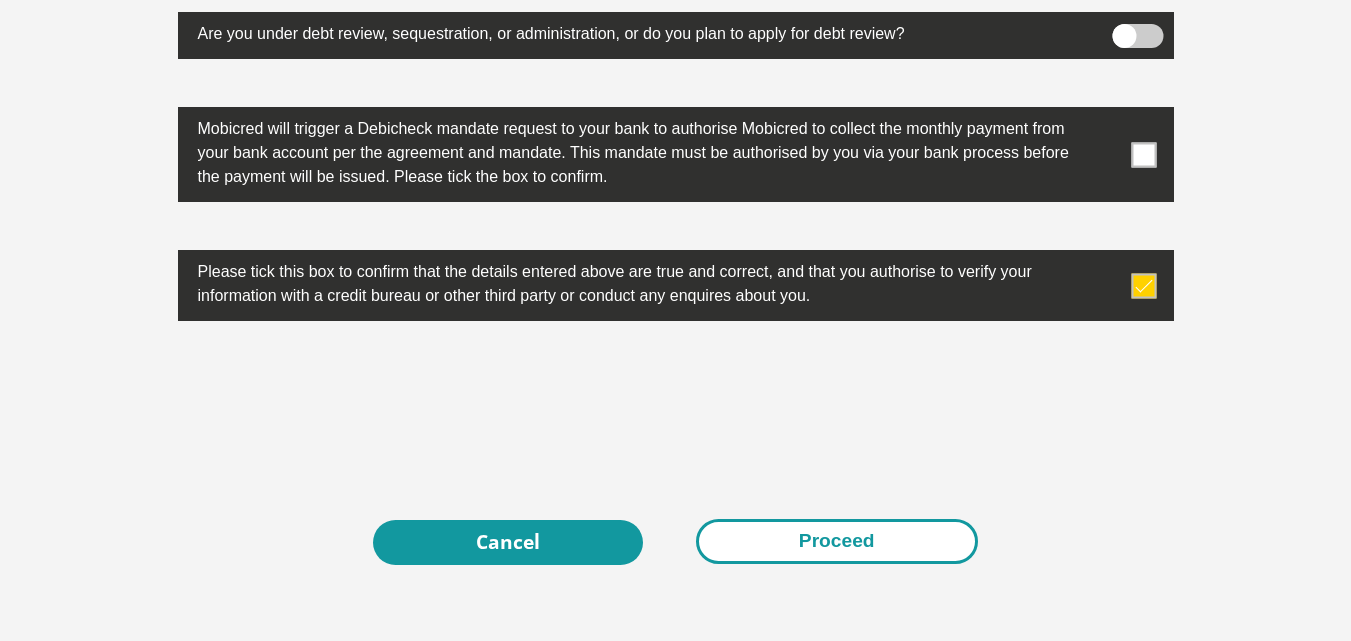 click on "Proceed" at bounding box center [837, 541] 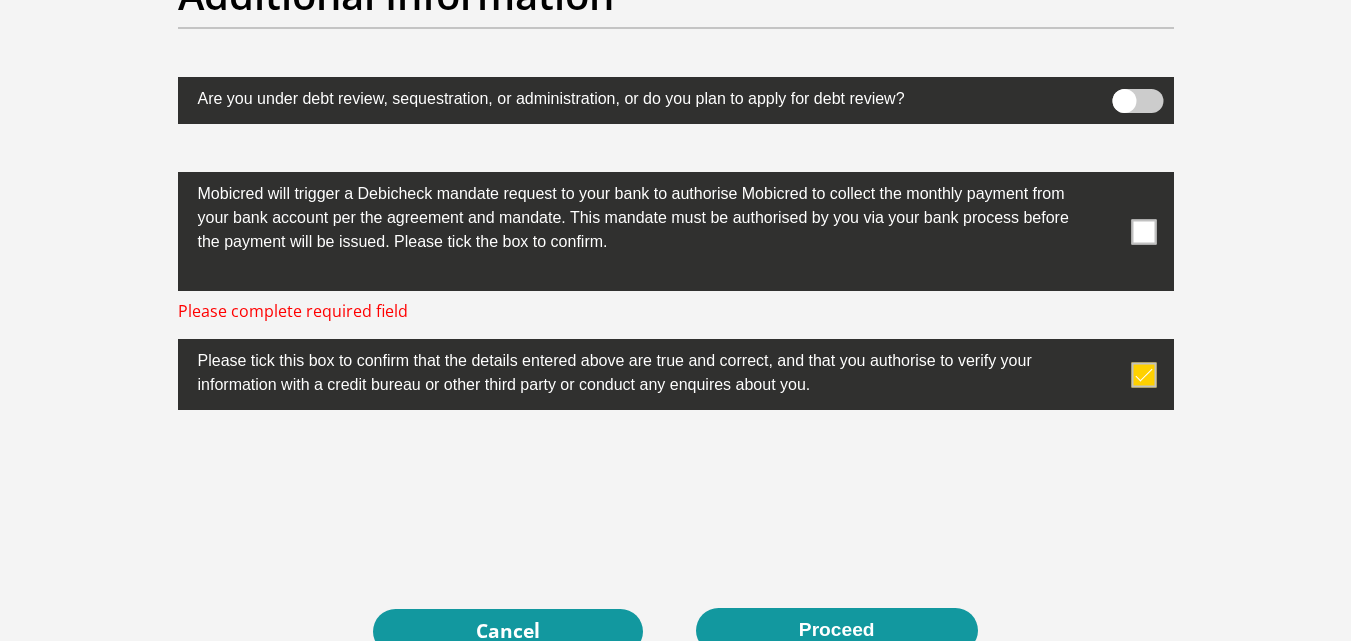 scroll, scrollTop: 6308, scrollLeft: 0, axis: vertical 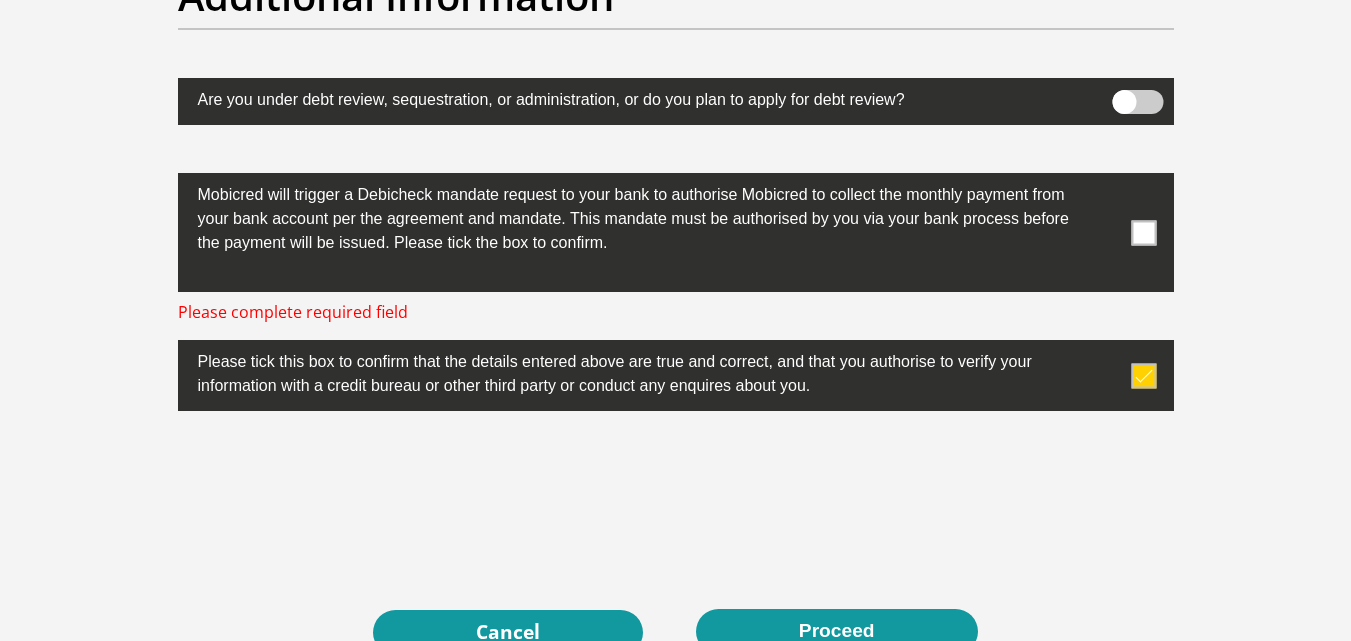 click at bounding box center [1143, 232] 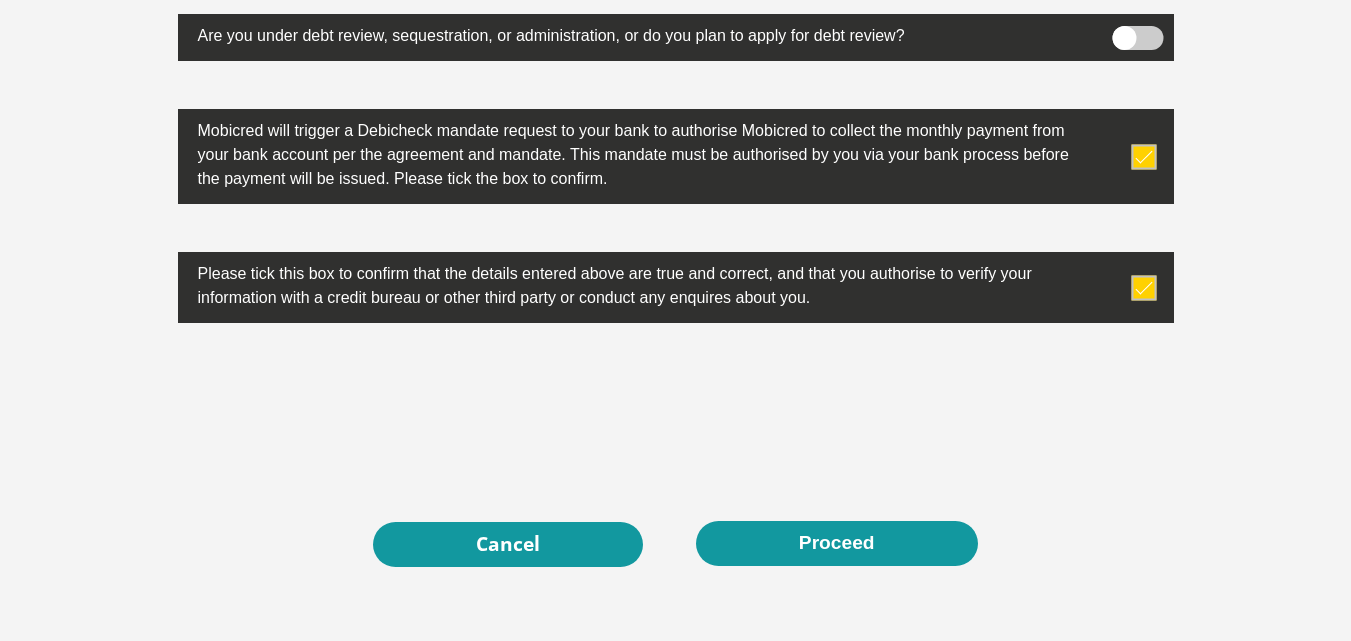 scroll, scrollTop: 6373, scrollLeft: 0, axis: vertical 